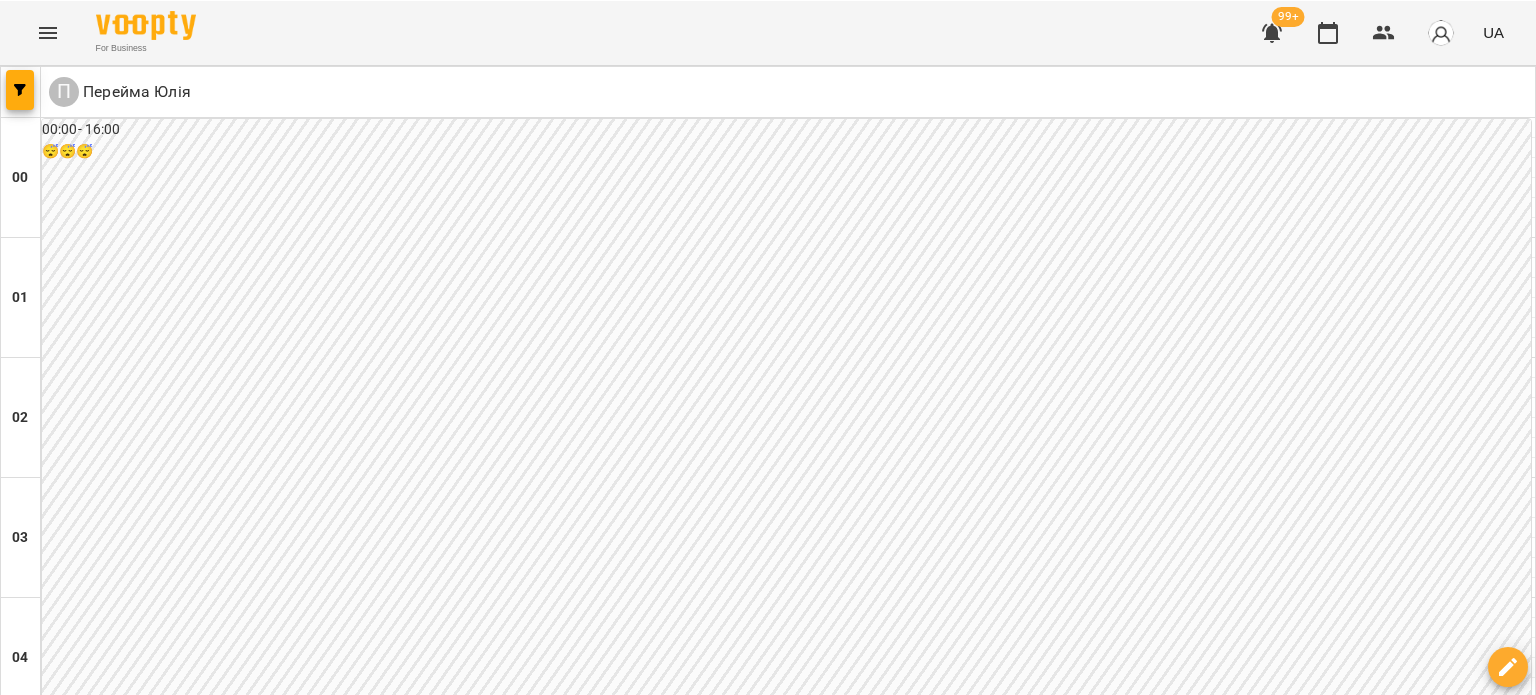 scroll, scrollTop: 0, scrollLeft: 0, axis: both 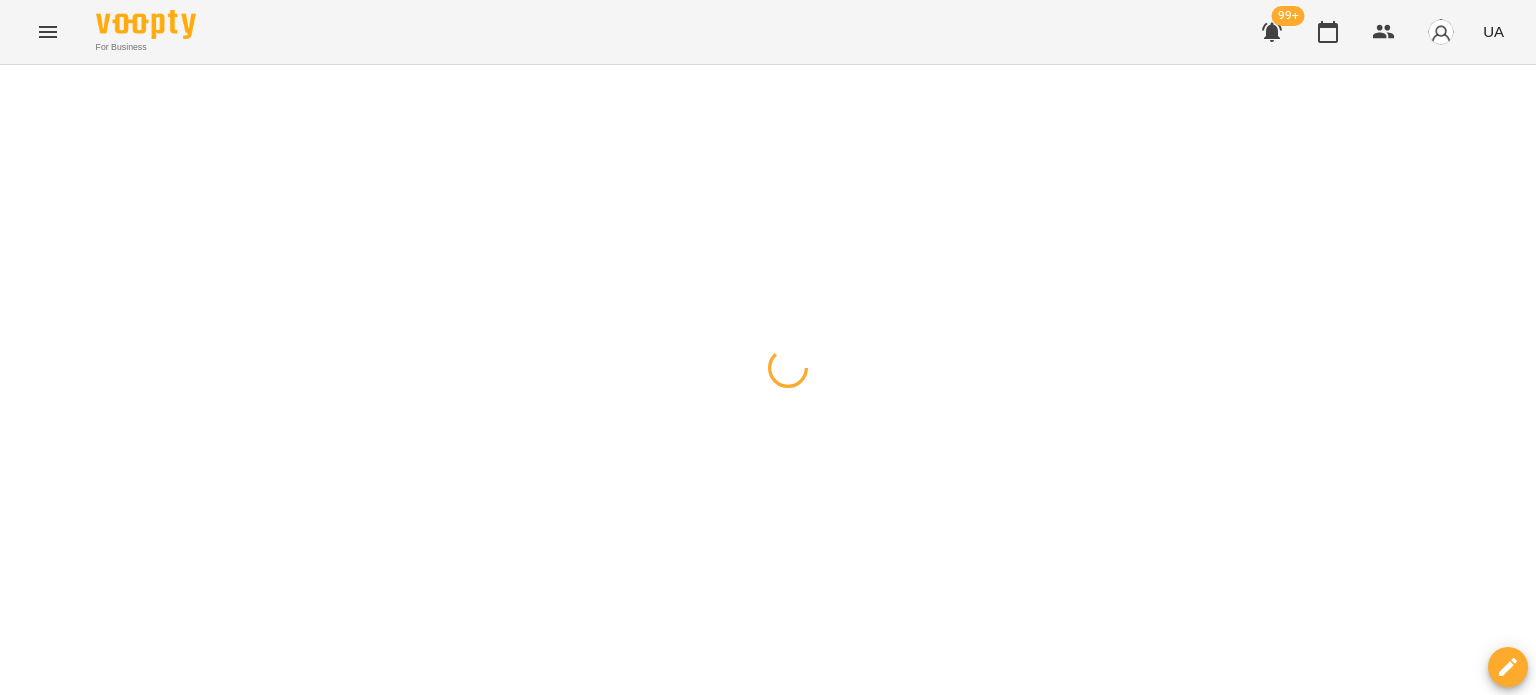 click 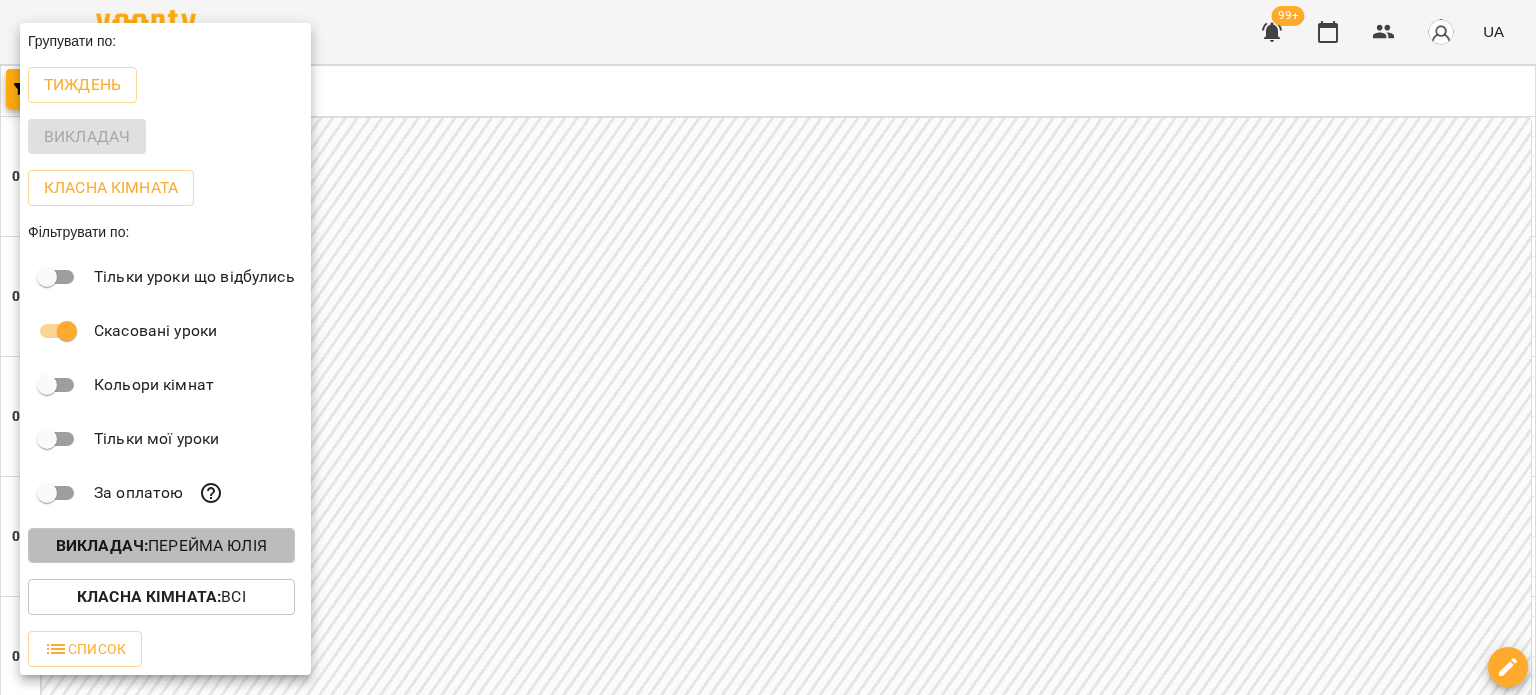 click on "Викладач :  Перейма Юлія" at bounding box center (161, 546) 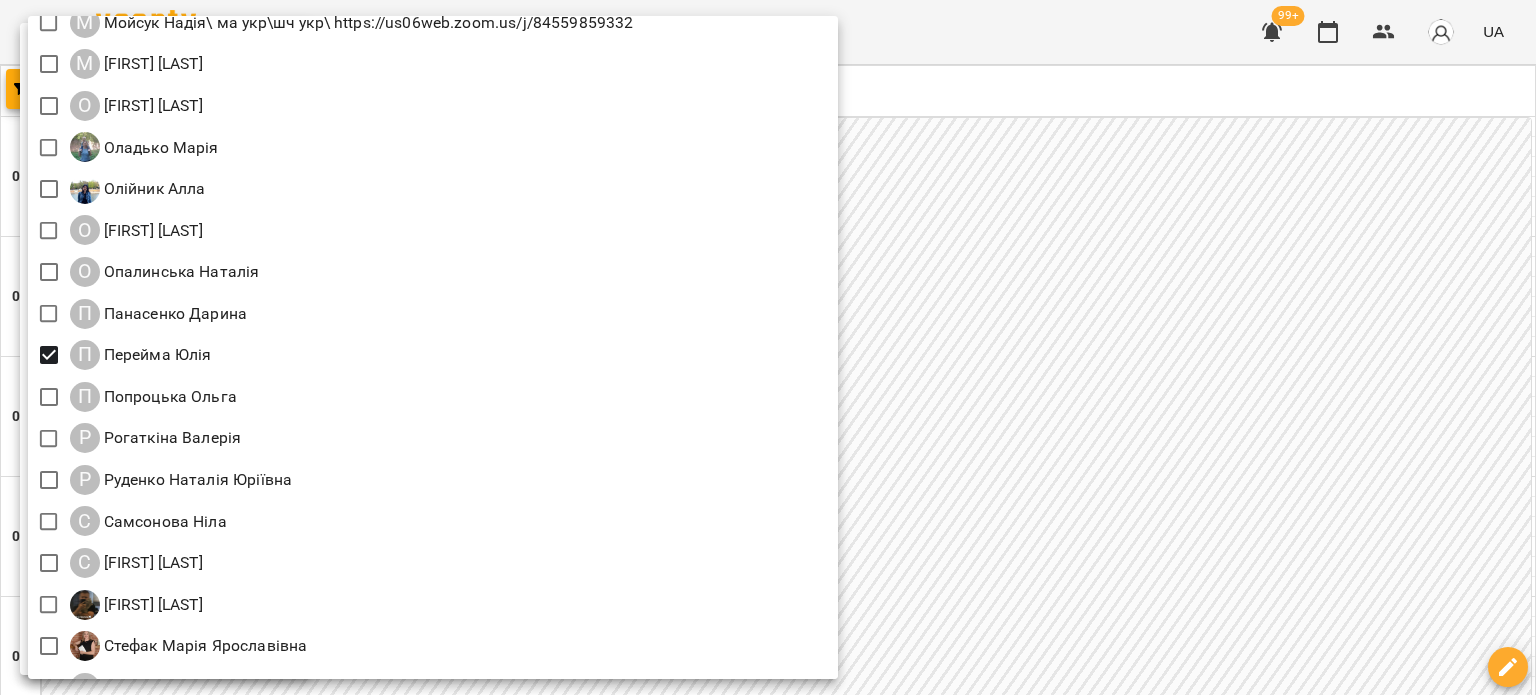 scroll, scrollTop: 2167, scrollLeft: 0, axis: vertical 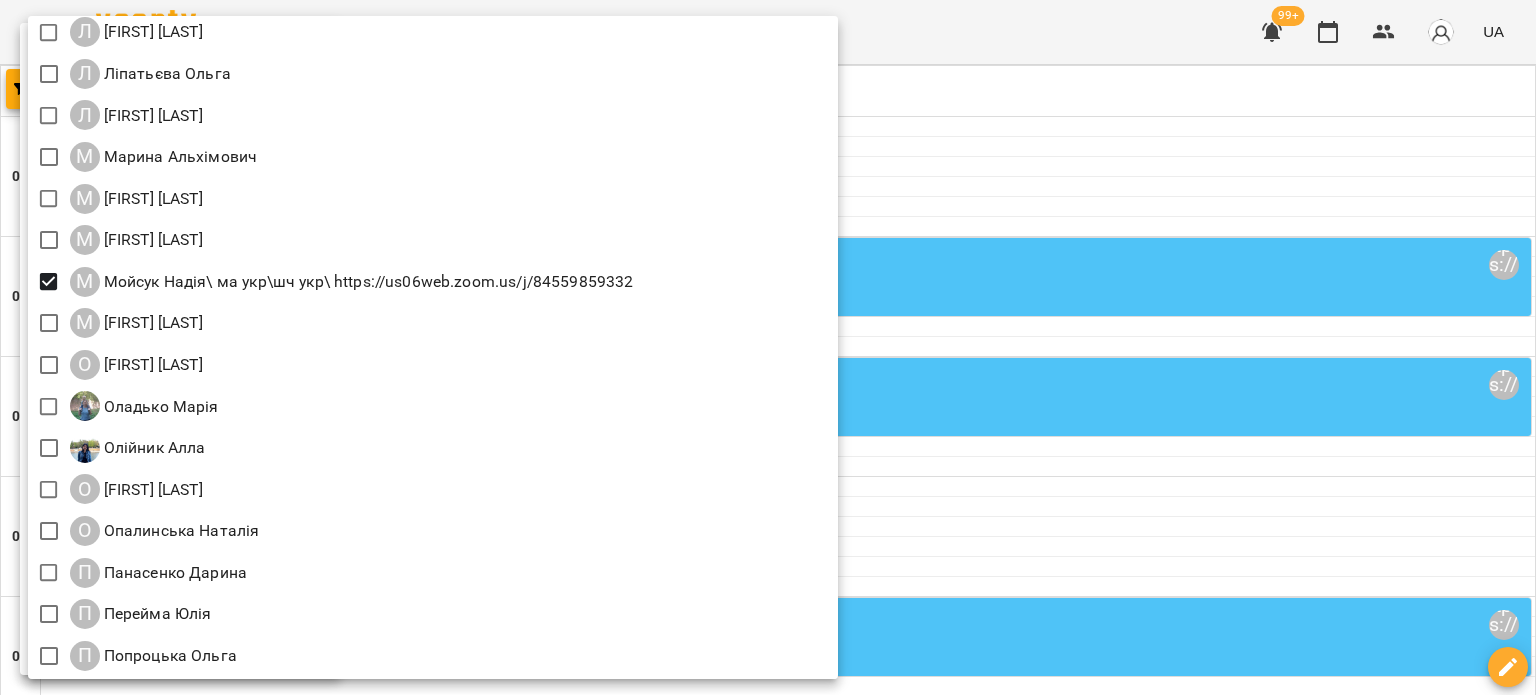 click at bounding box center [768, 347] 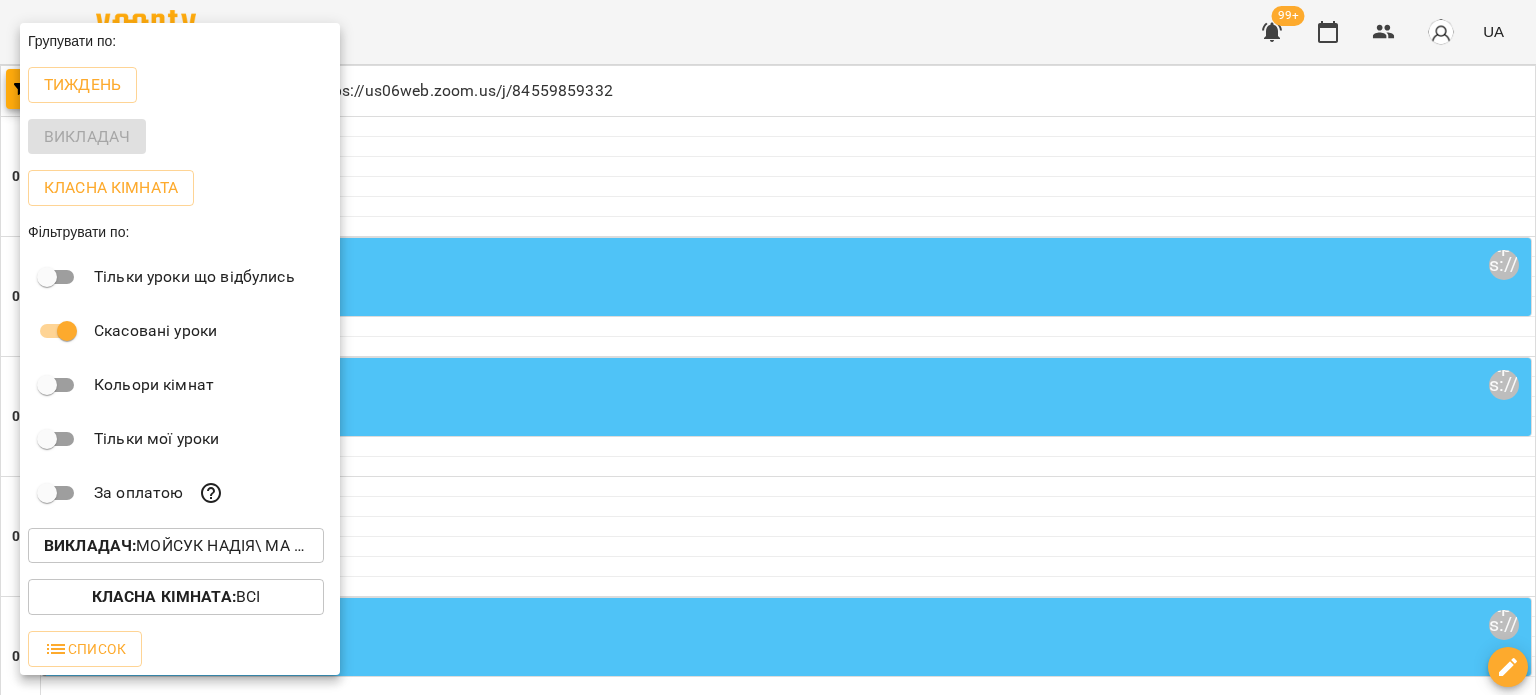 click on "Викладач :  Мойсук Надія\ ма укр\шч укр\ https://us06web.zoom.us/j/84559859332" at bounding box center (176, 546) 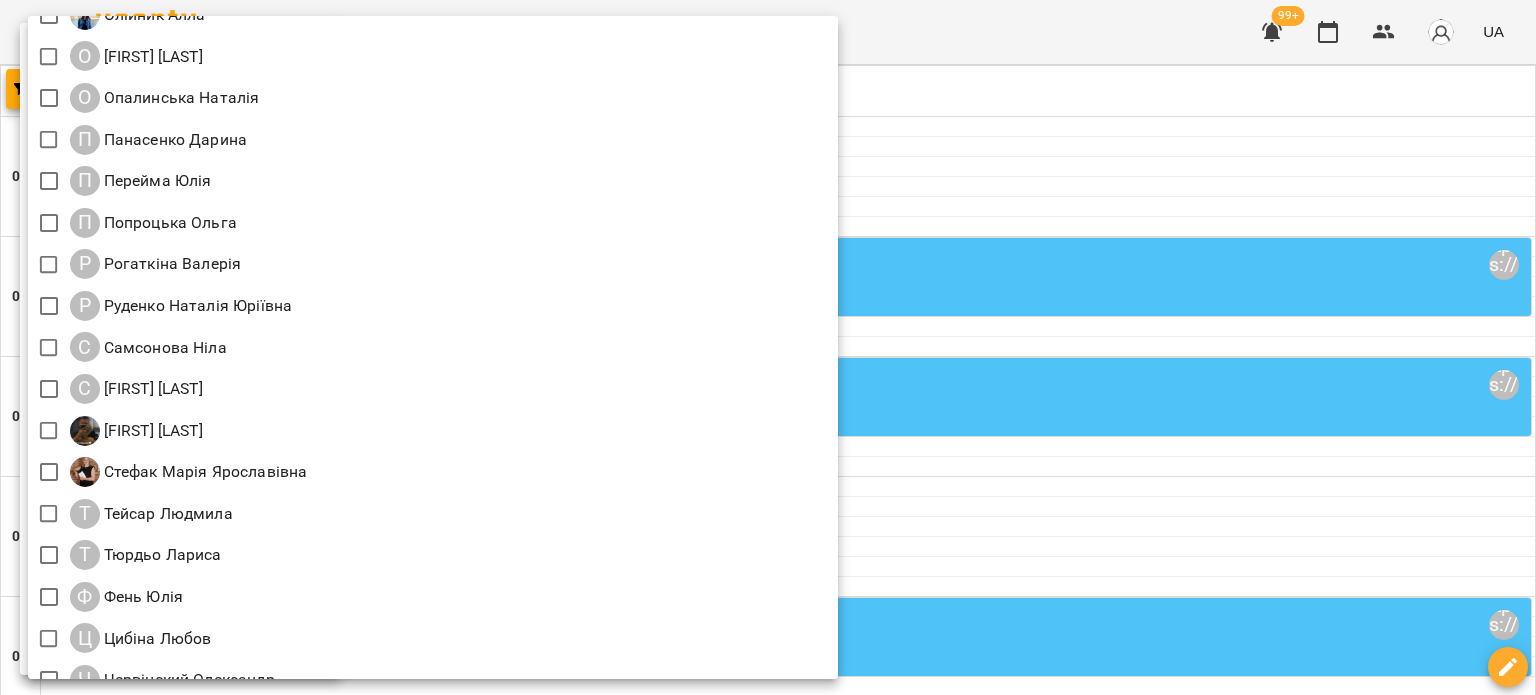 scroll, scrollTop: 2167, scrollLeft: 0, axis: vertical 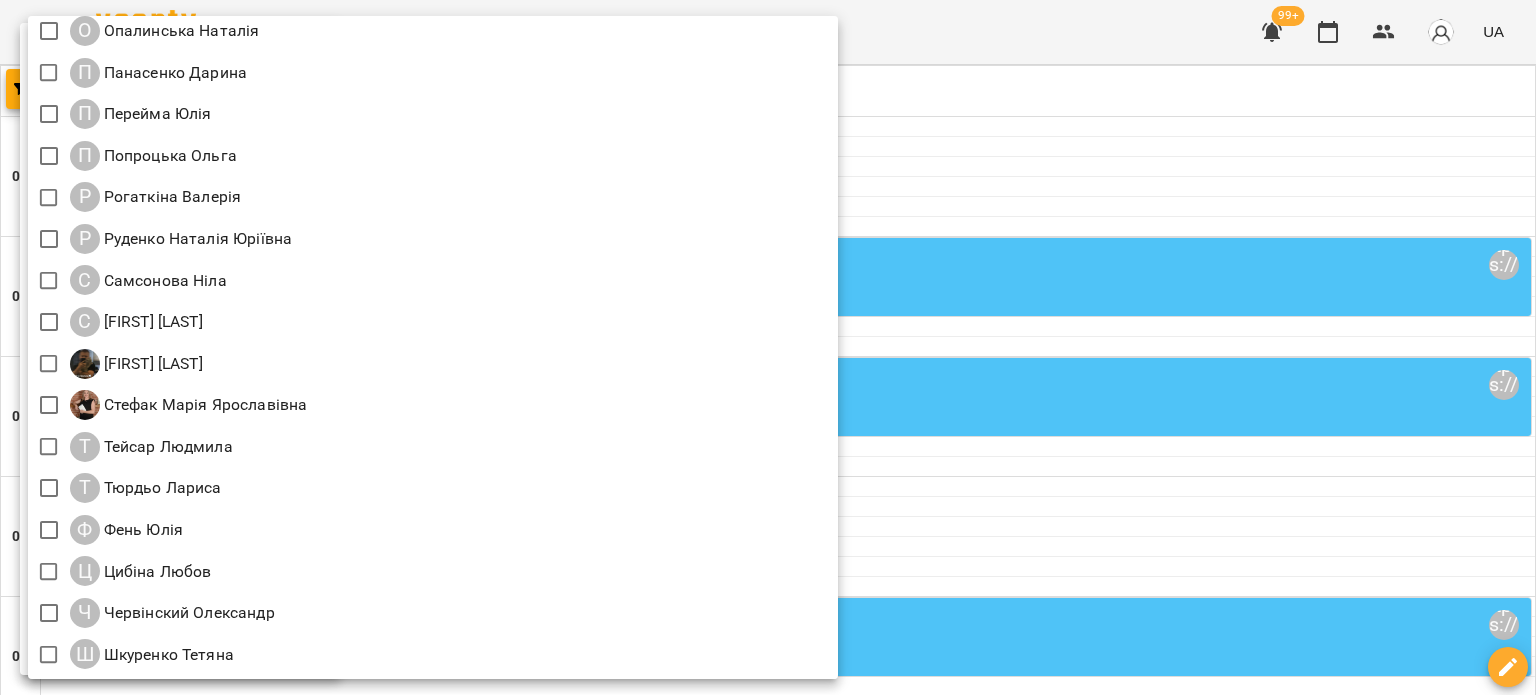 click at bounding box center (768, 347) 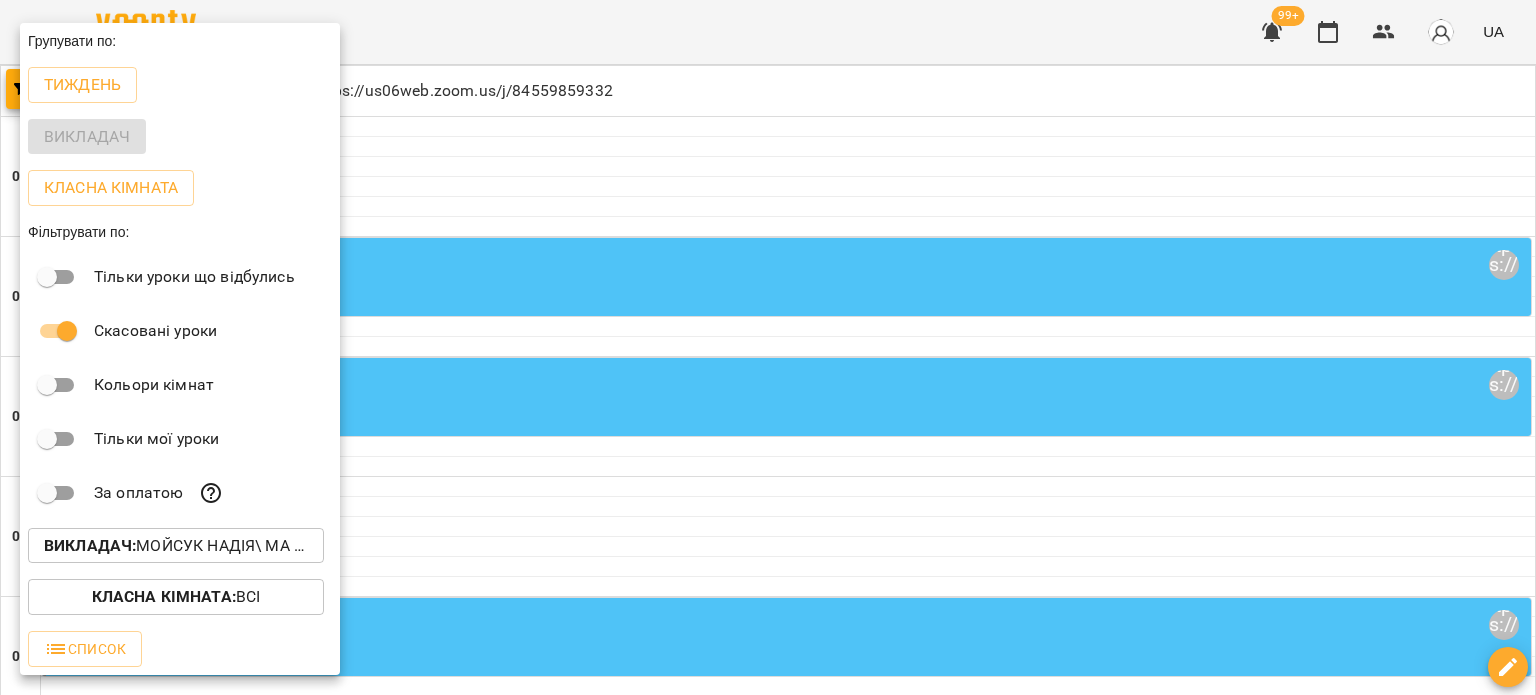 click at bounding box center (768, 347) 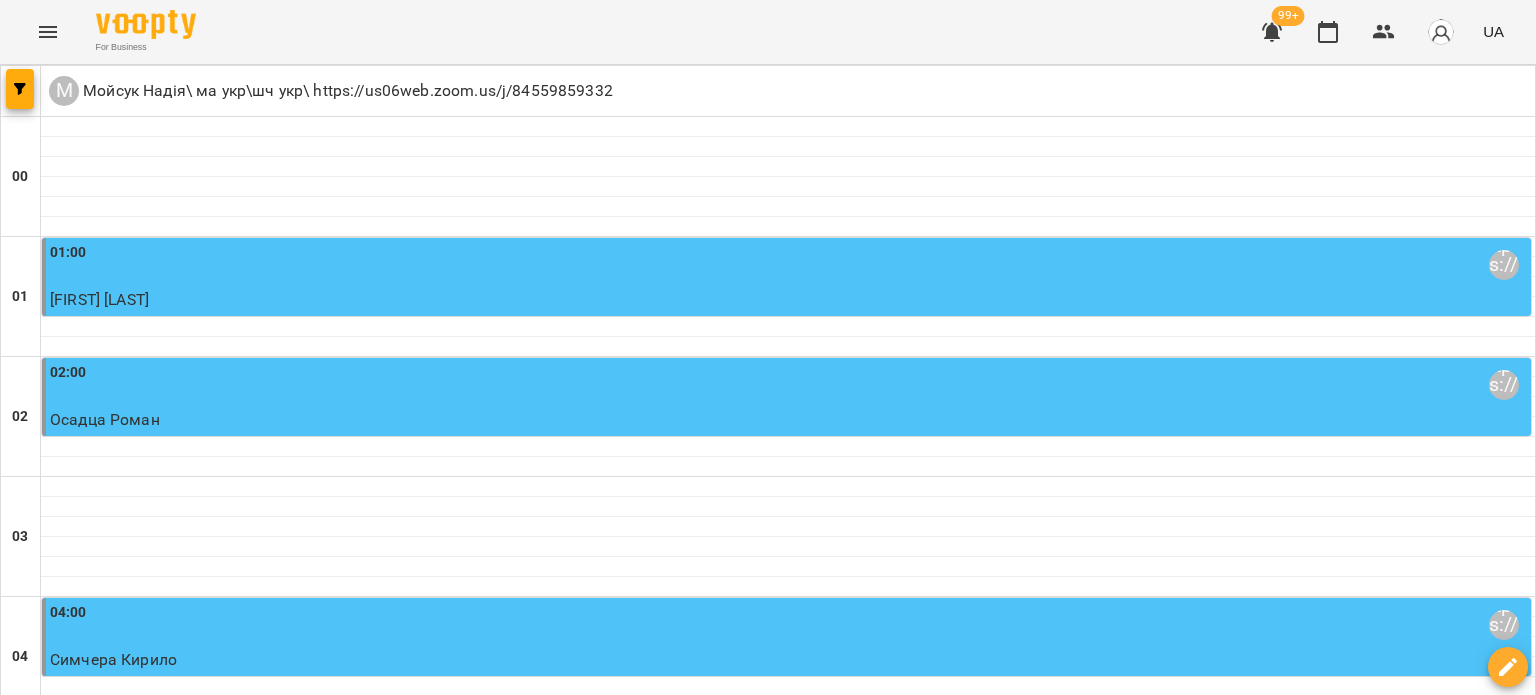 click on "**********" at bounding box center [768, 3088] 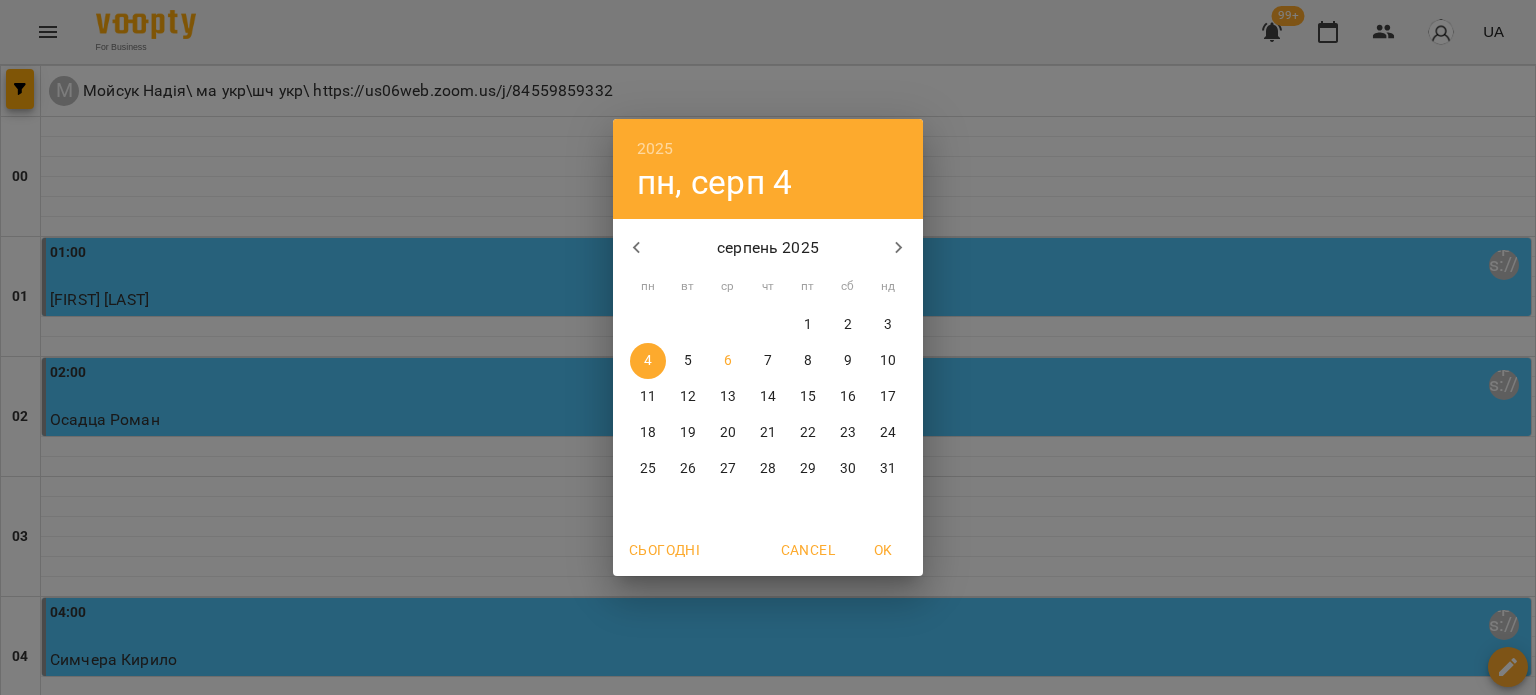 click on "12" at bounding box center (688, 397) 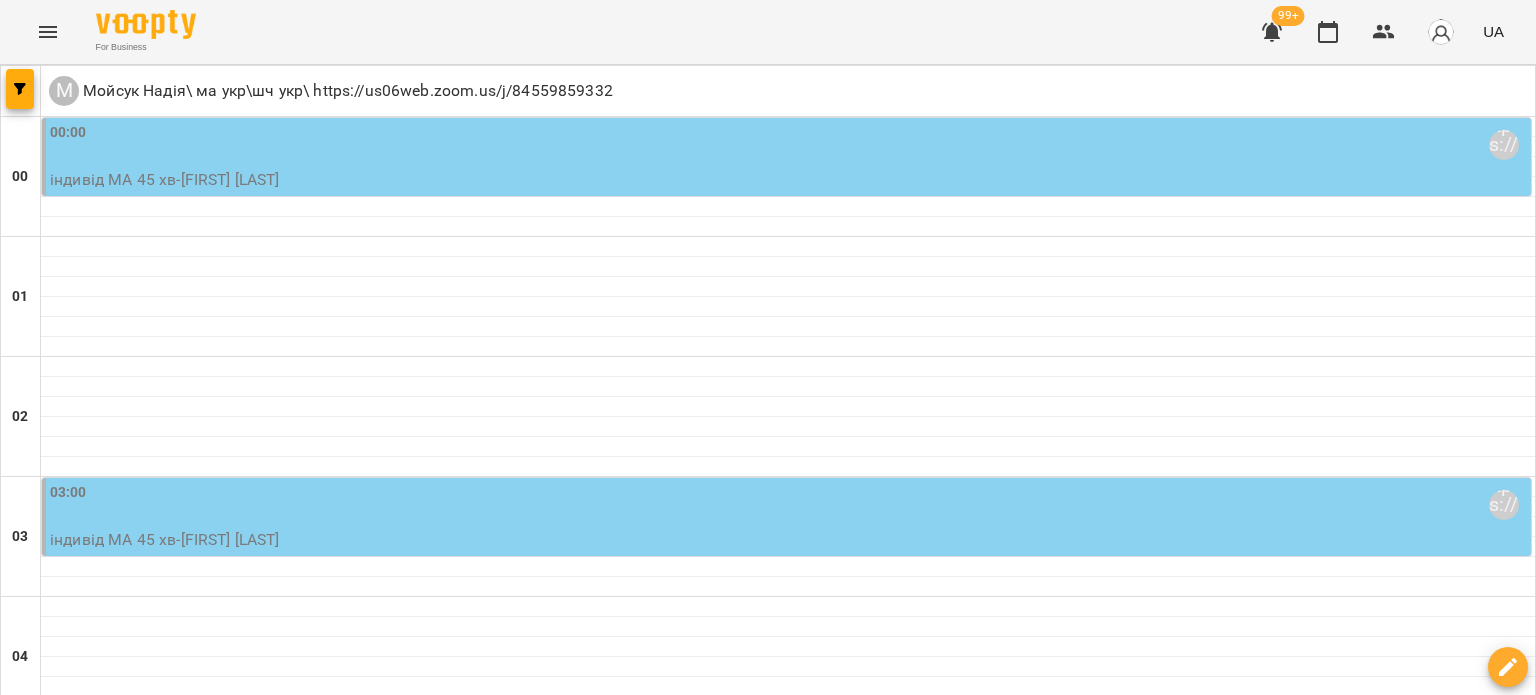 scroll, scrollTop: 2400, scrollLeft: 0, axis: vertical 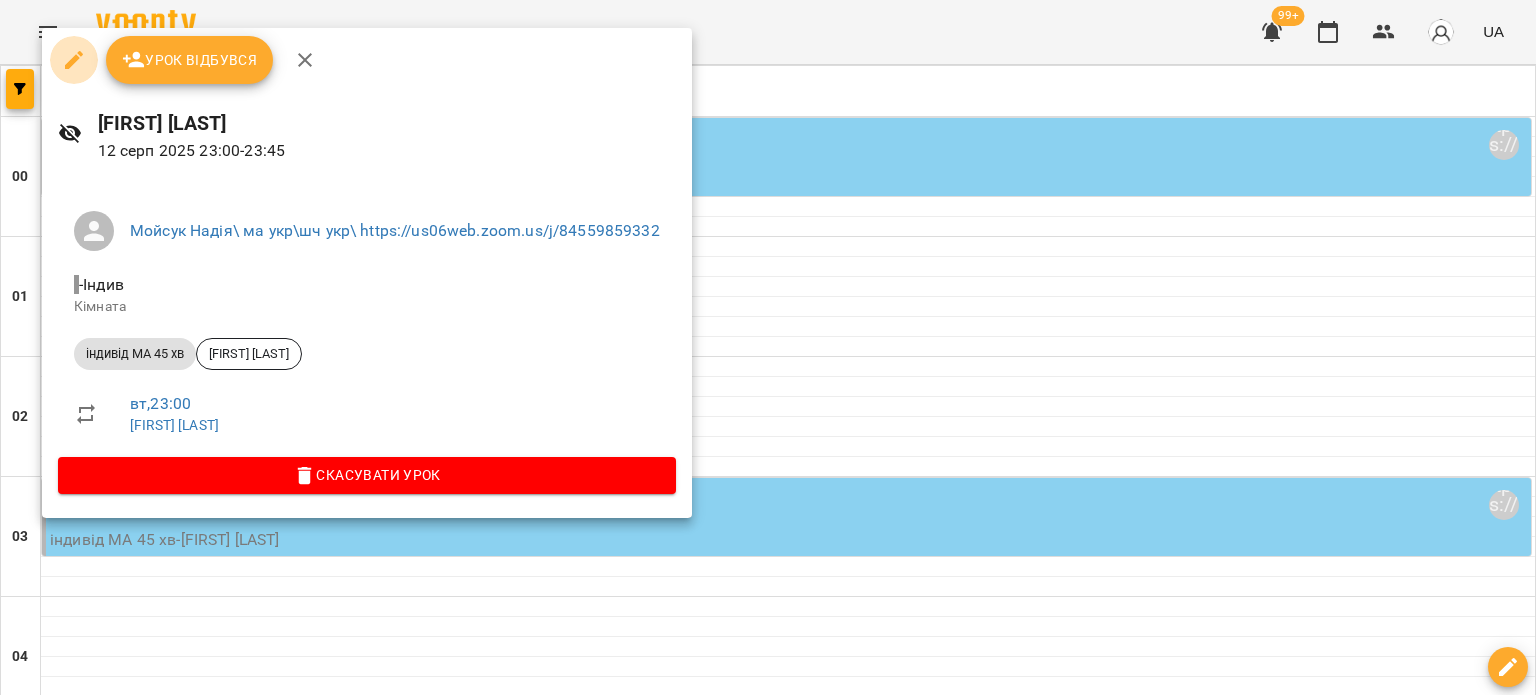 click 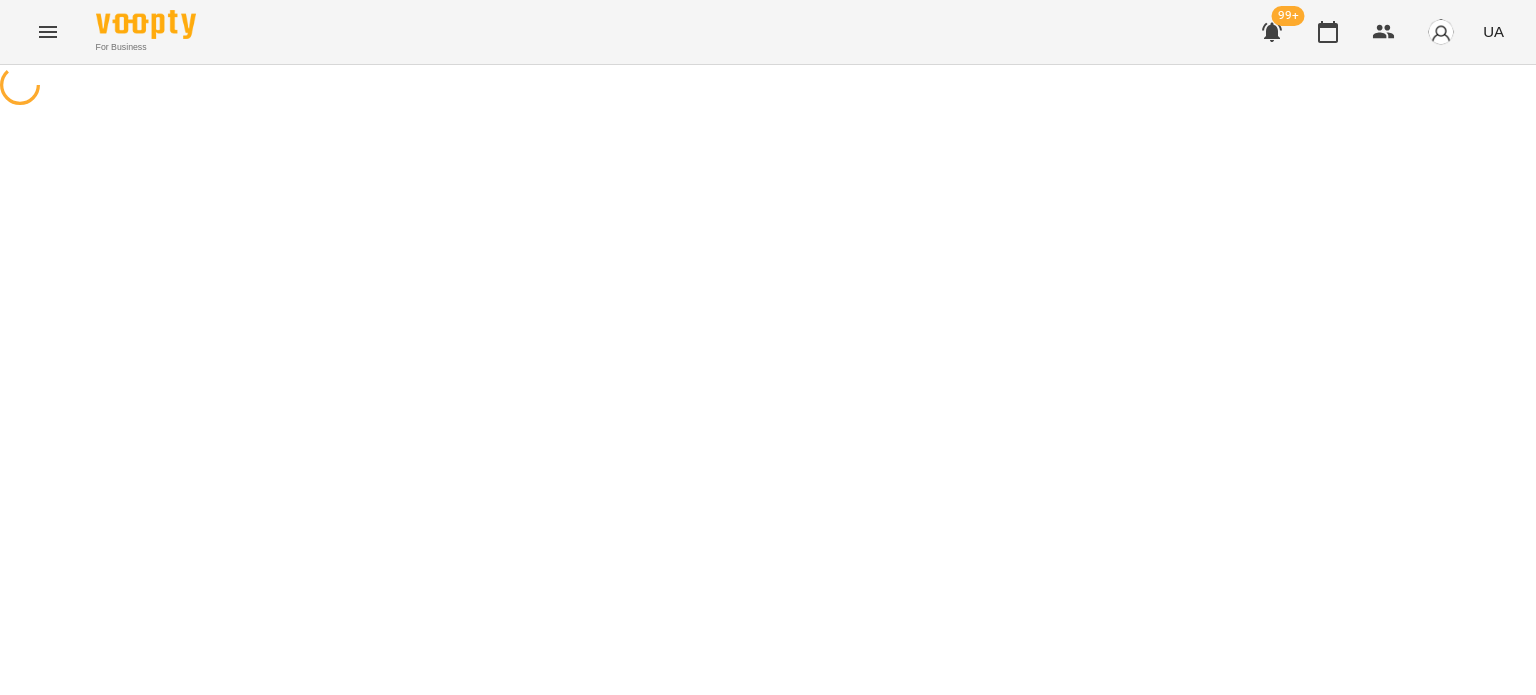 select on "**********" 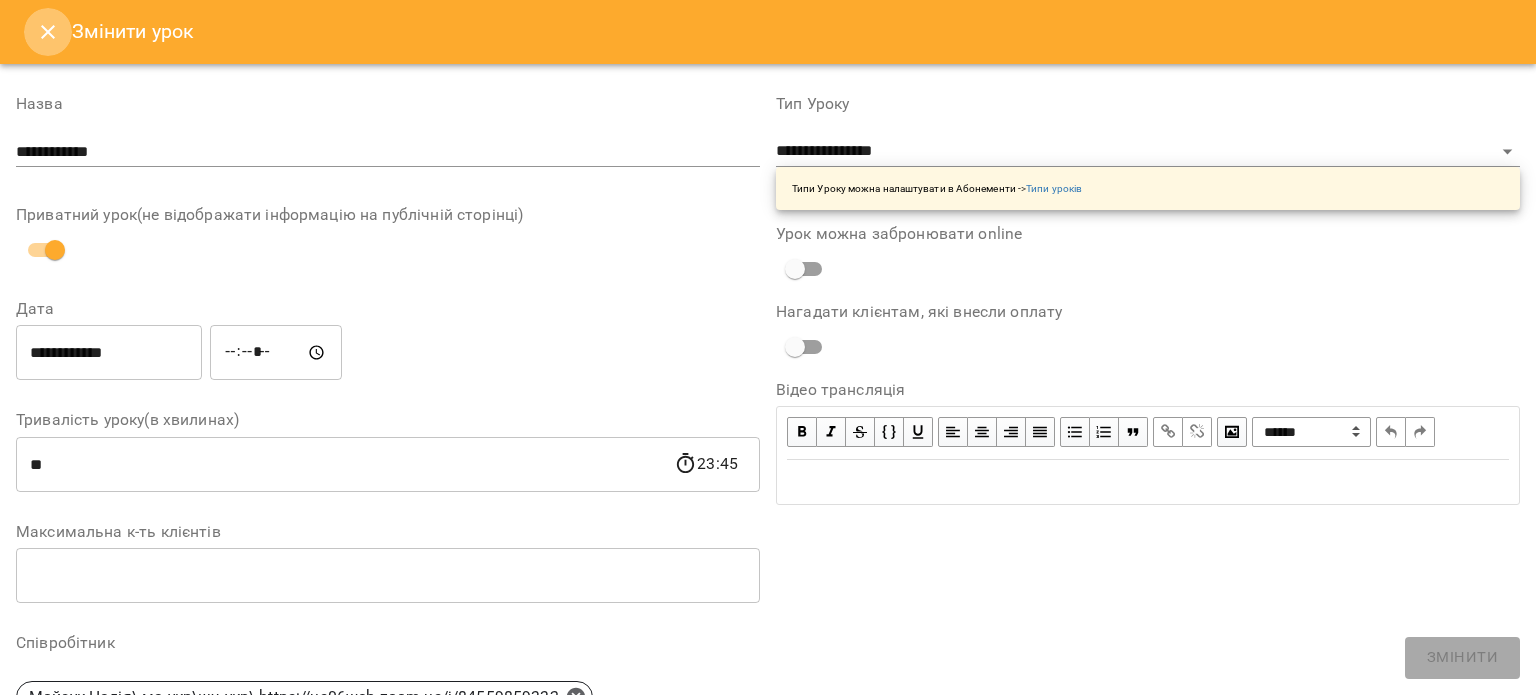 click 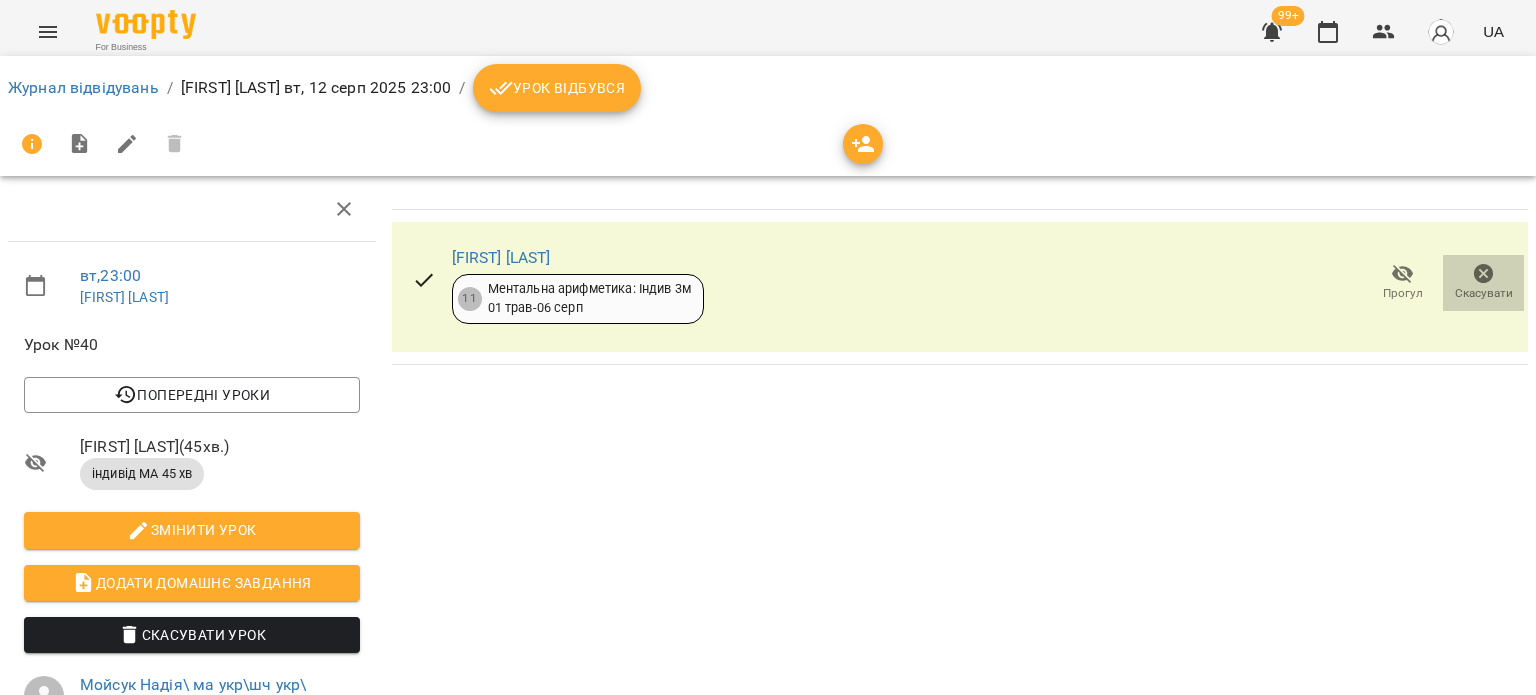 click 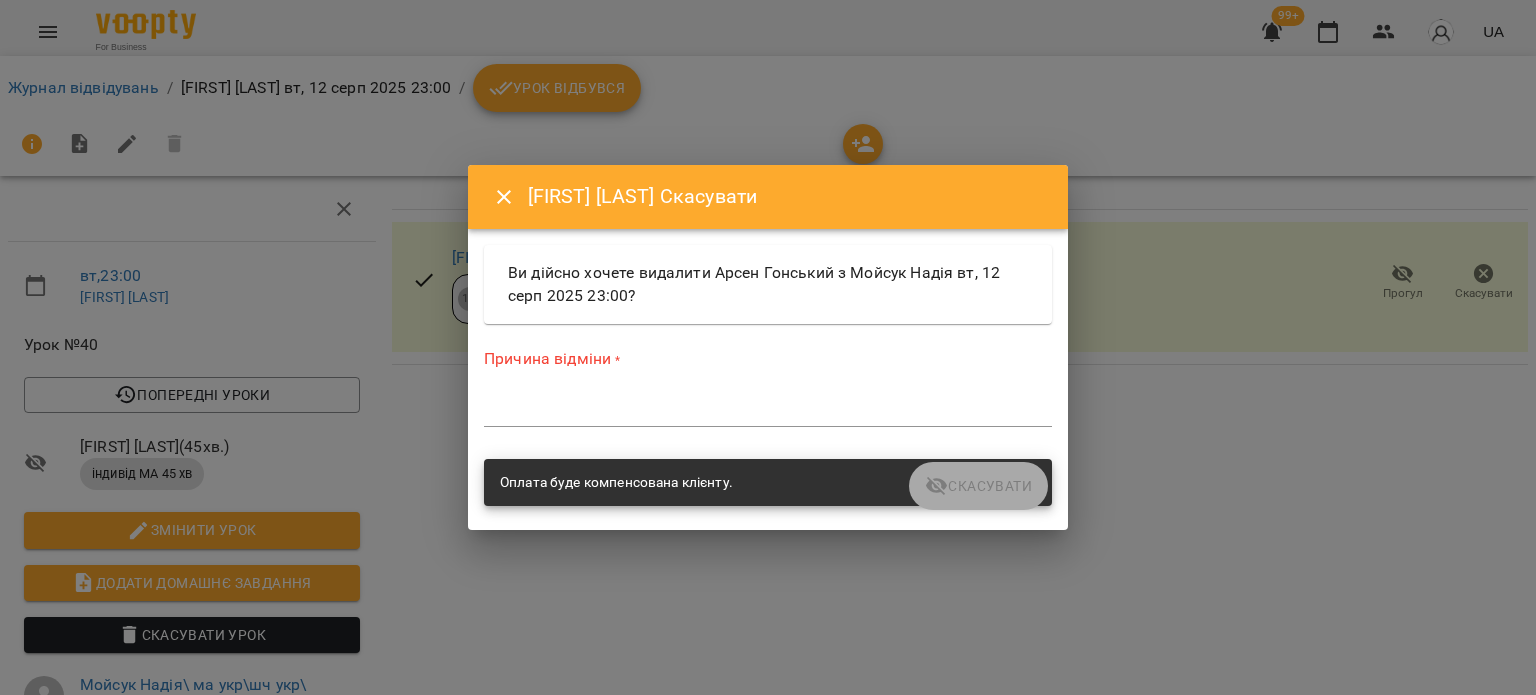 click at bounding box center (768, 410) 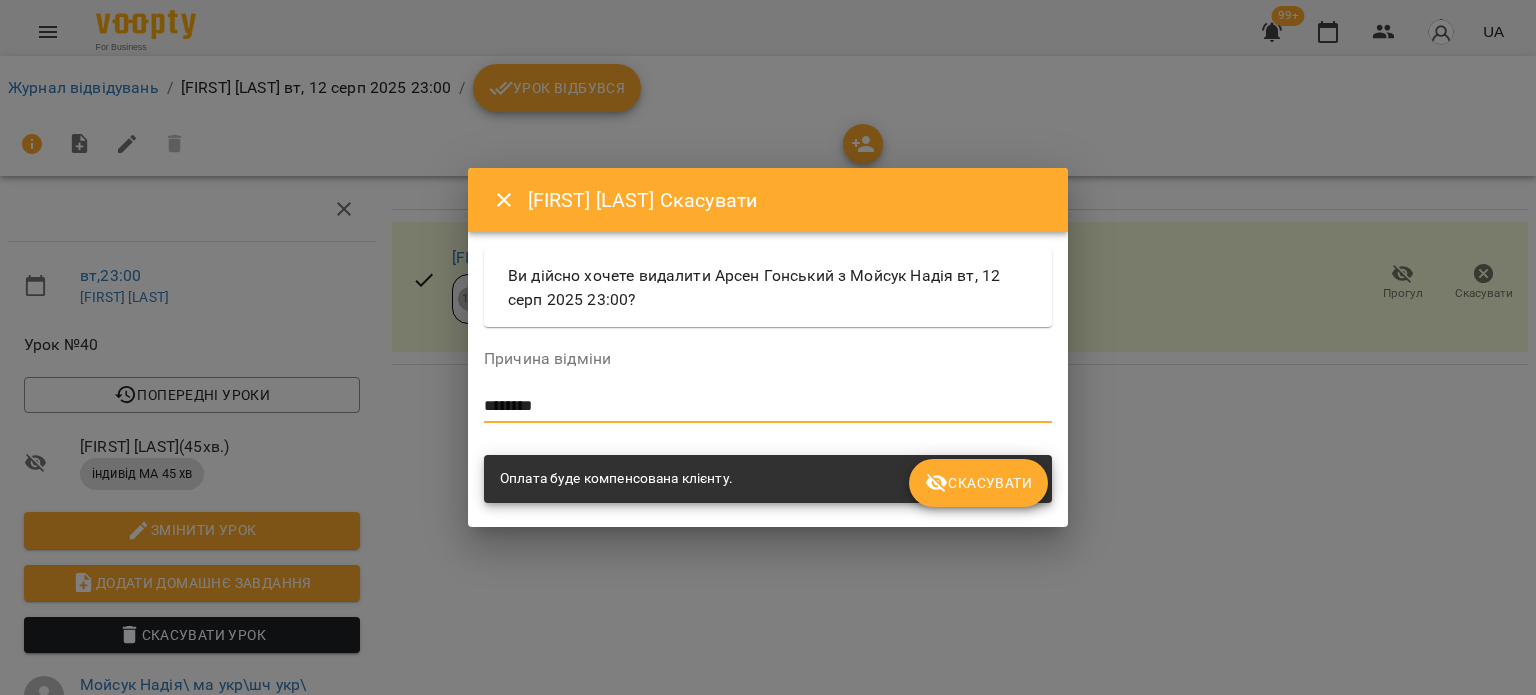 type on "********" 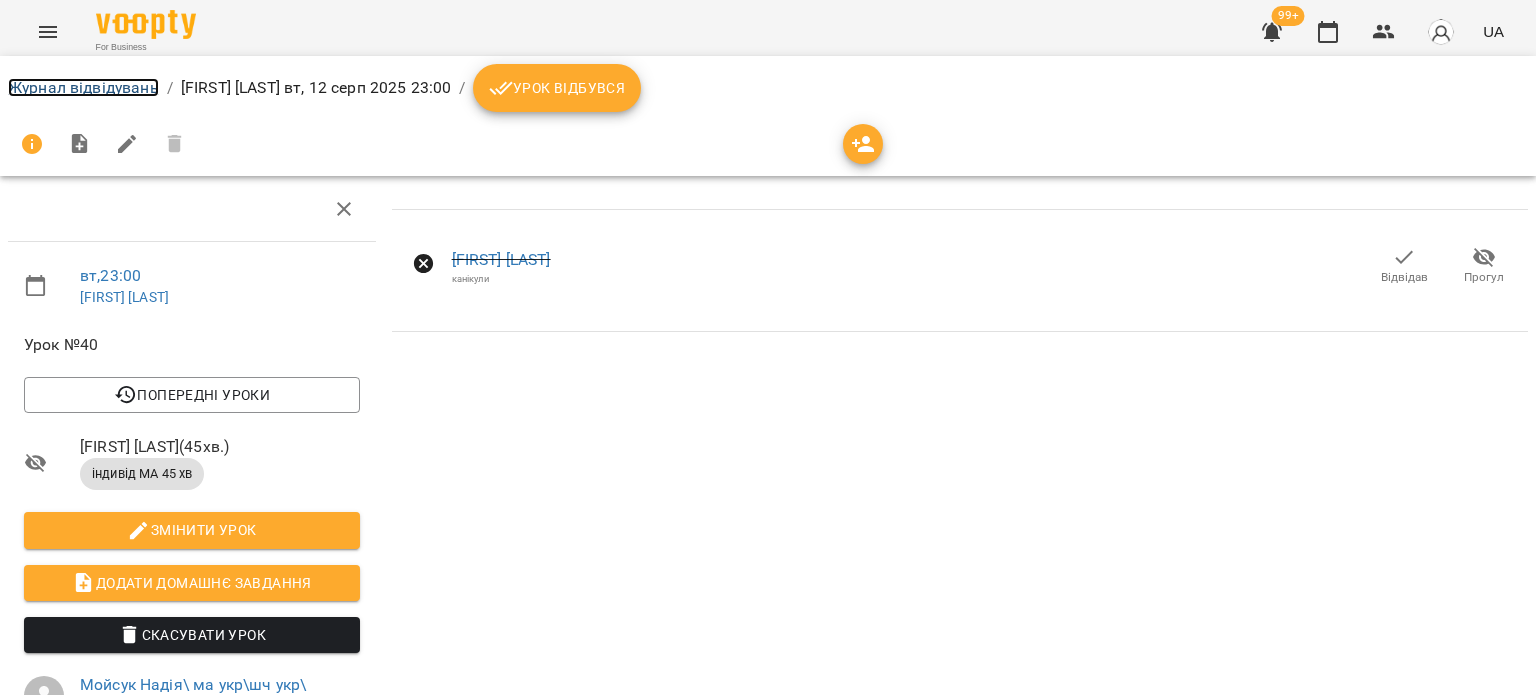 click on "Журнал відвідувань" at bounding box center [83, 87] 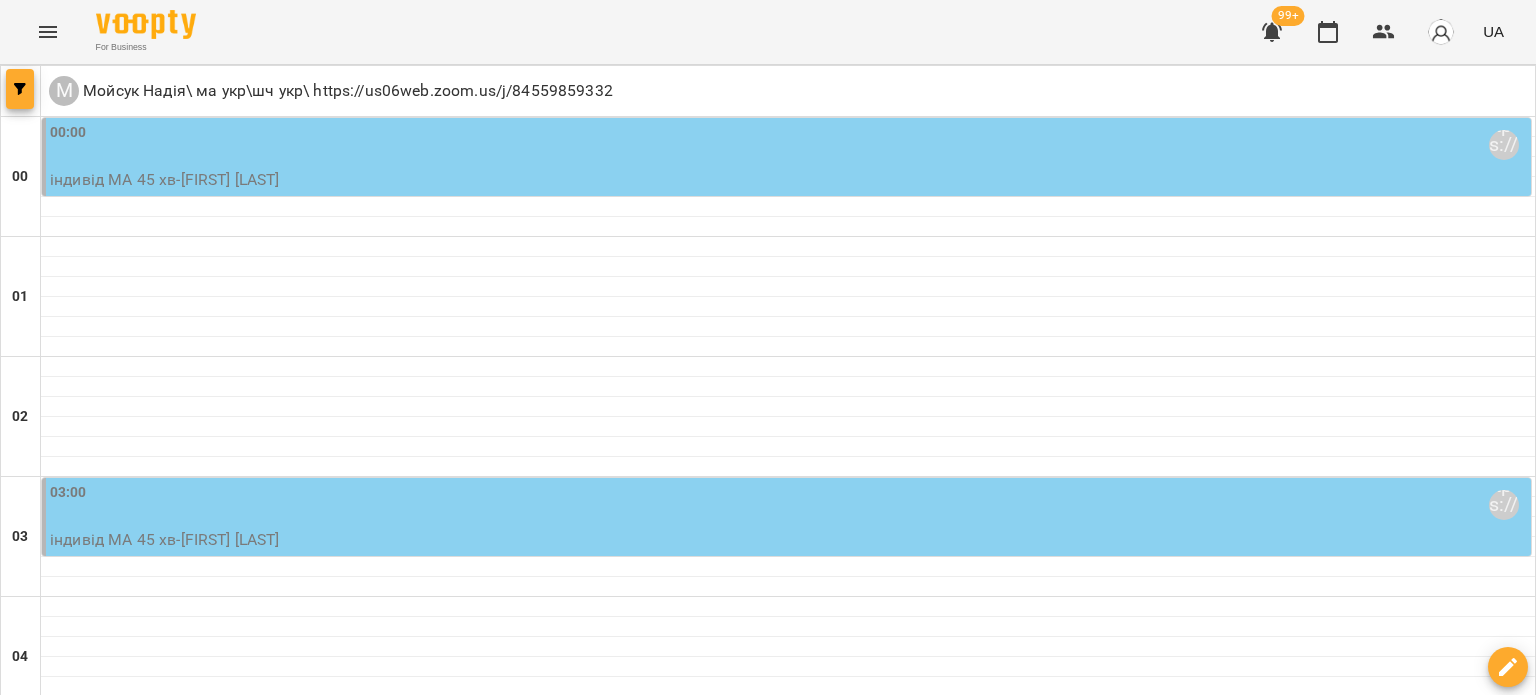 click at bounding box center [20, 89] 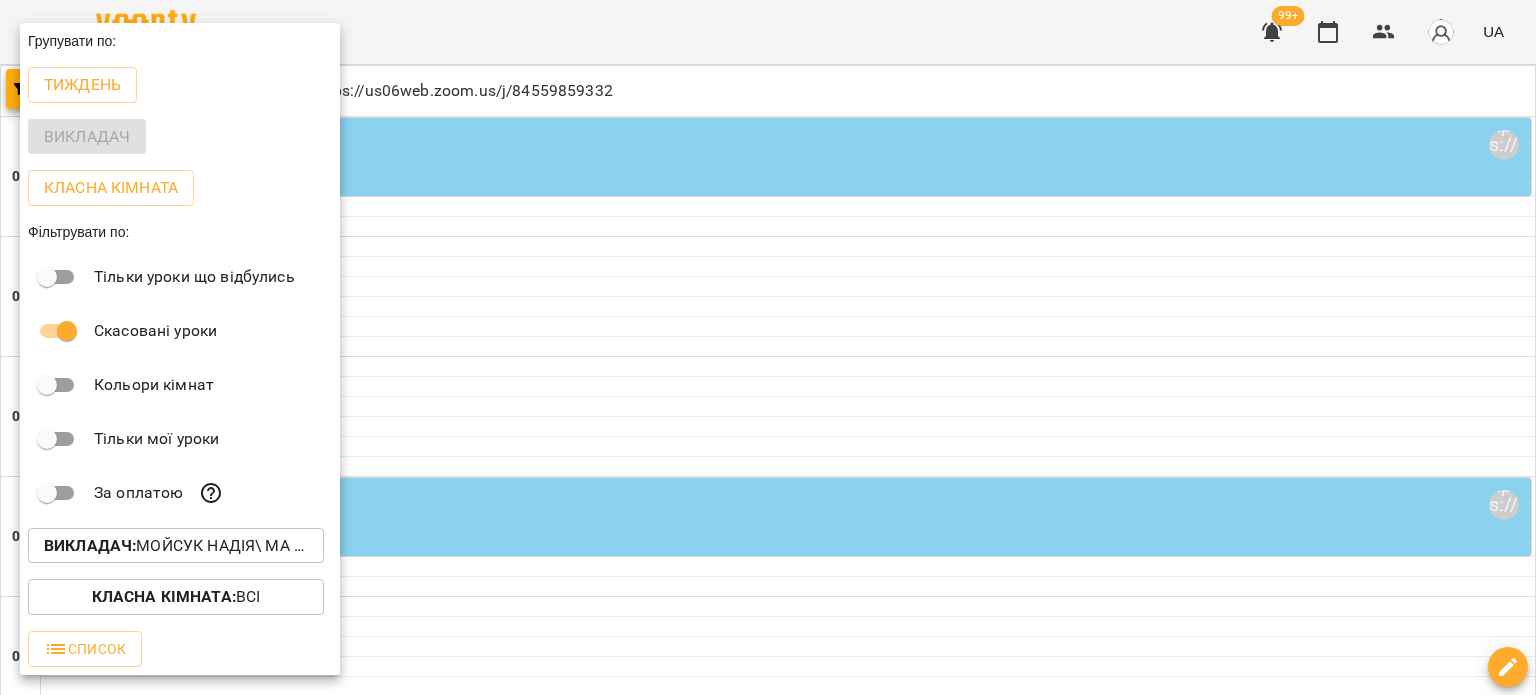 click on "Викладач :  Мойсук Надія\ ма укр\шч укр\ https://us06web.zoom.us/j/84559859332" at bounding box center [176, 546] 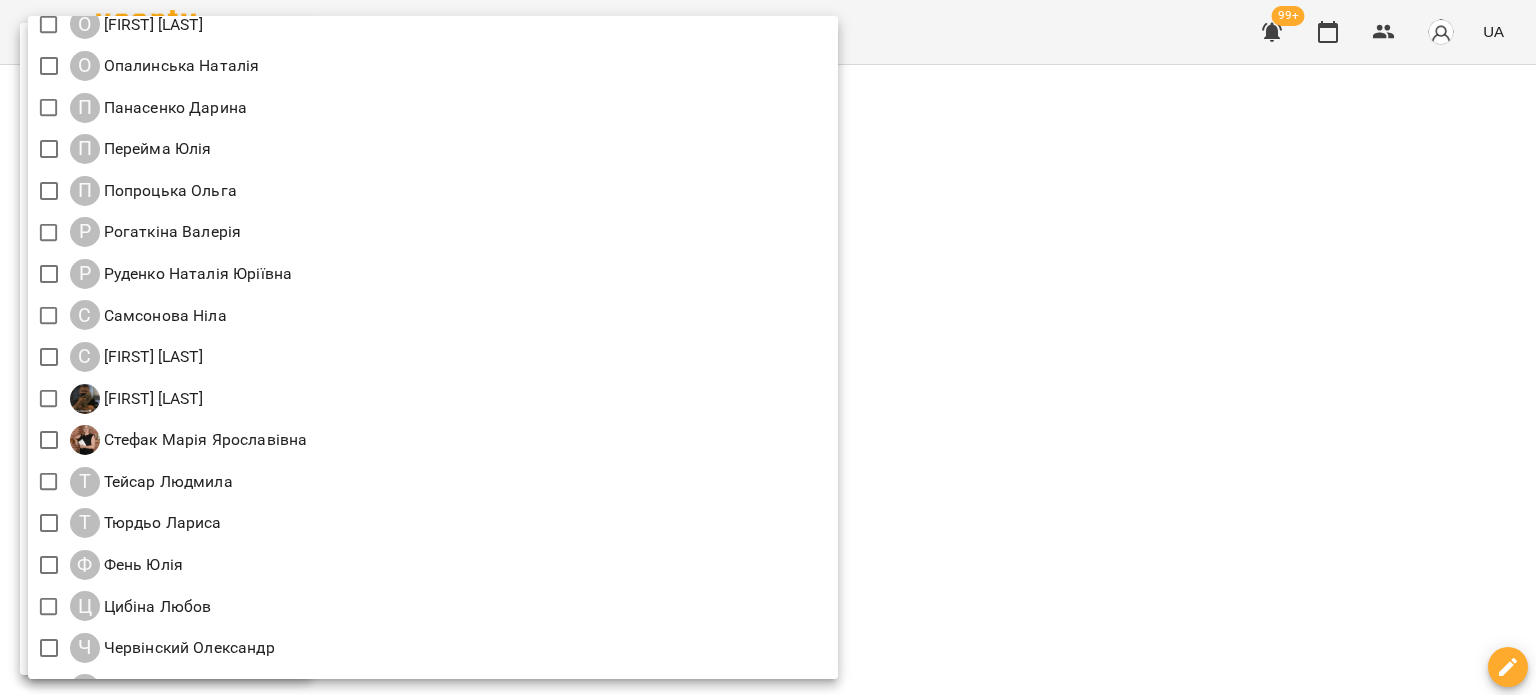 scroll, scrollTop: 2167, scrollLeft: 0, axis: vertical 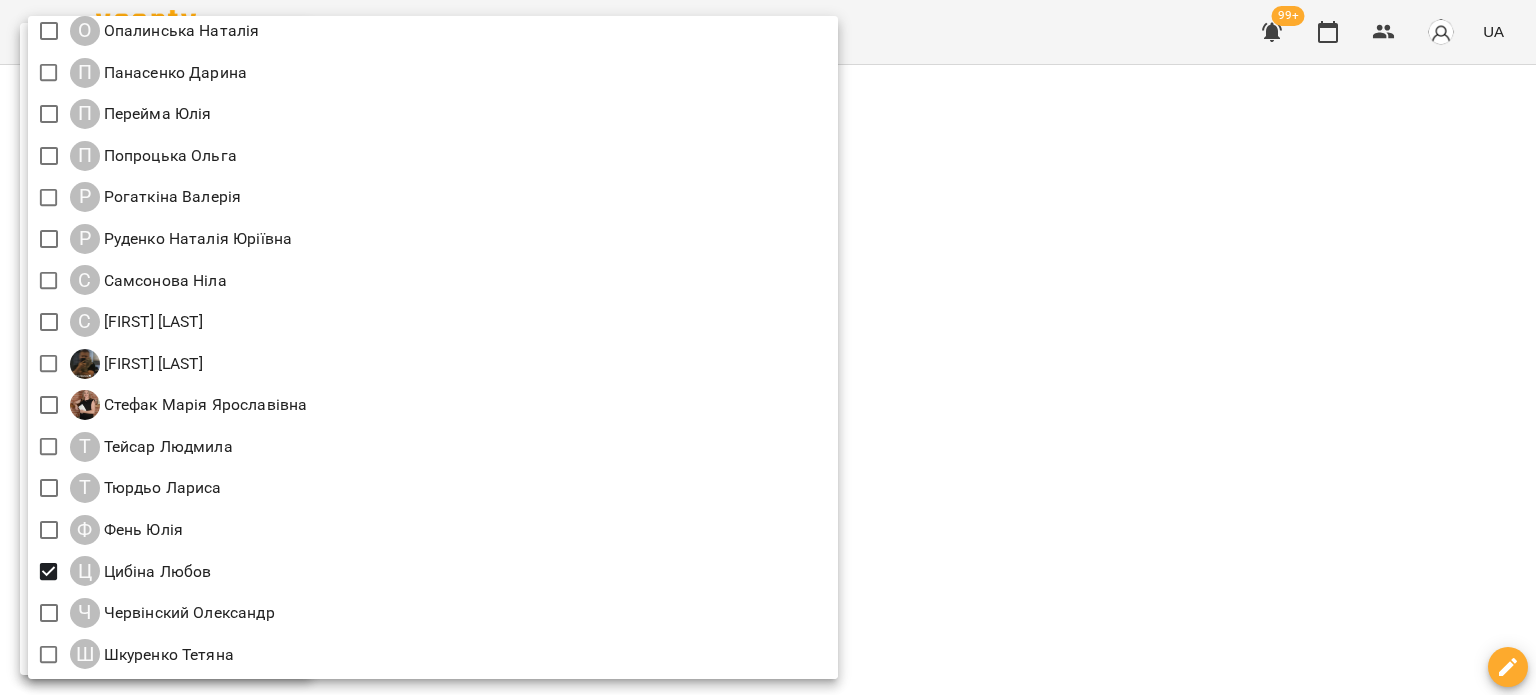 click at bounding box center (768, 347) 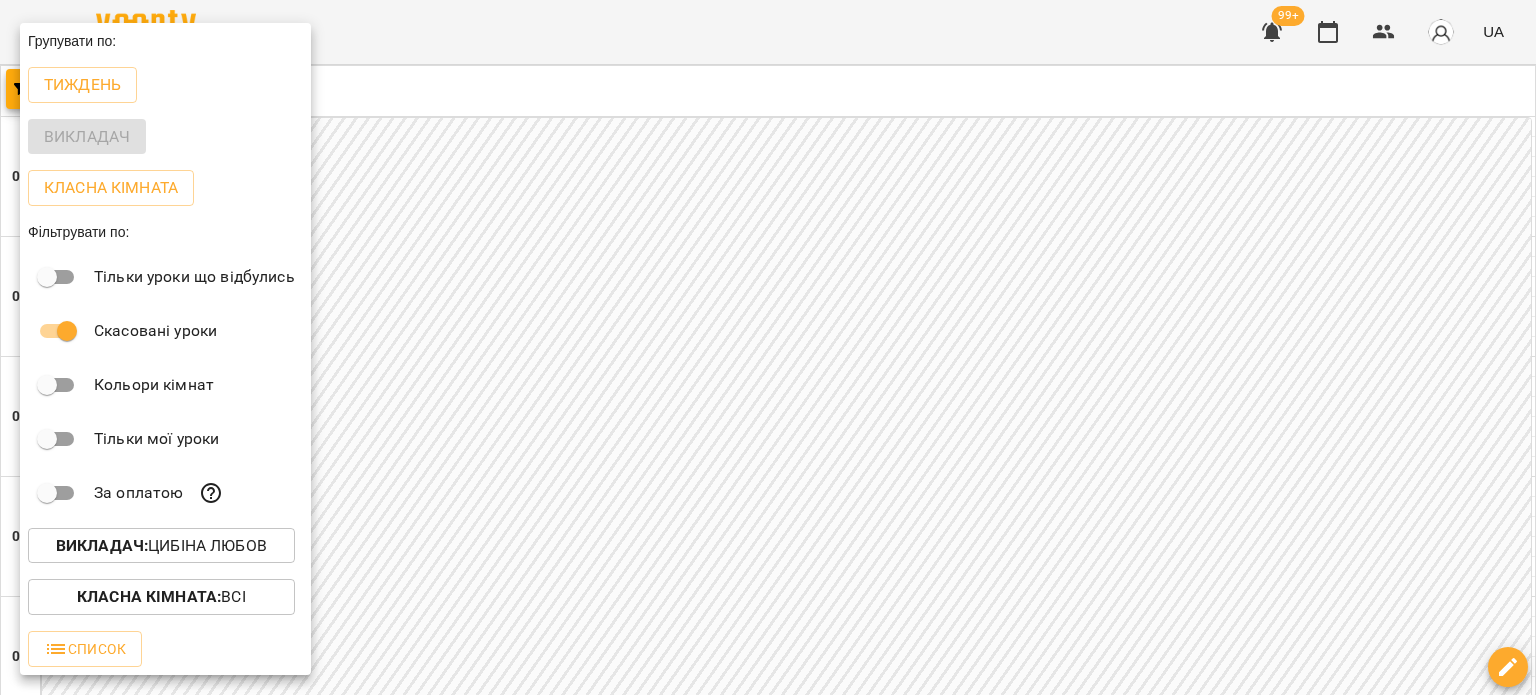 click at bounding box center [768, 347] 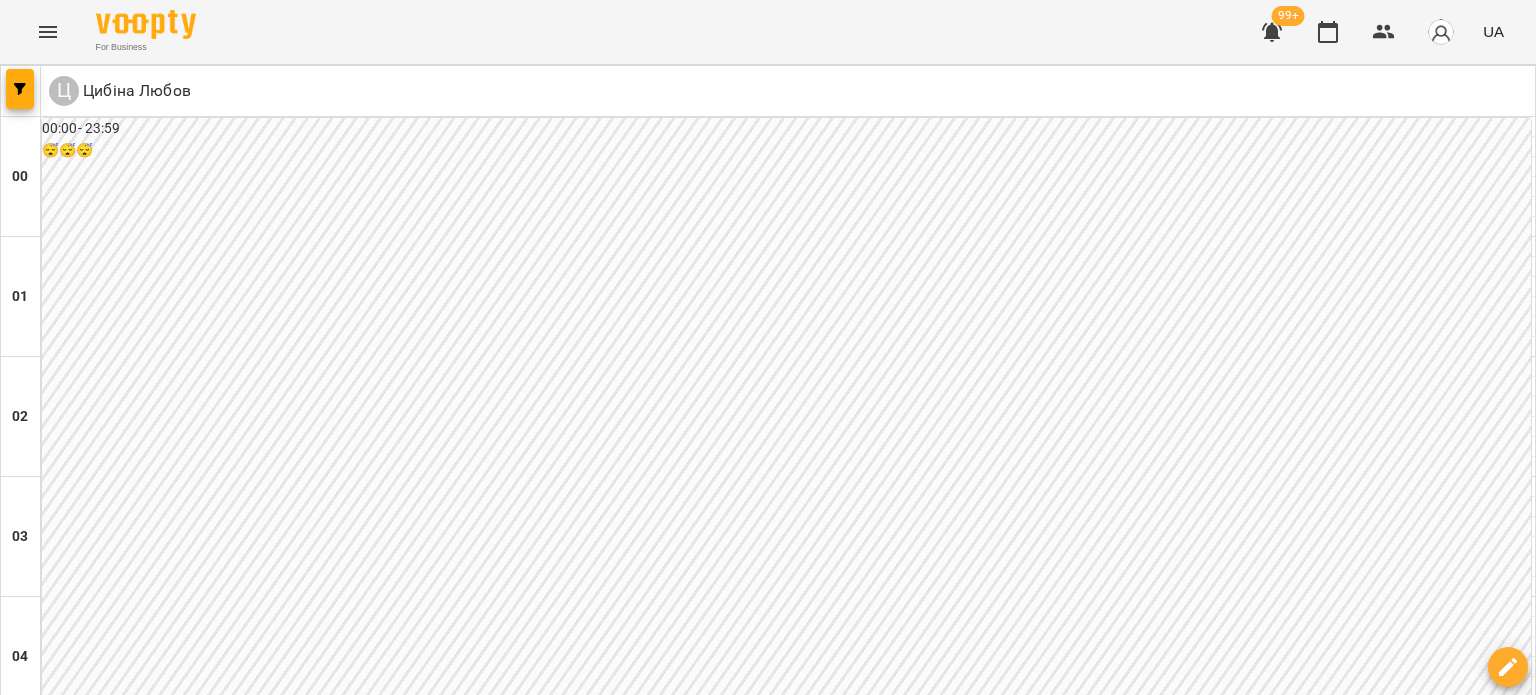 click on "13 серп" at bounding box center [645, 3042] 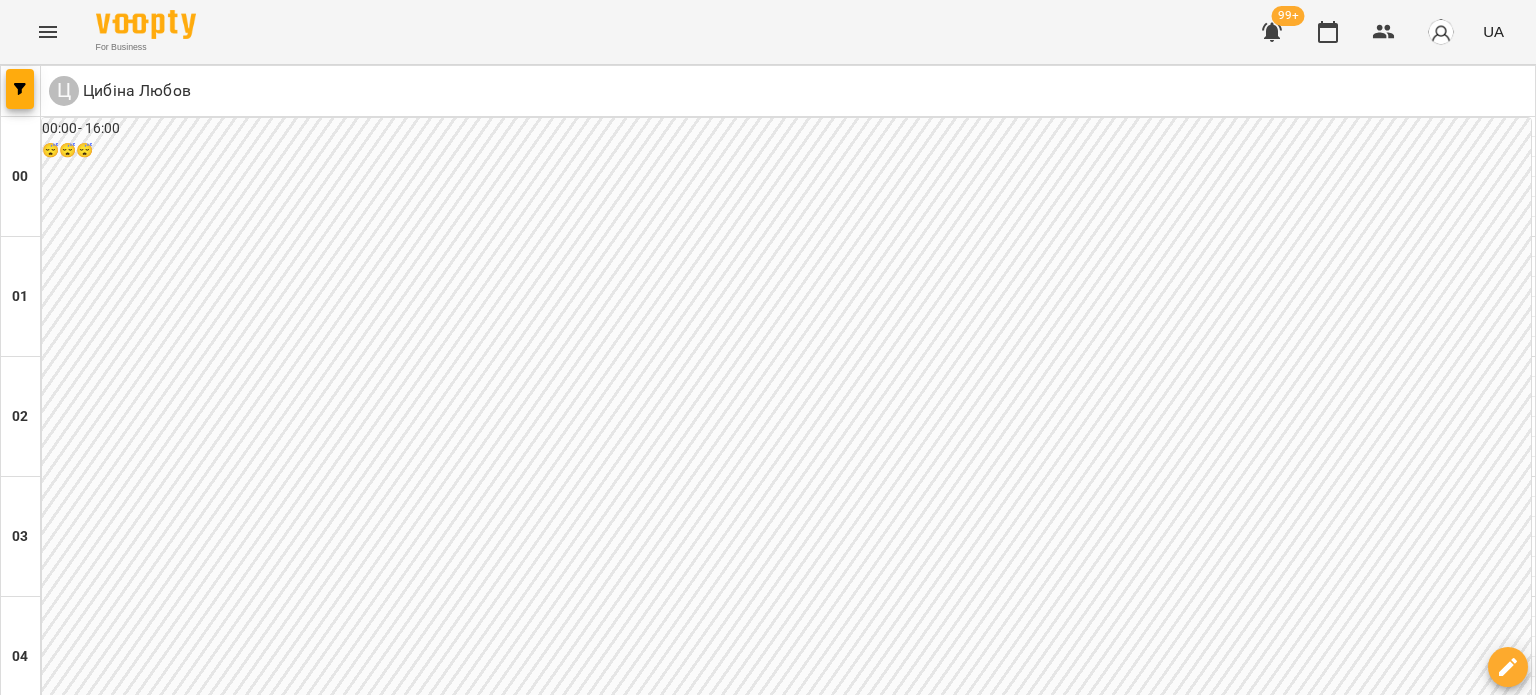 scroll, scrollTop: 2200, scrollLeft: 0, axis: vertical 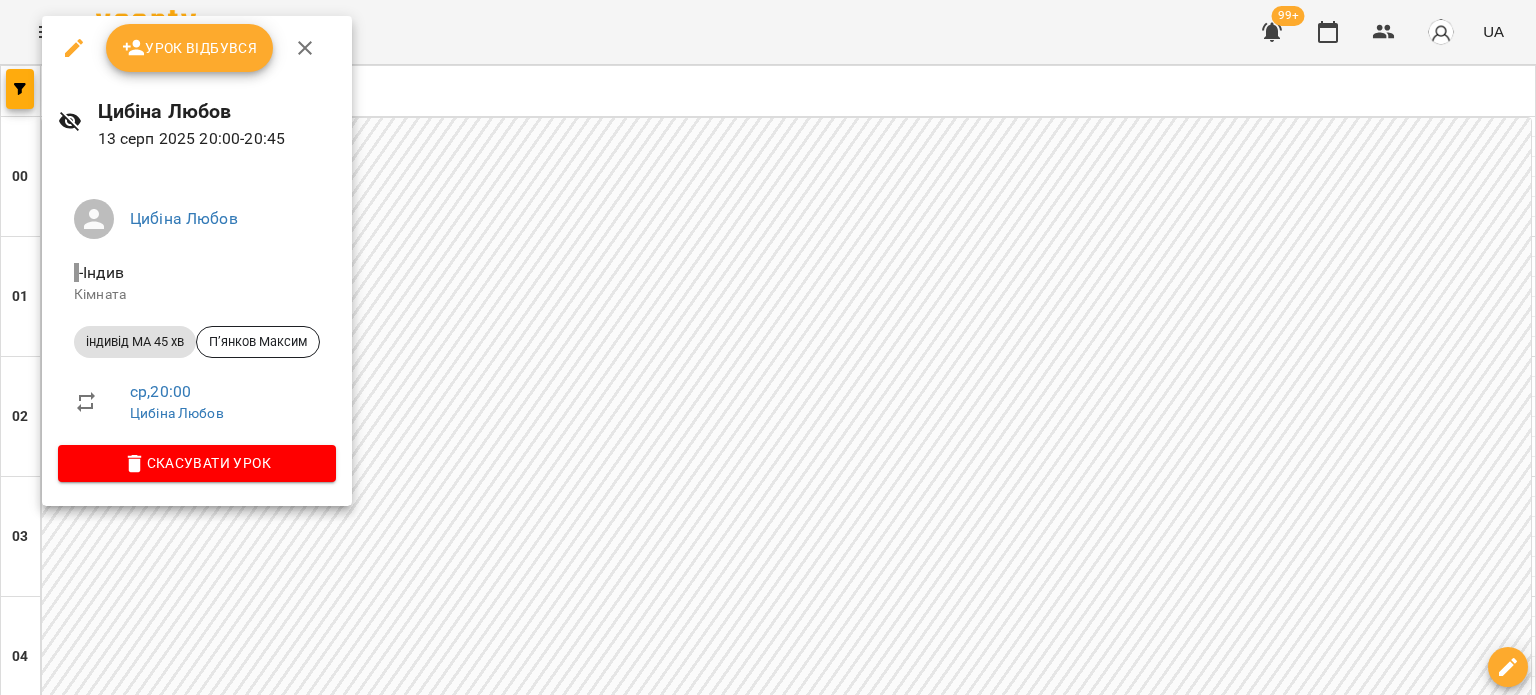 click 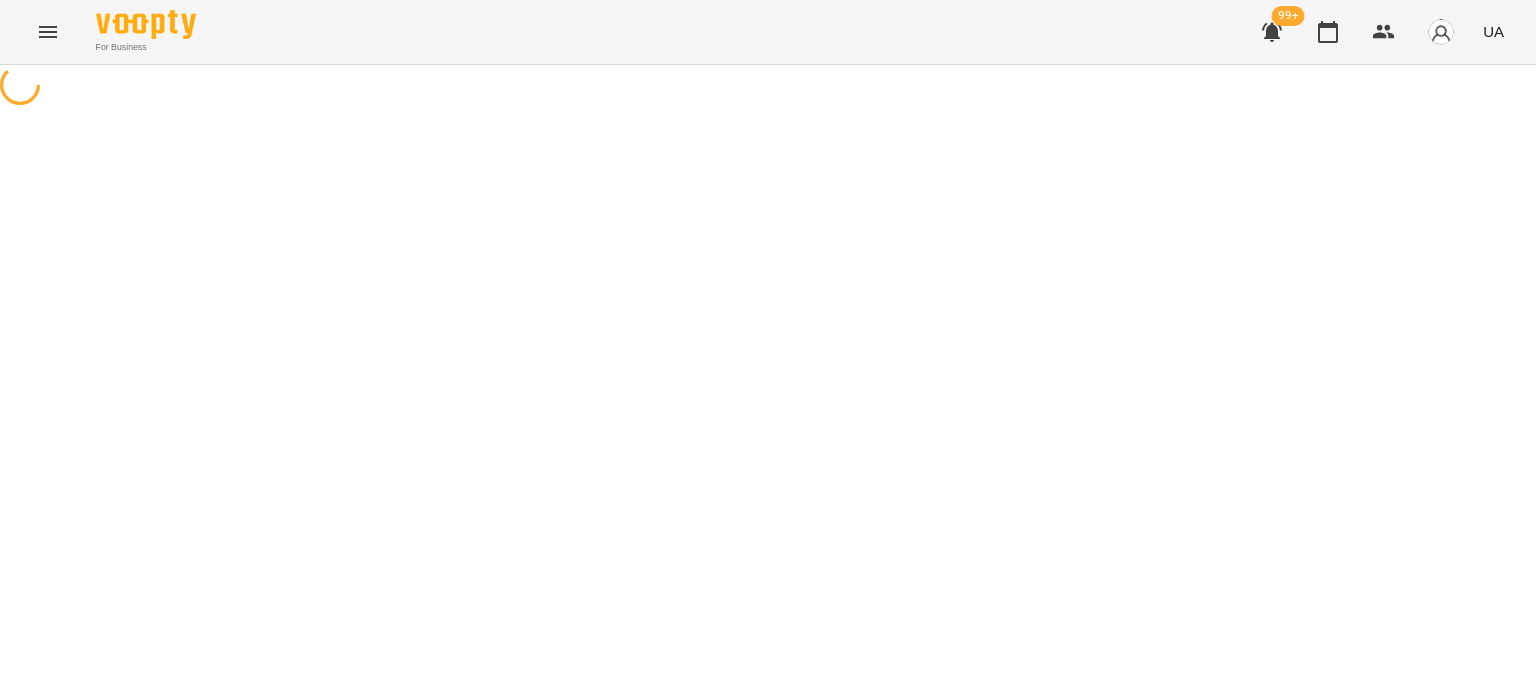select on "**********" 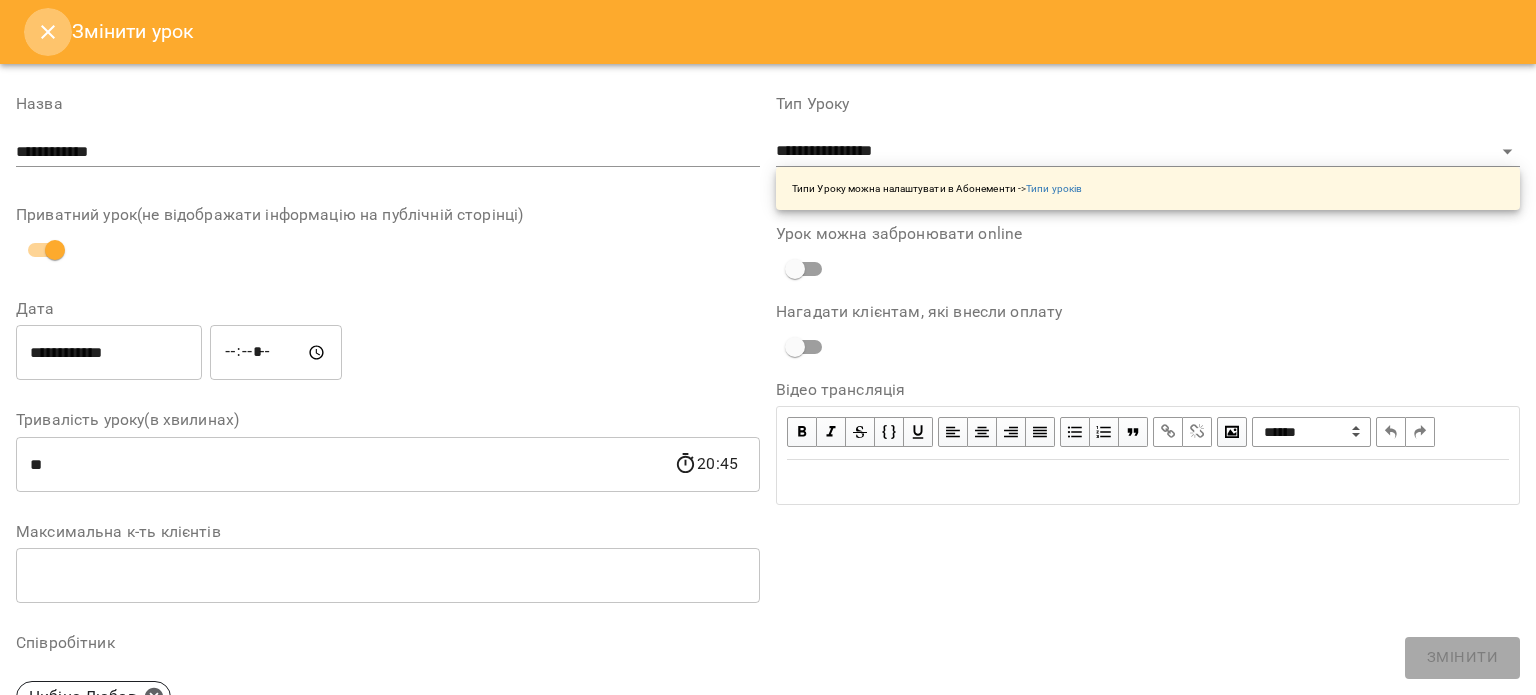 click 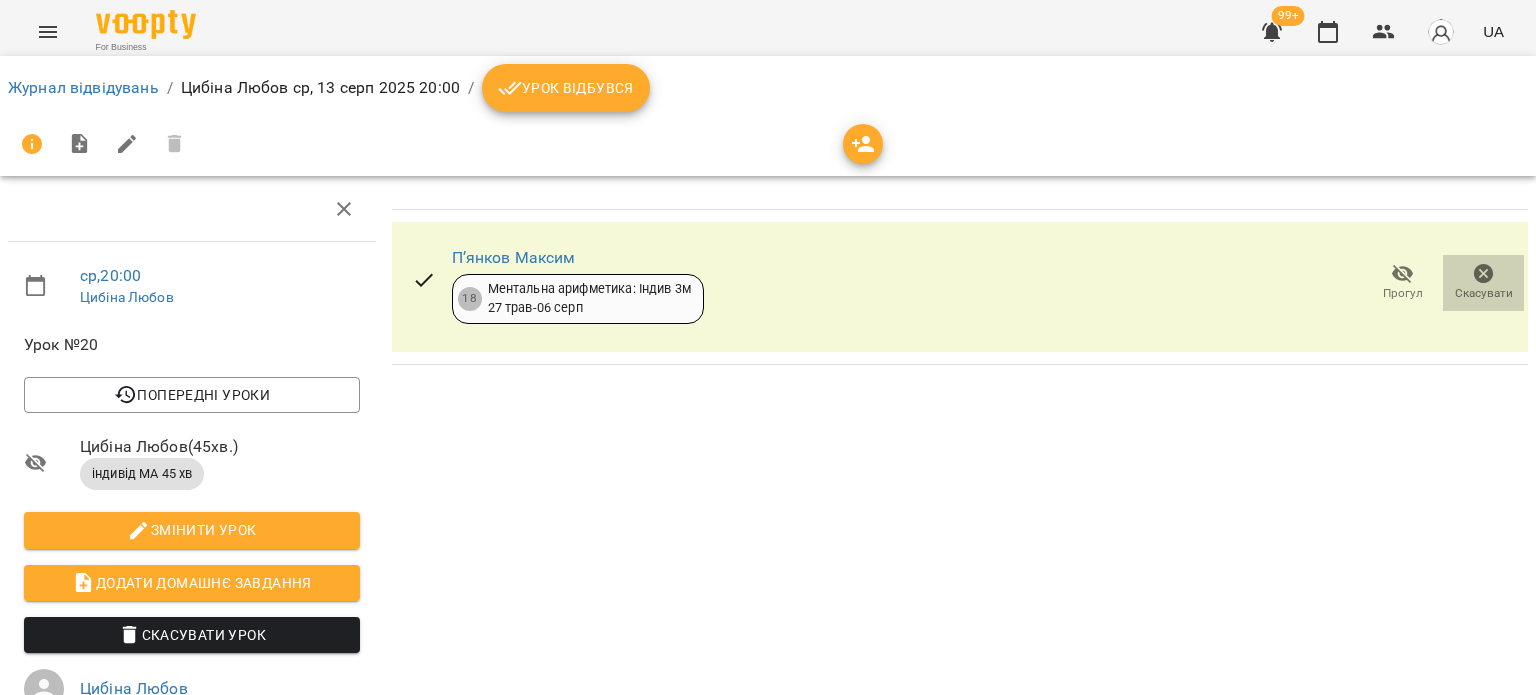 click 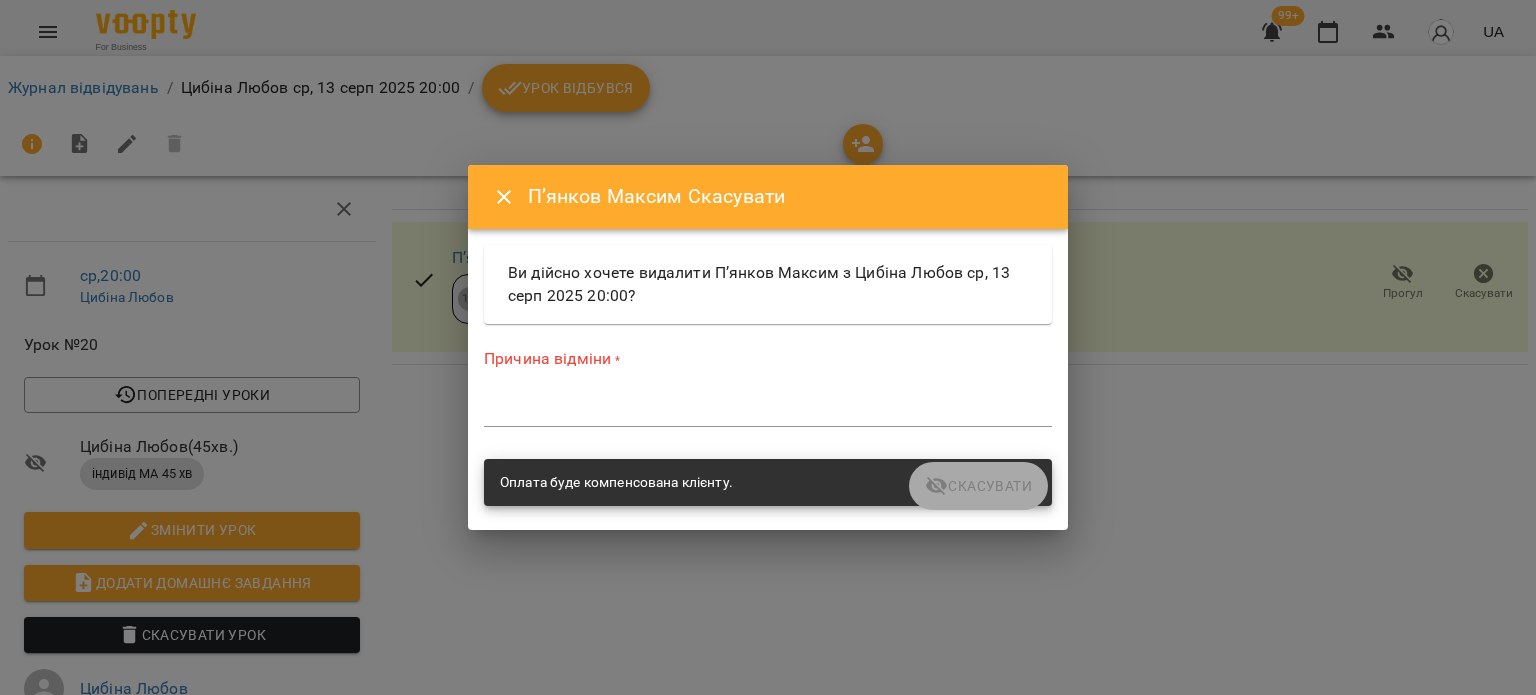 click at bounding box center [768, 410] 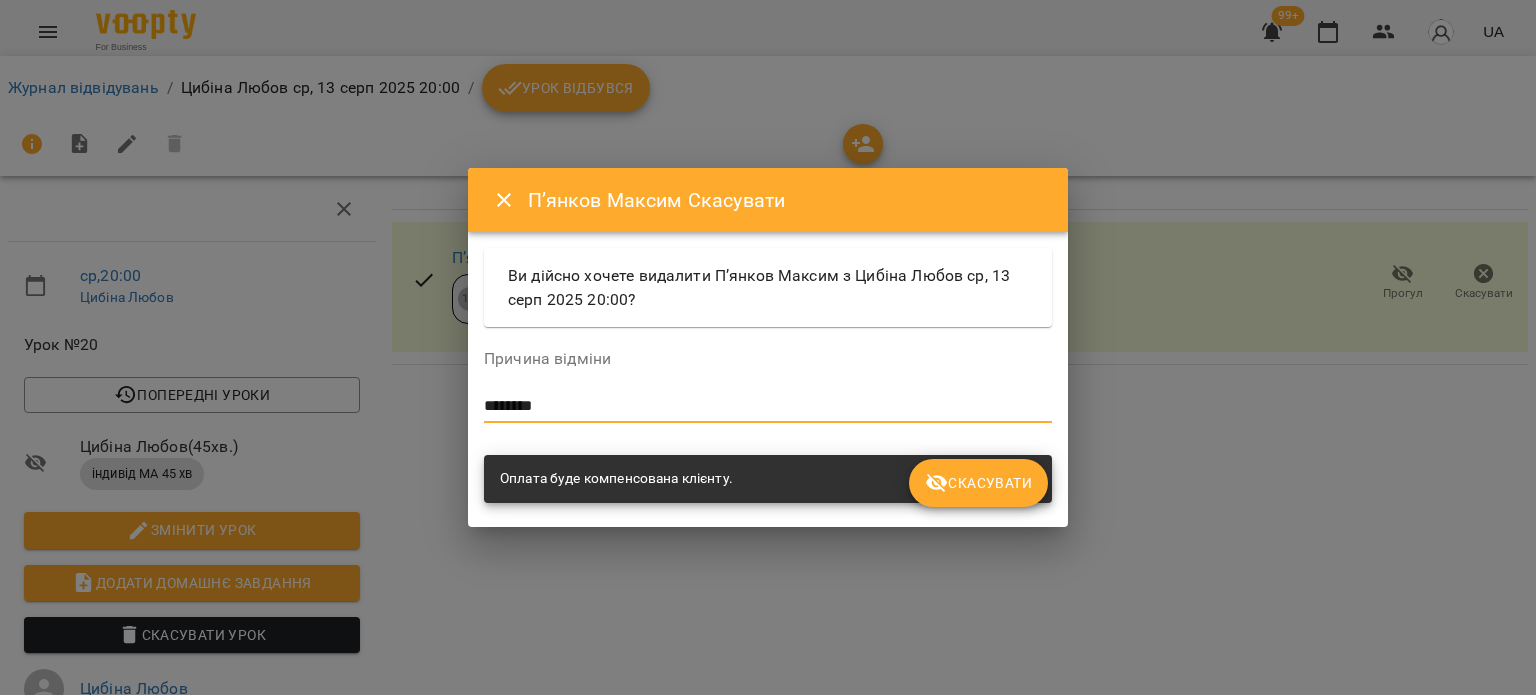 type on "********" 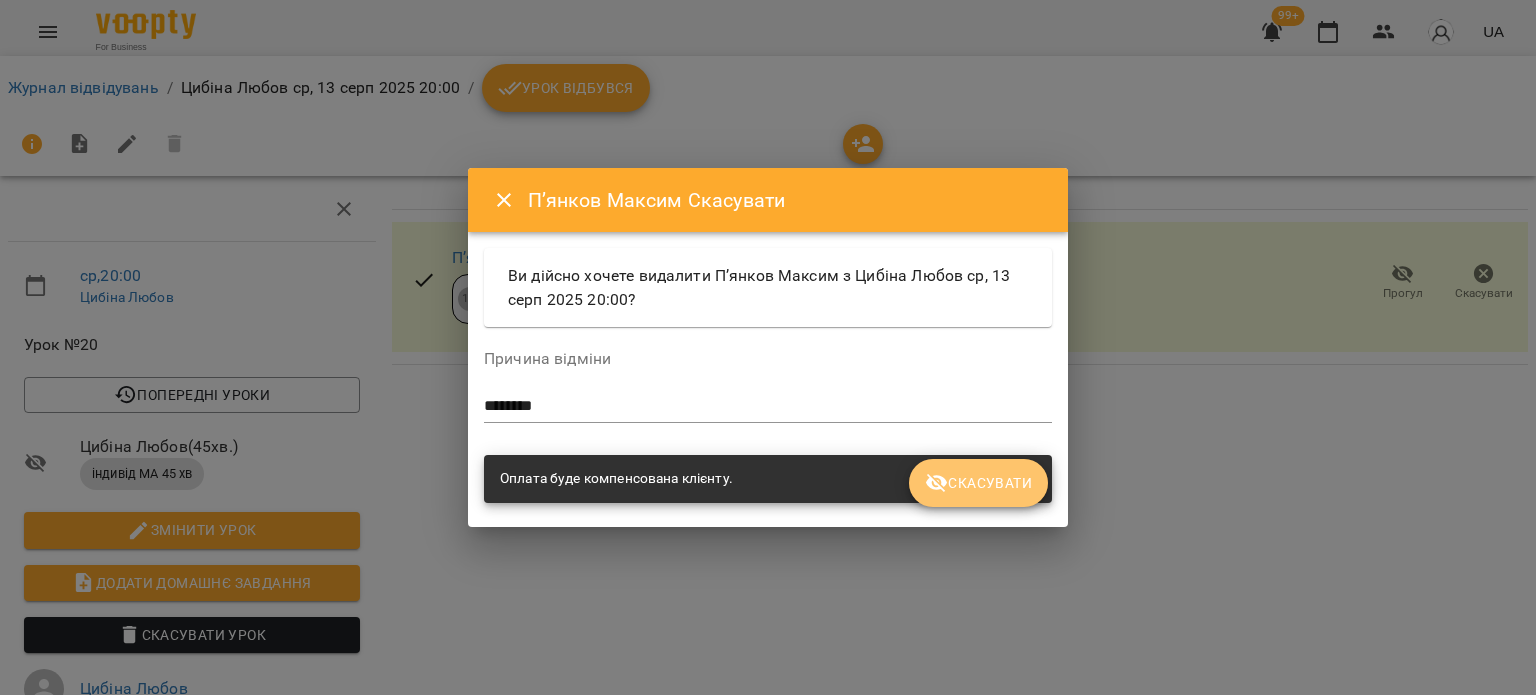 click on "Скасувати" at bounding box center (978, 483) 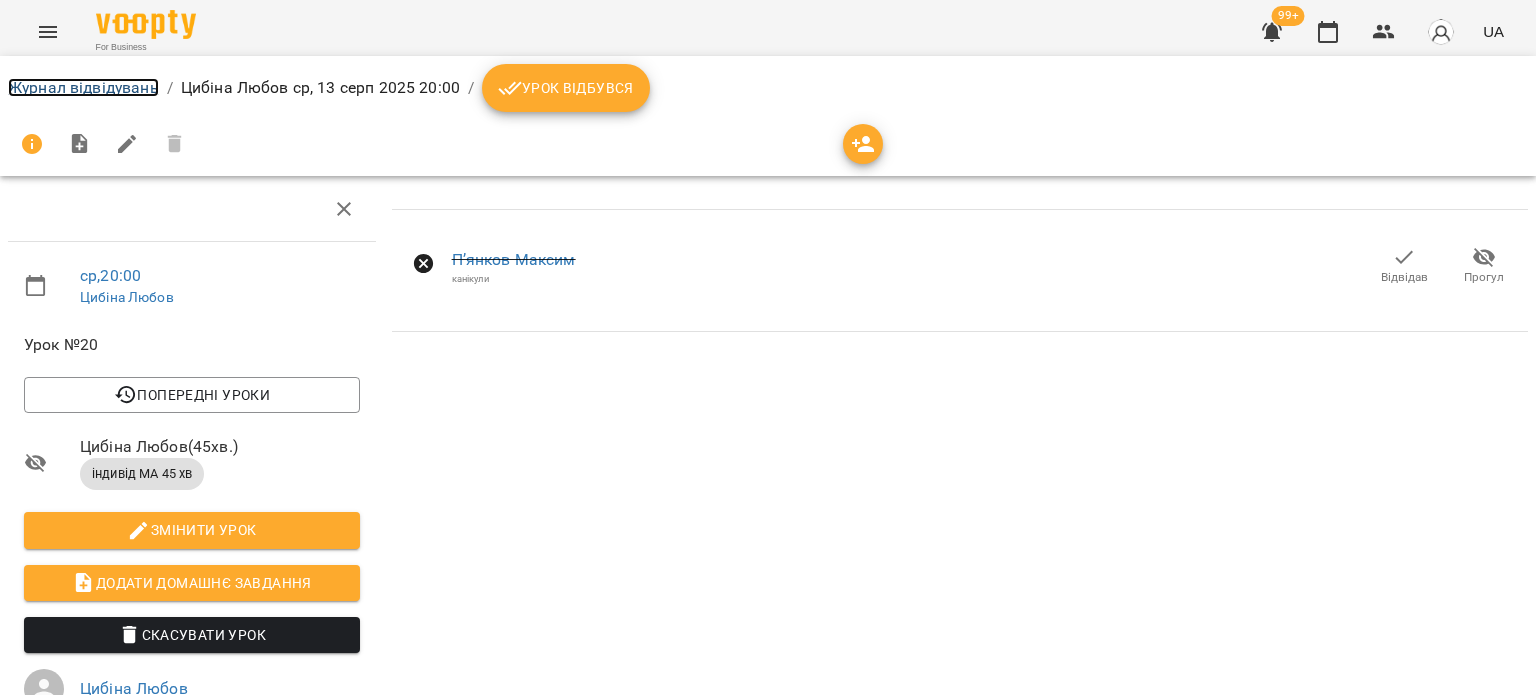 click on "Журнал відвідувань" at bounding box center [83, 87] 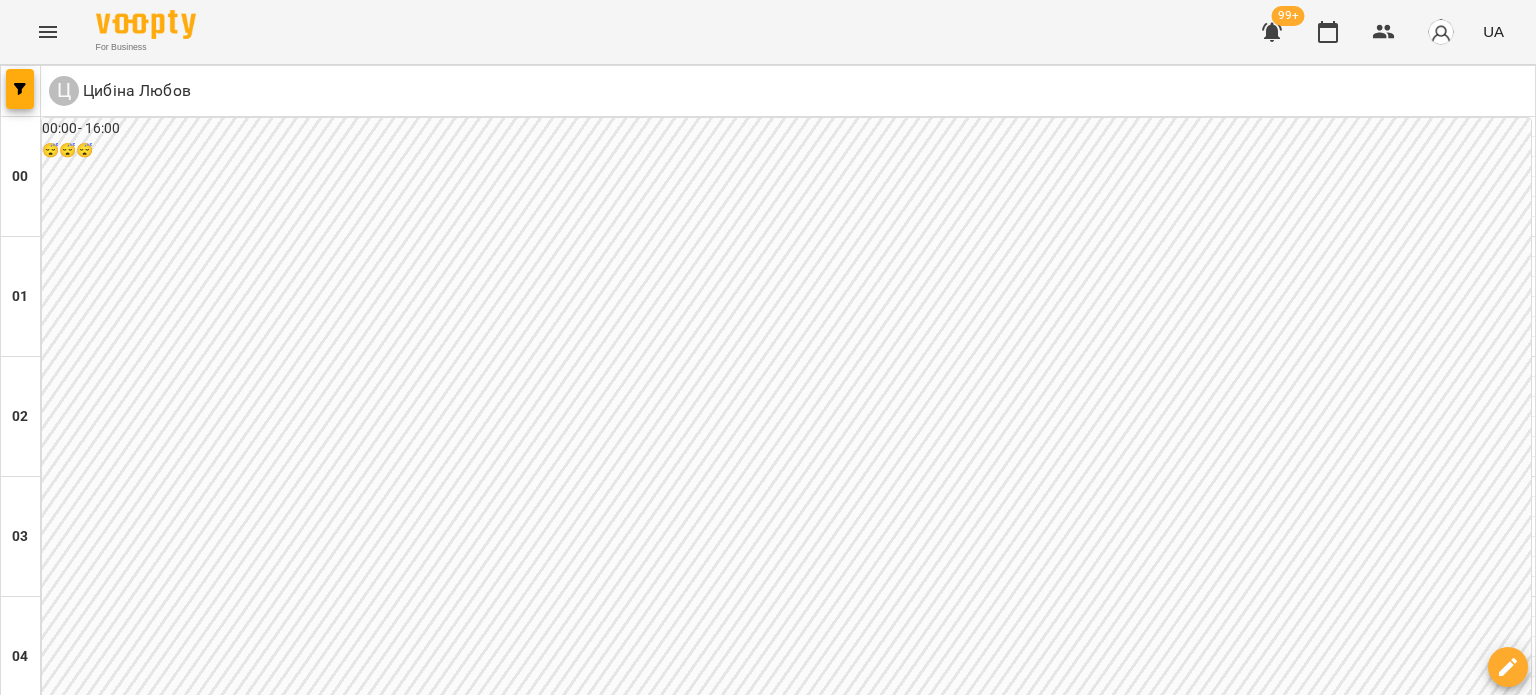 click on "сб" at bounding box center (1281, 3023) 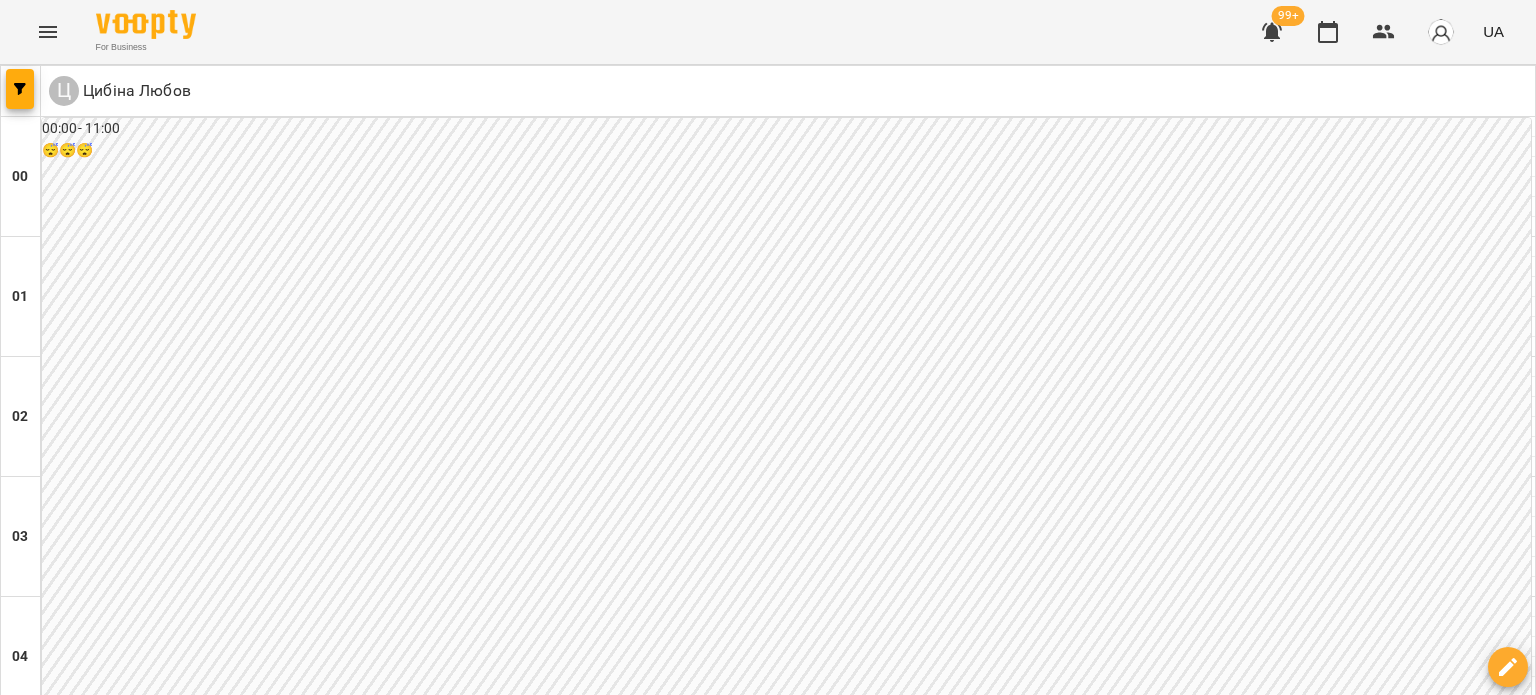 scroll, scrollTop: 1900, scrollLeft: 0, axis: vertical 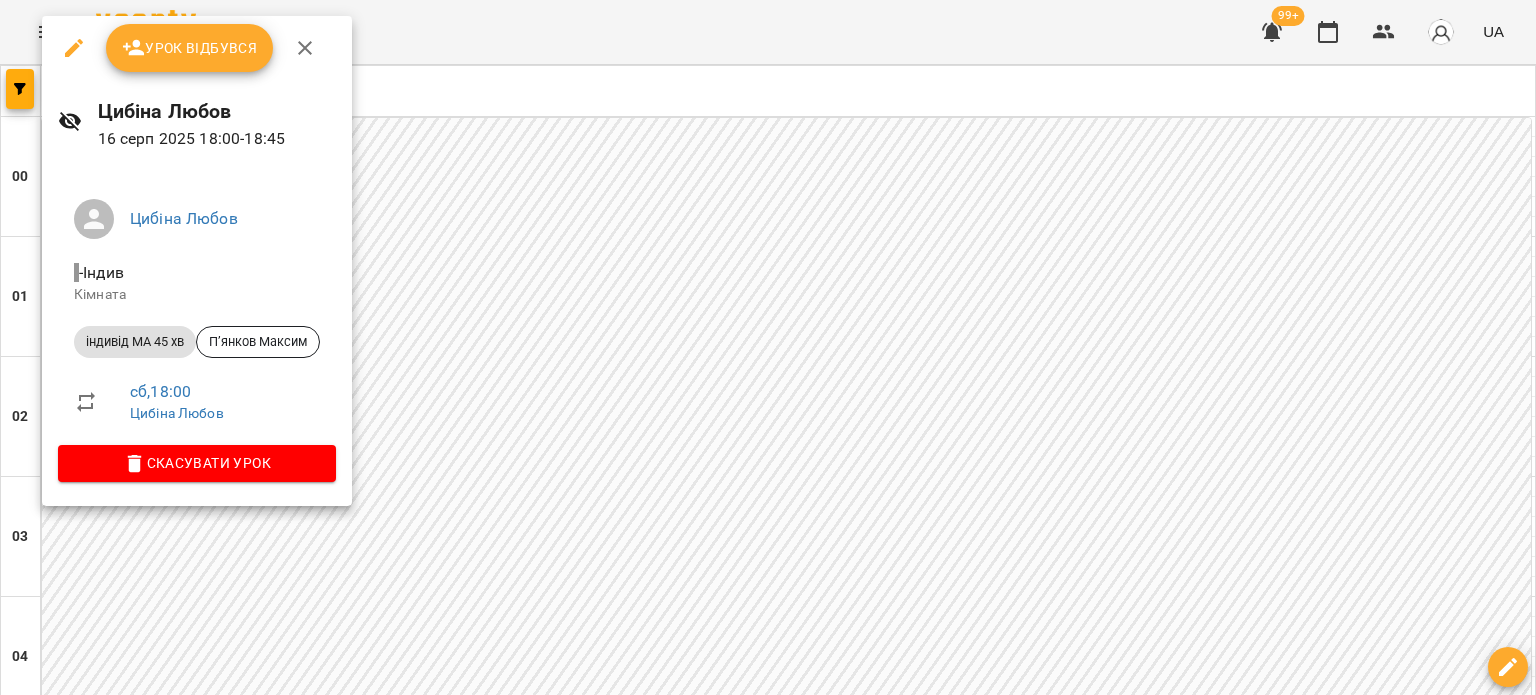 click 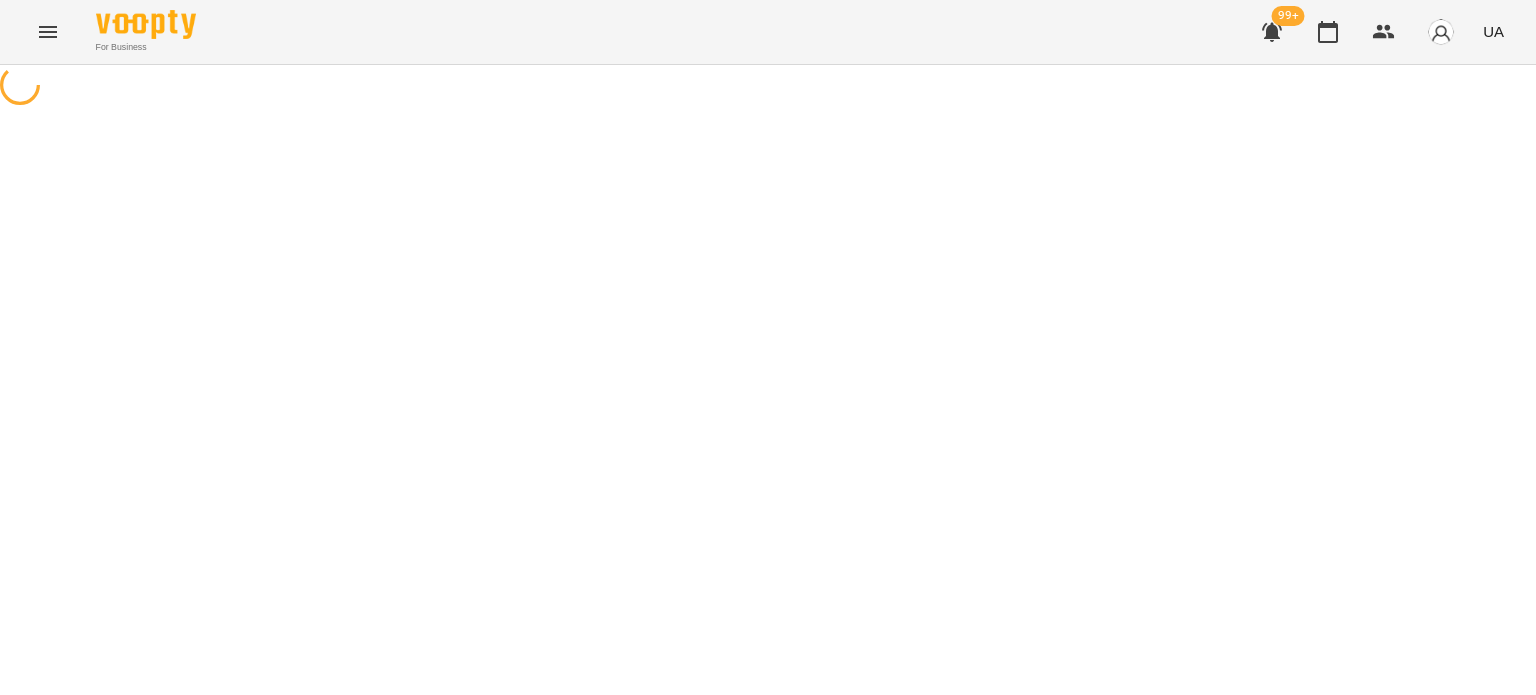 select on "**********" 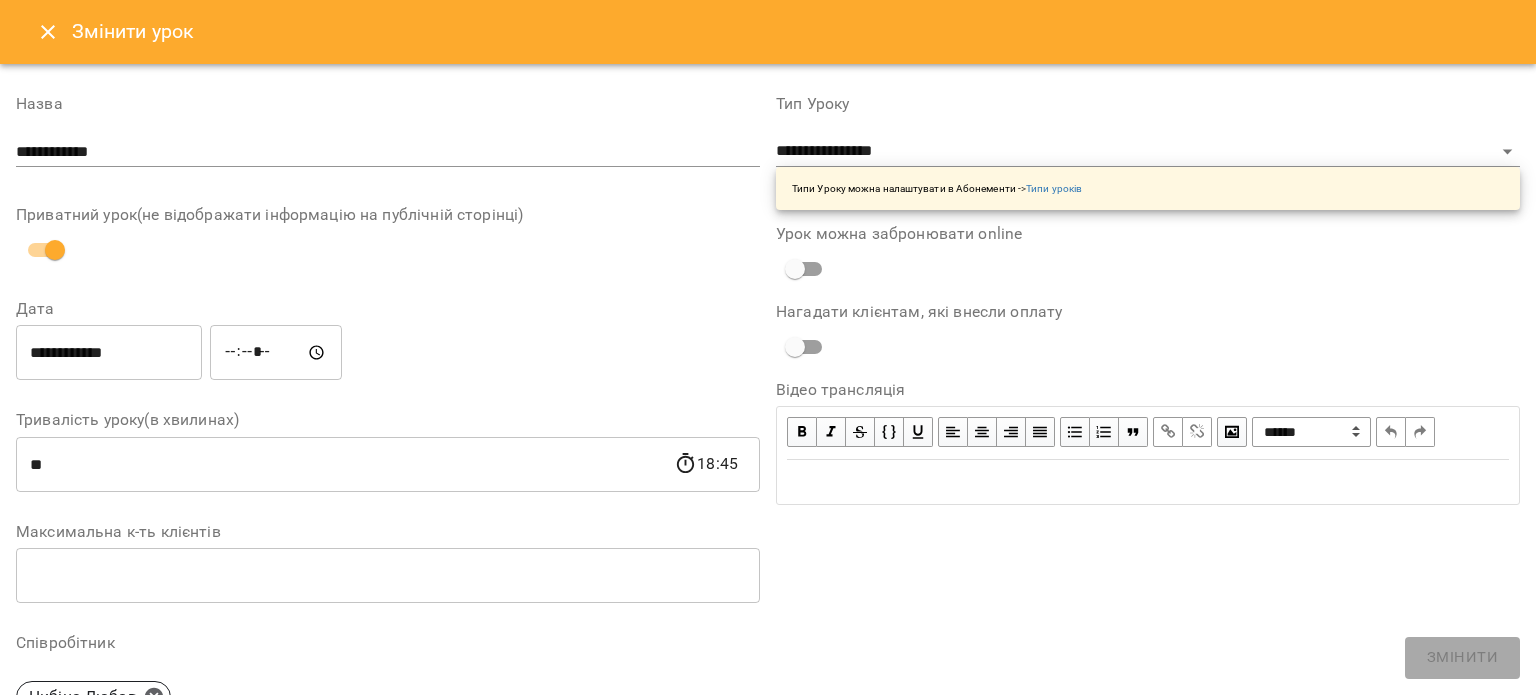 click 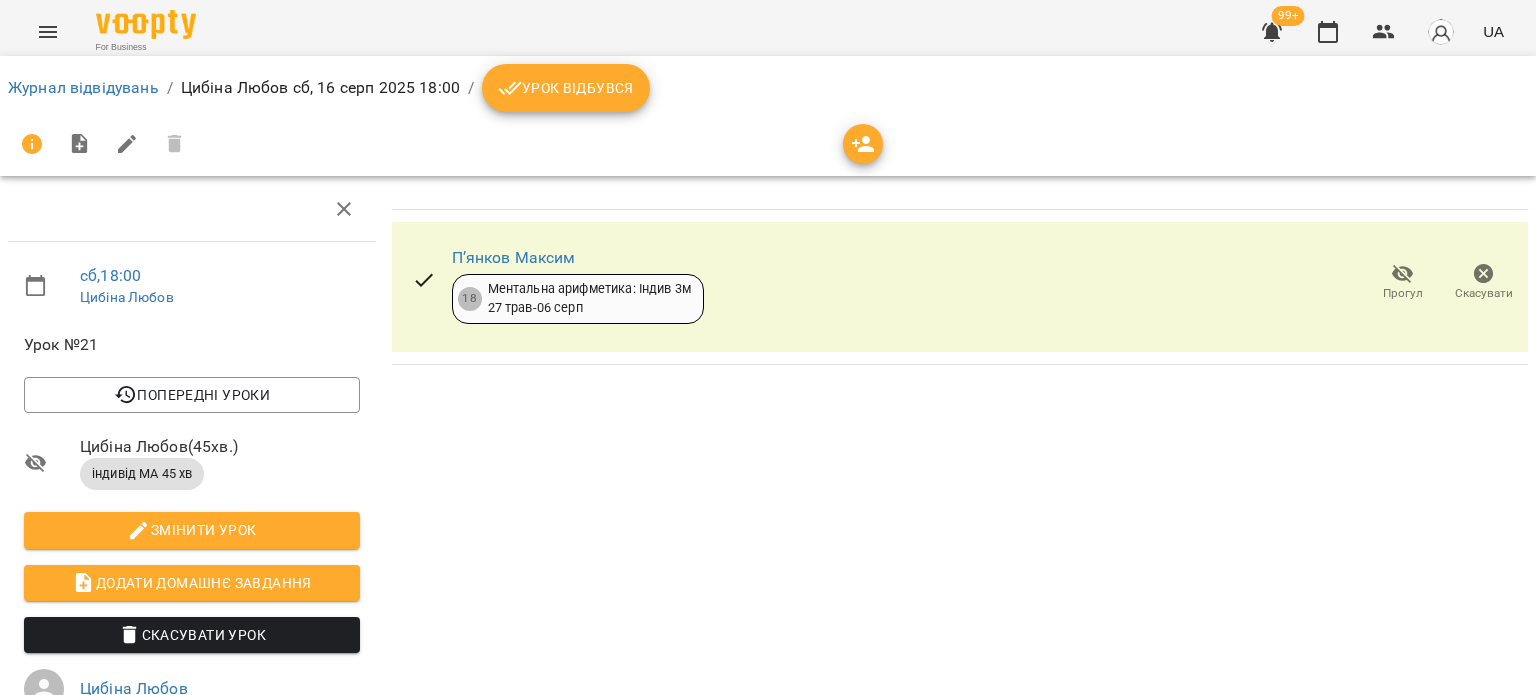 click 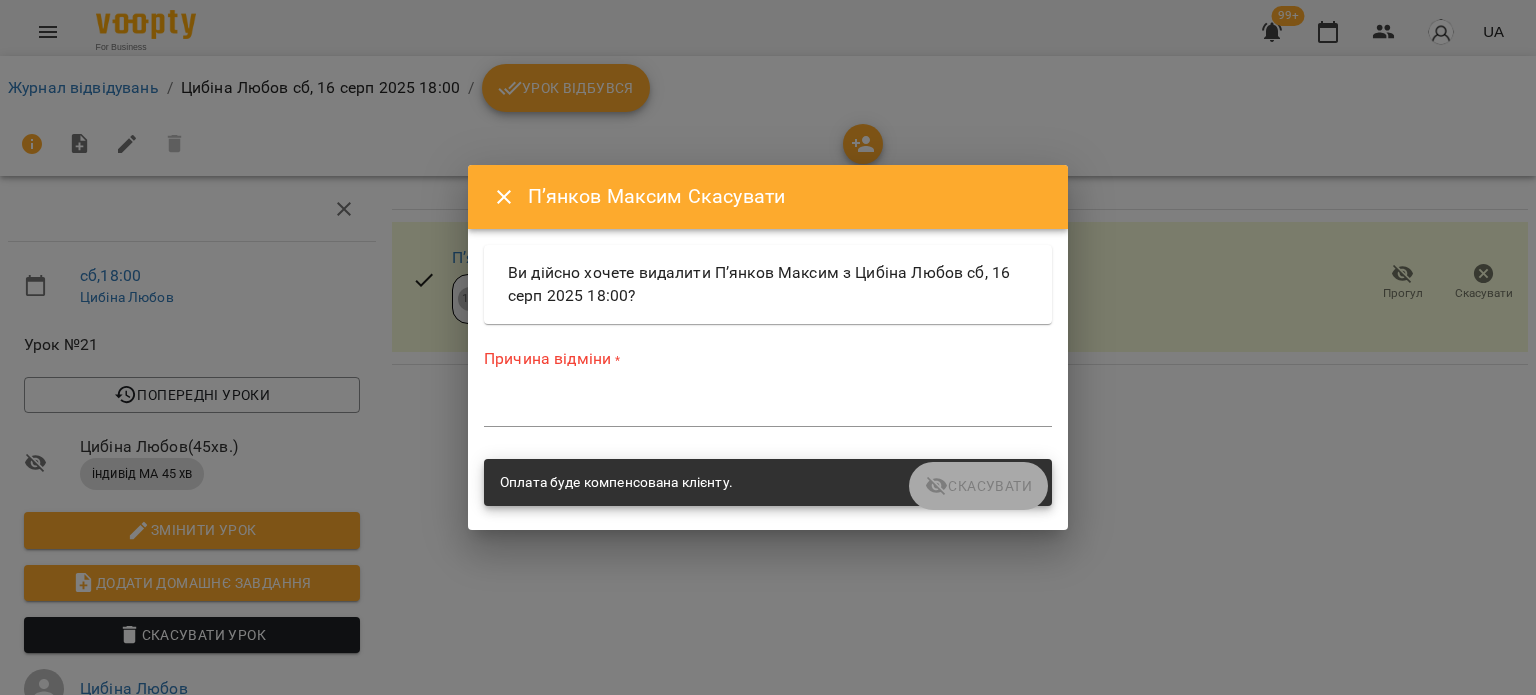 click on "*" at bounding box center (768, 411) 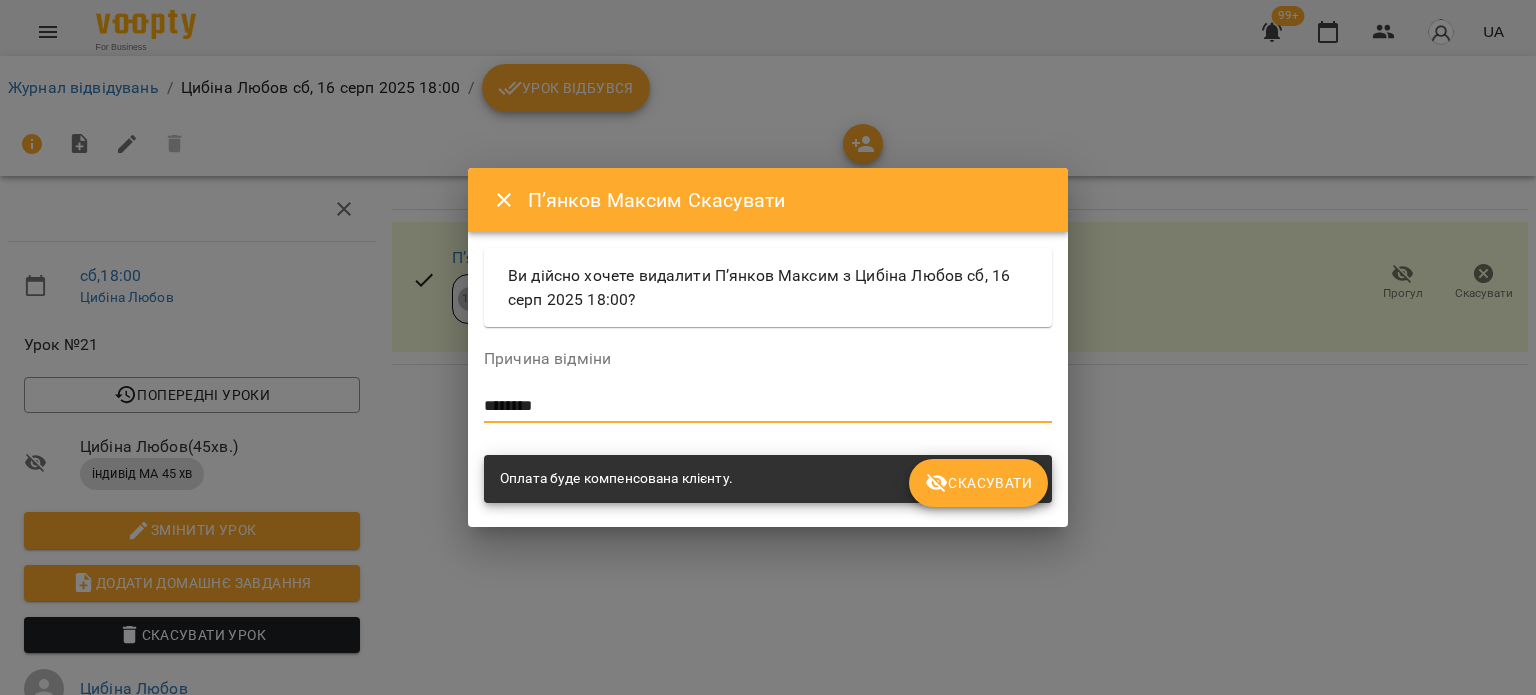 type on "********" 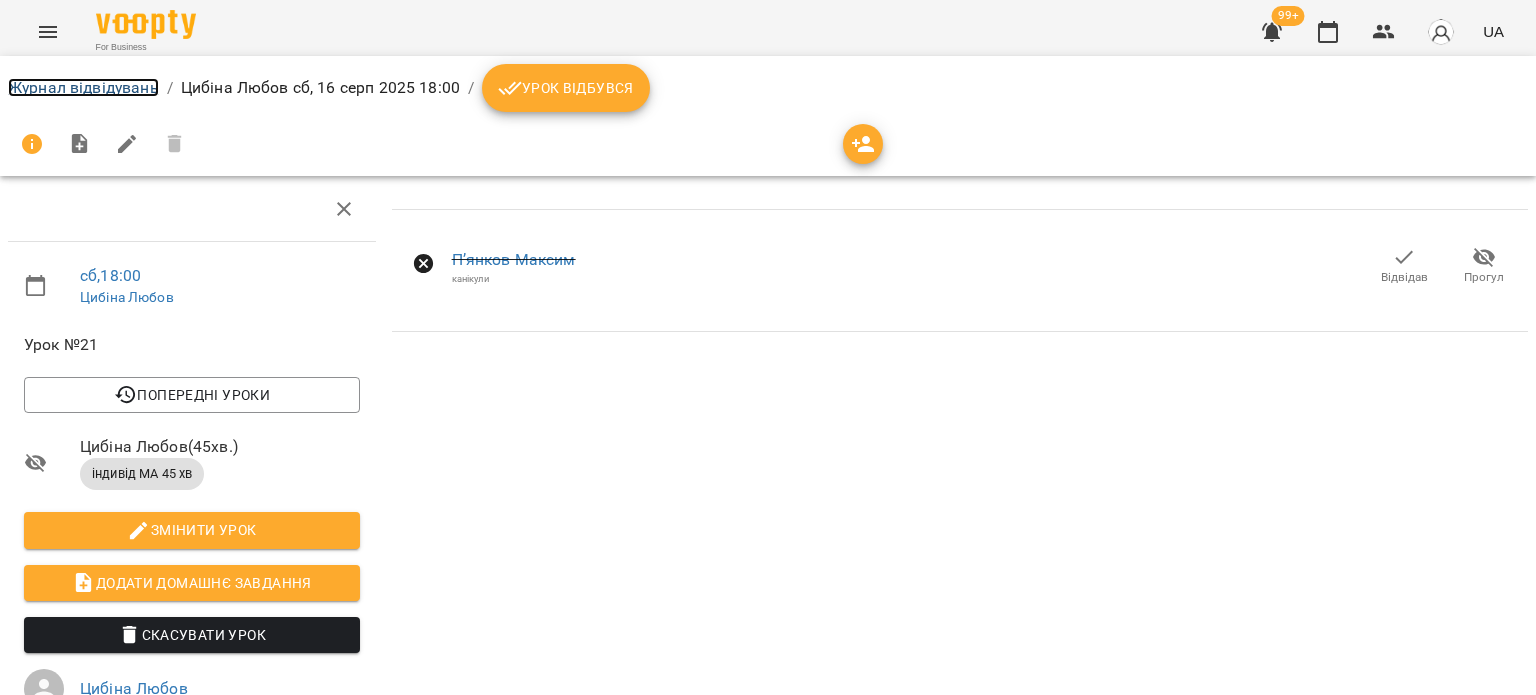 click on "Журнал відвідувань" at bounding box center [83, 87] 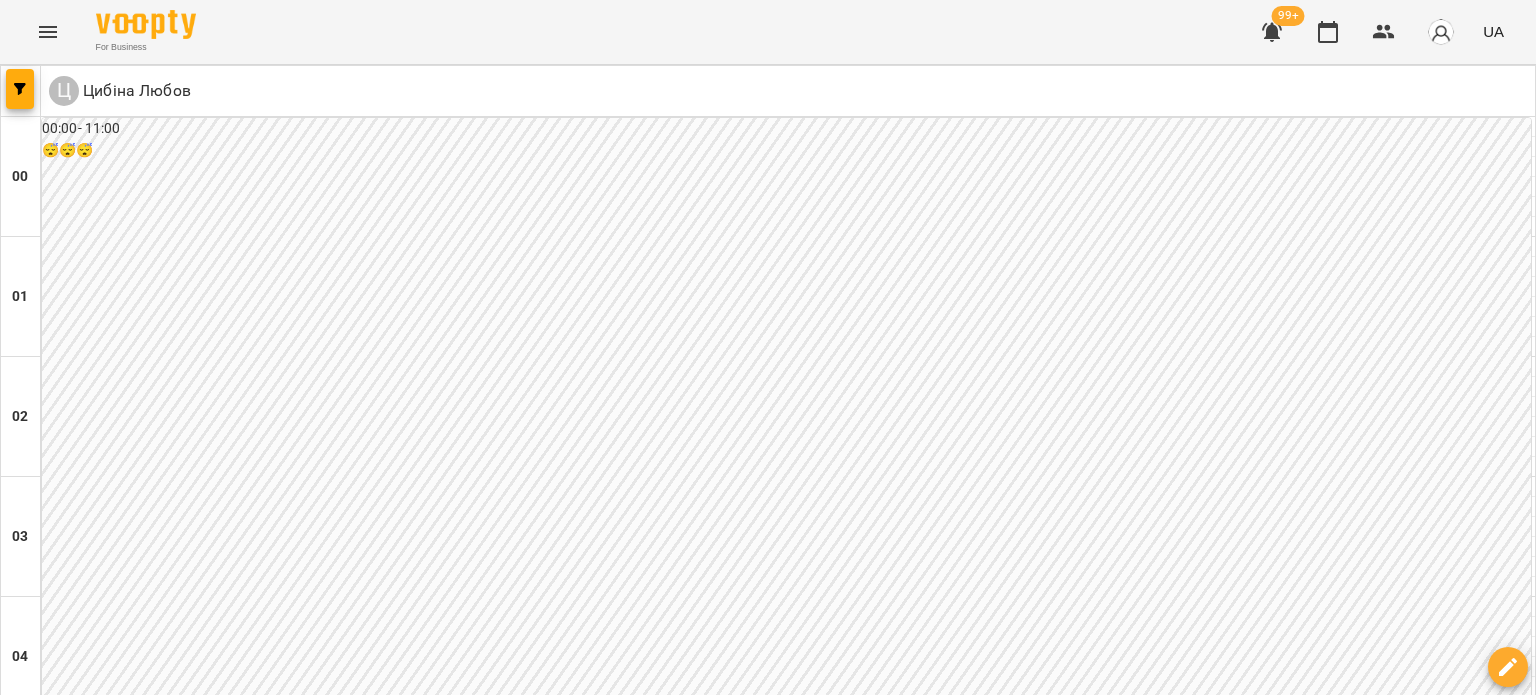 click at bounding box center [668, 3088] 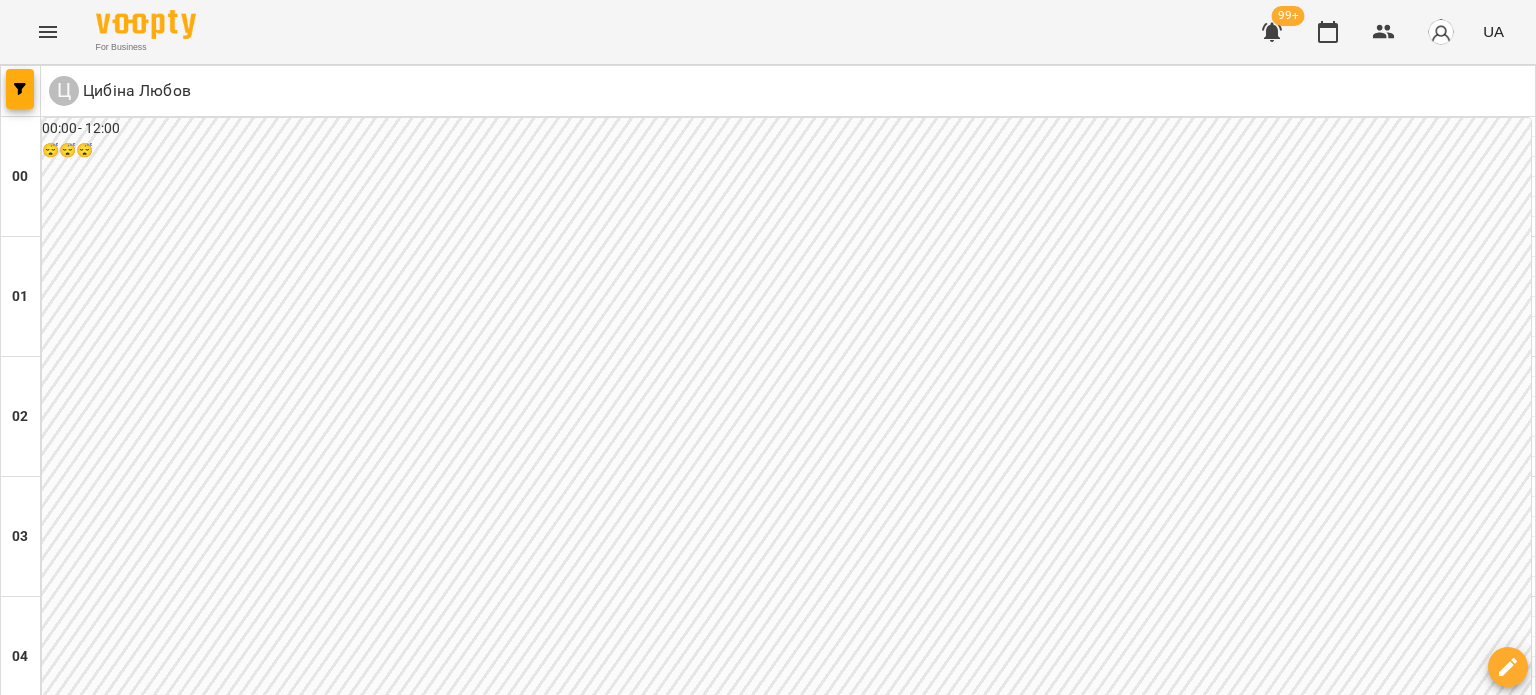 click on "ср" at bounding box center [467, 3023] 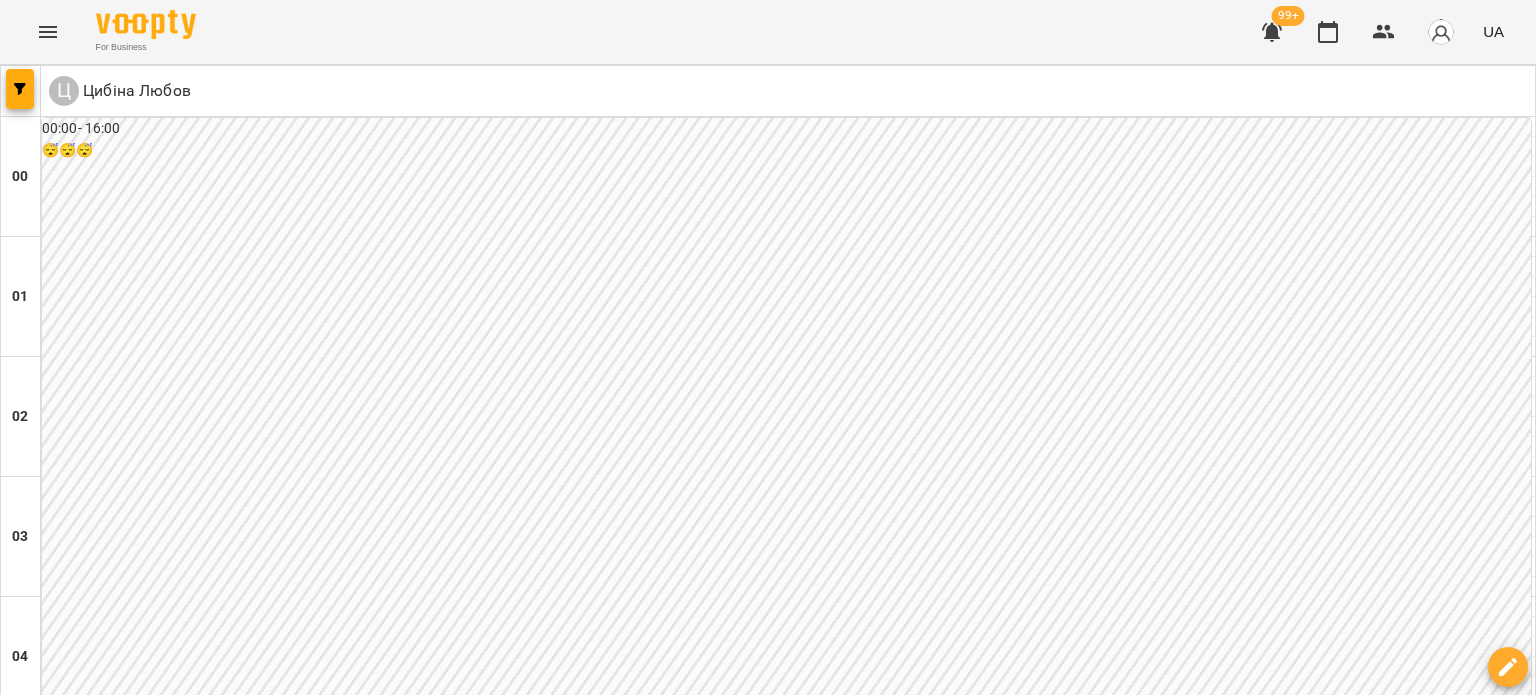 scroll, scrollTop: 2300, scrollLeft: 0, axis: vertical 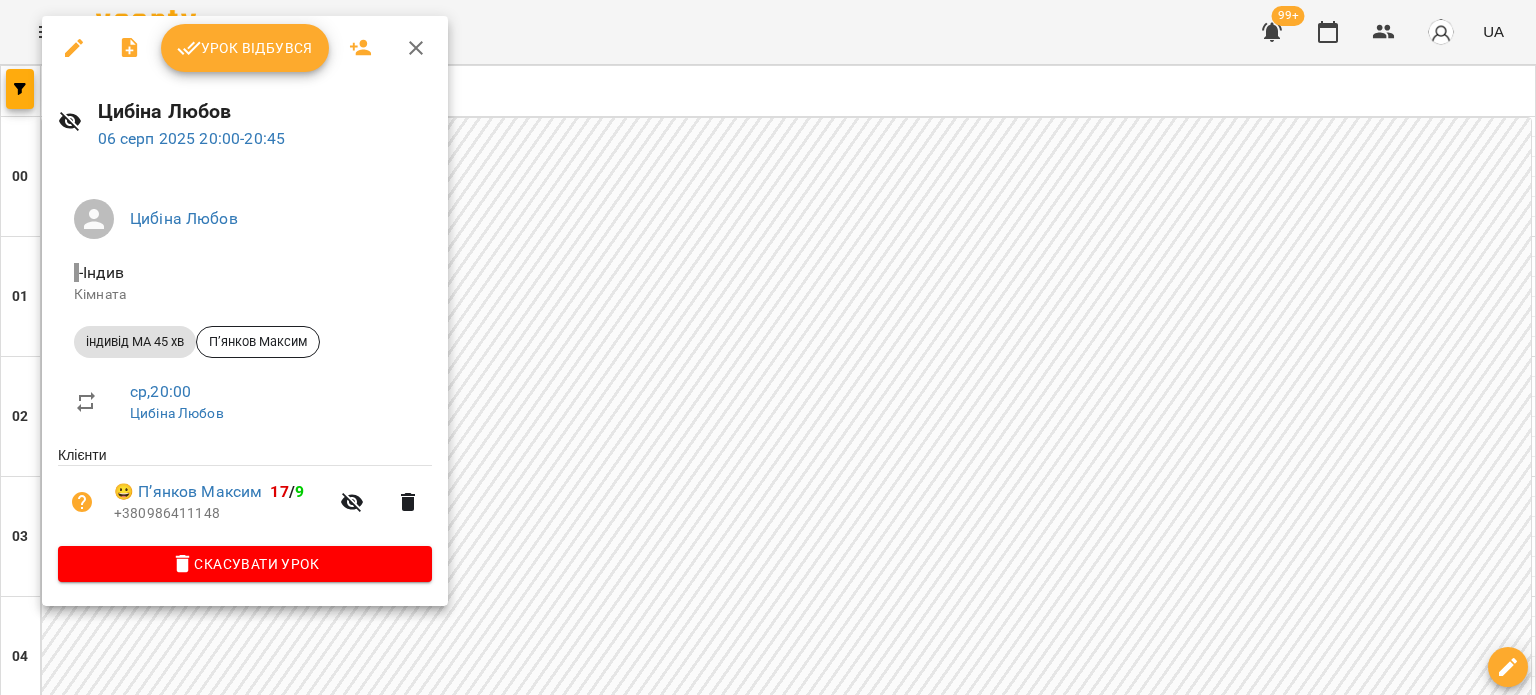click 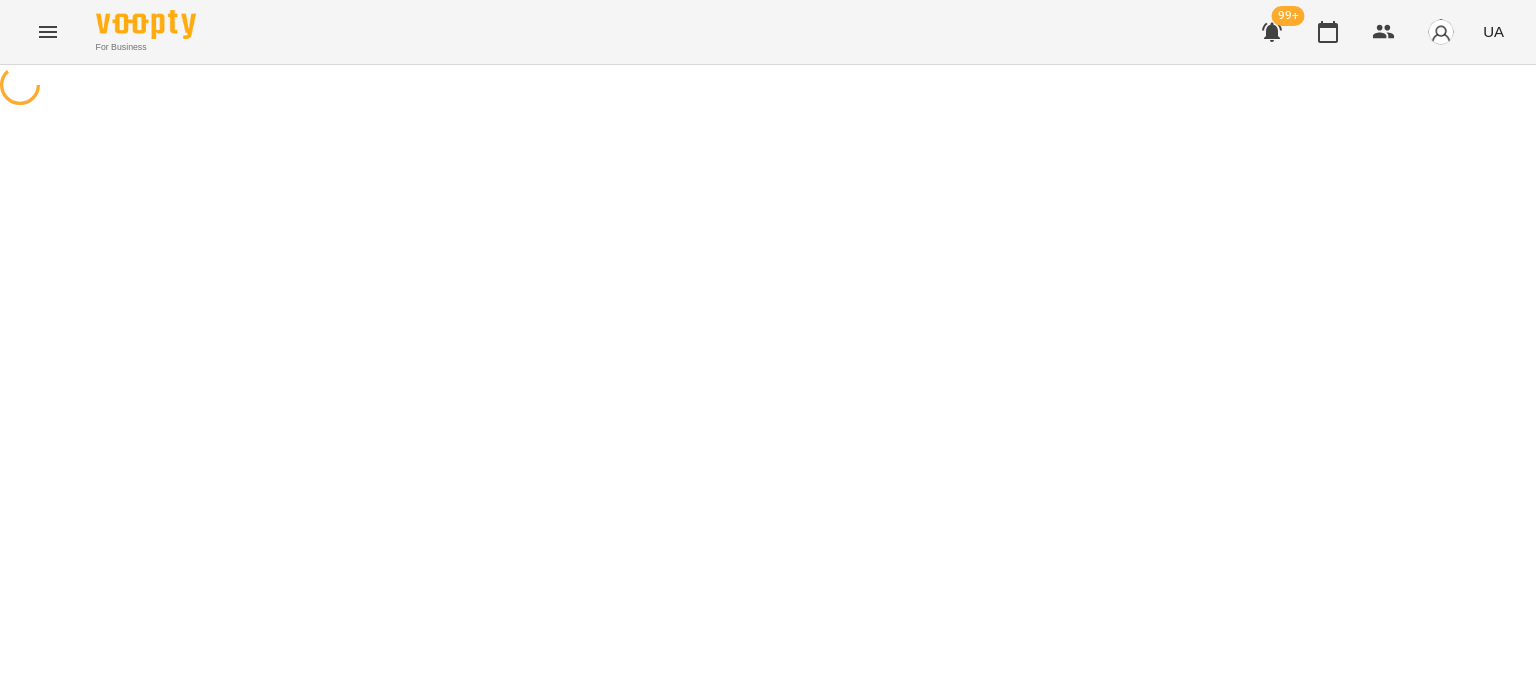 select on "**********" 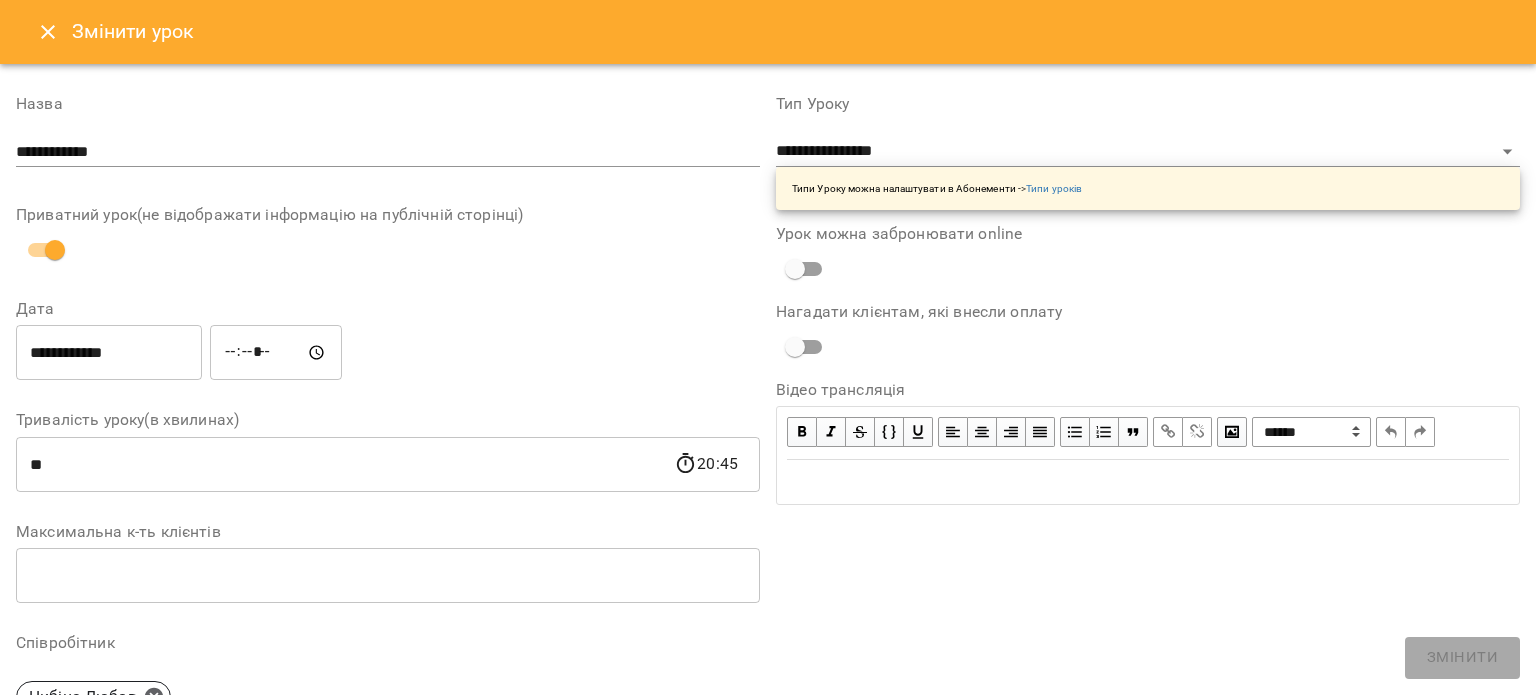 click 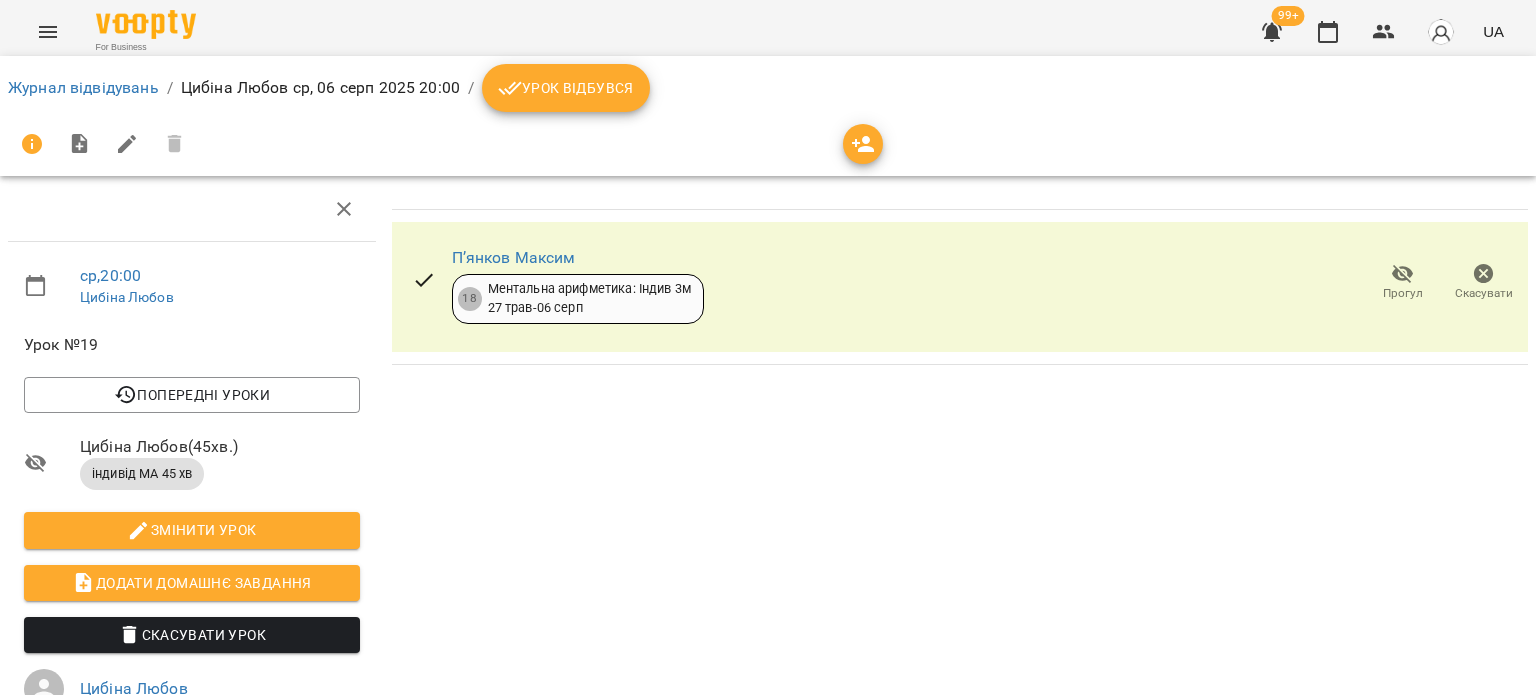 click 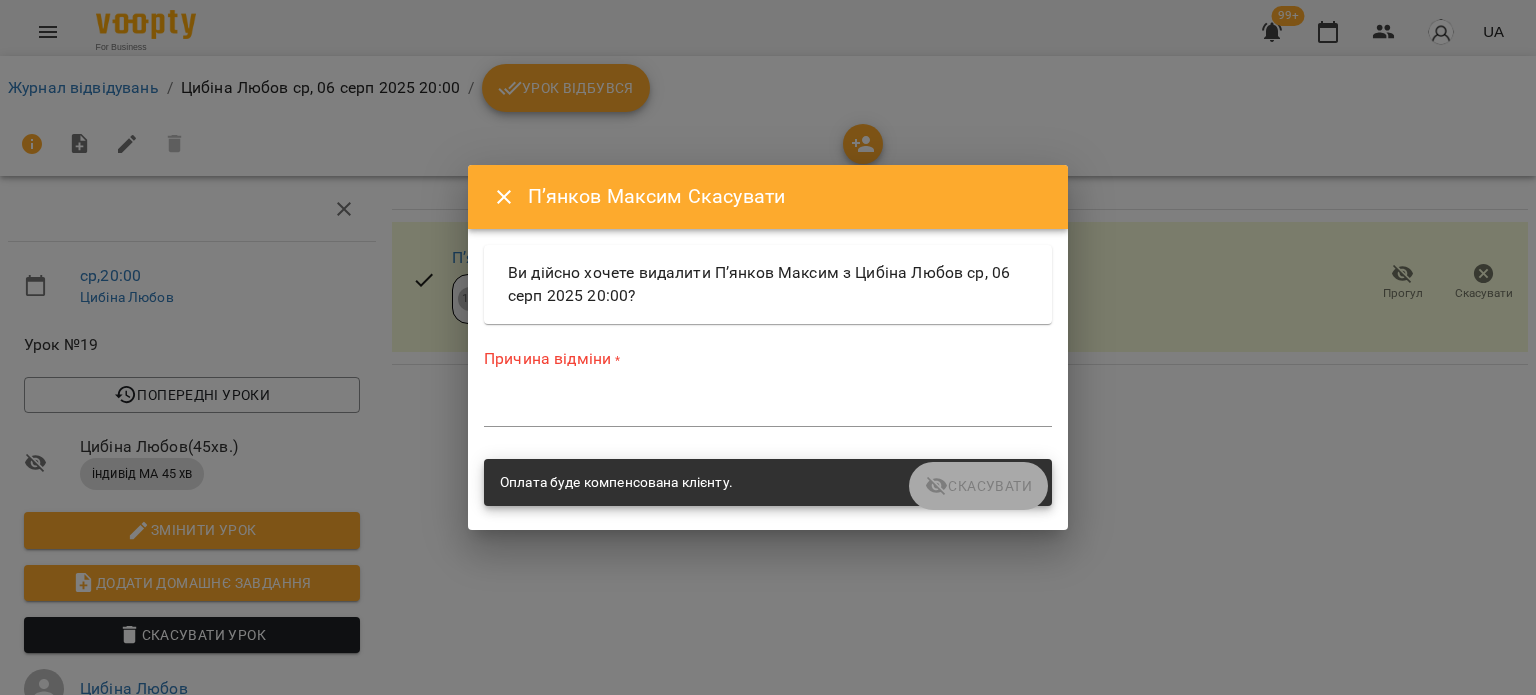 click at bounding box center [768, 410] 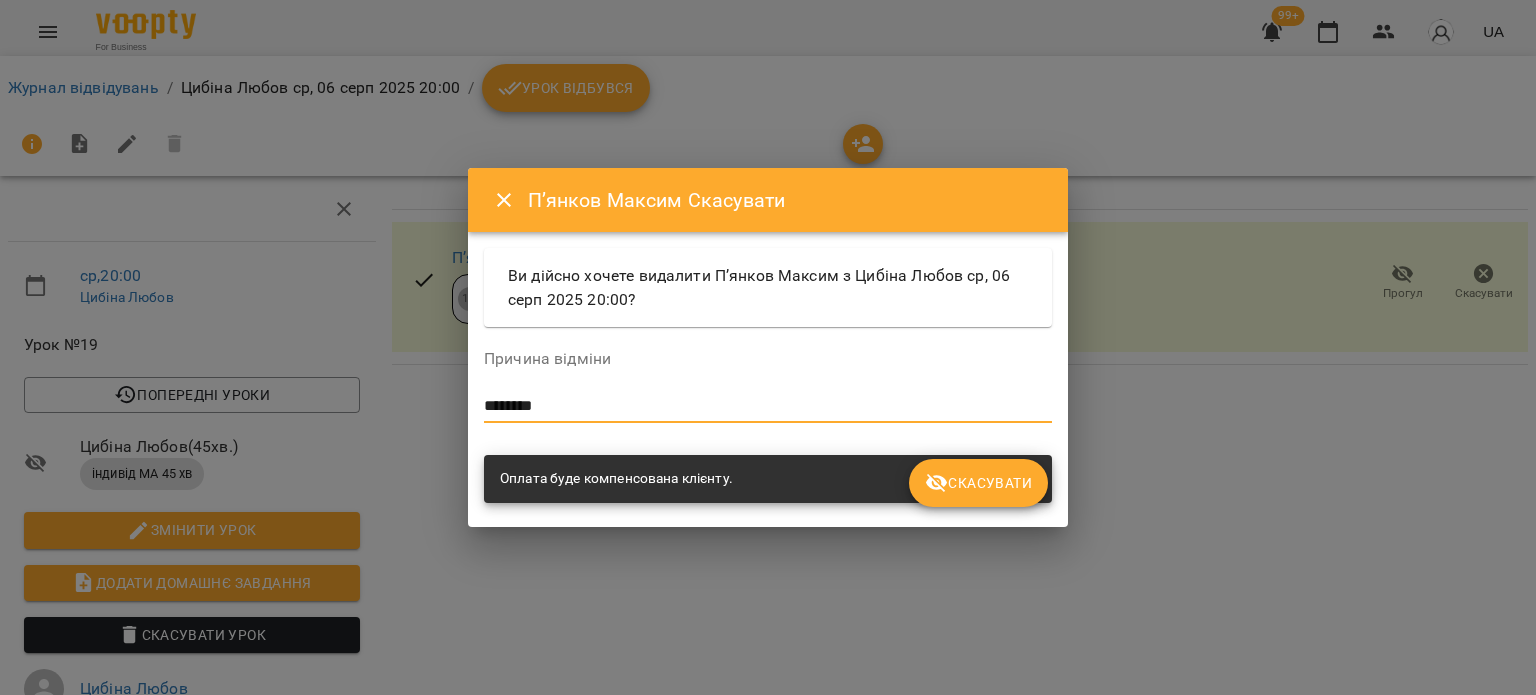 type on "********" 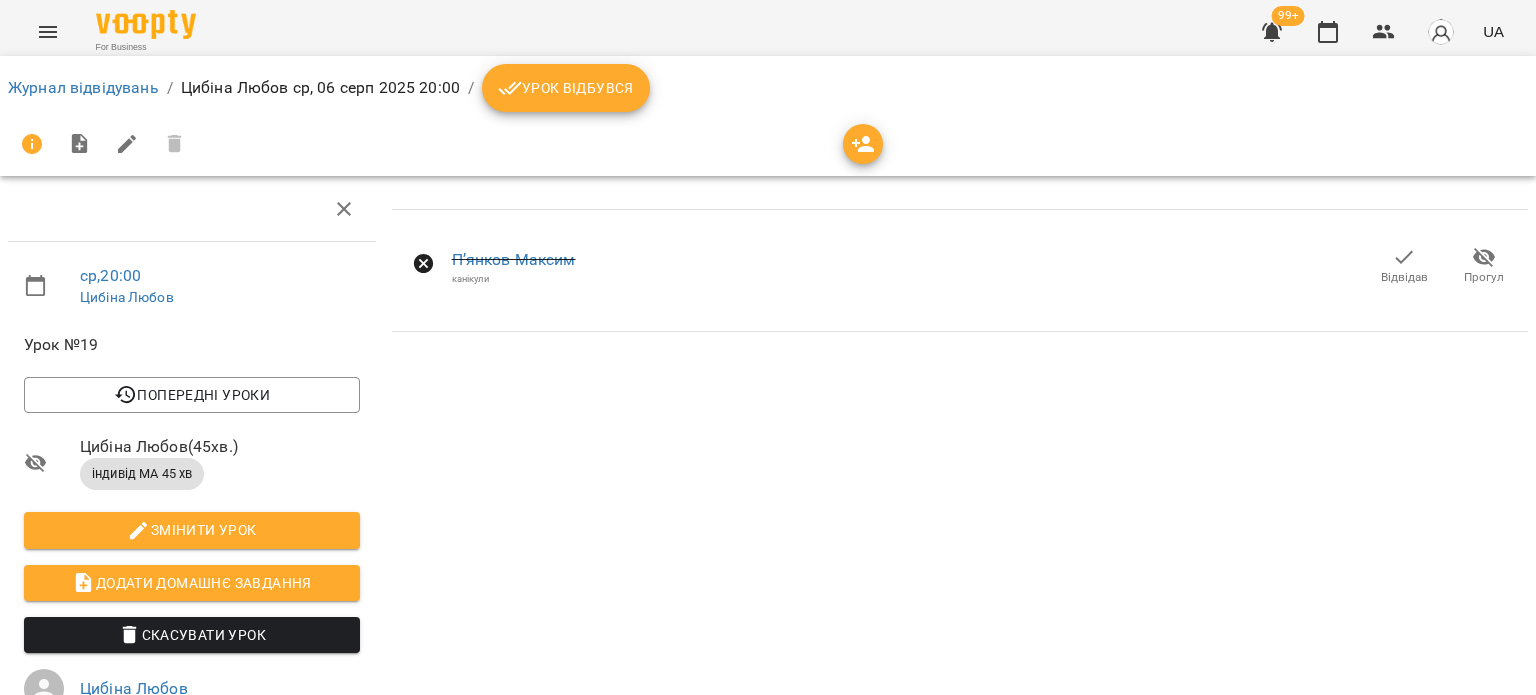 click on "Журнал відвідувань / Цибіна Любов   ср, 06 серп 2025 20:00 / Урок відбувся" at bounding box center [768, 88] 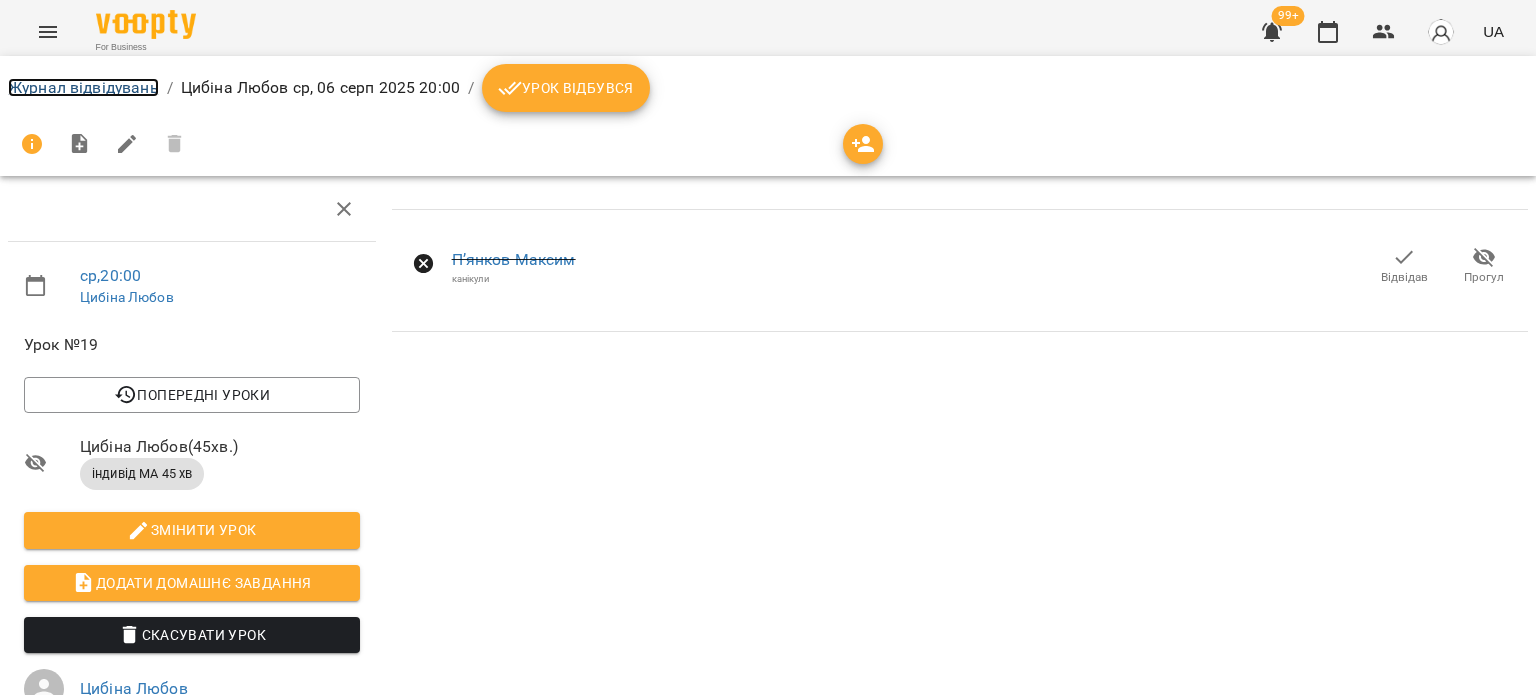 click on "Журнал відвідувань" at bounding box center [83, 87] 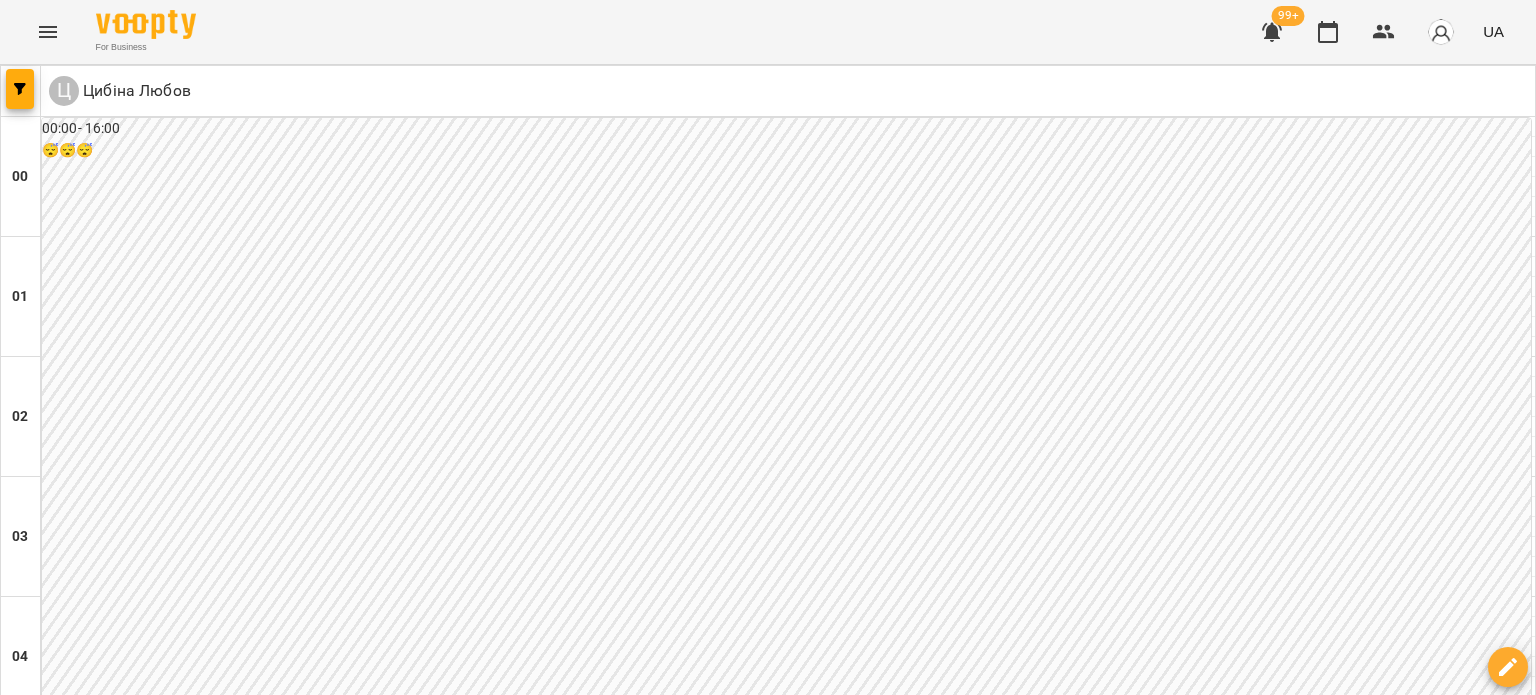 click on "сб" at bounding box center (1281, 3023) 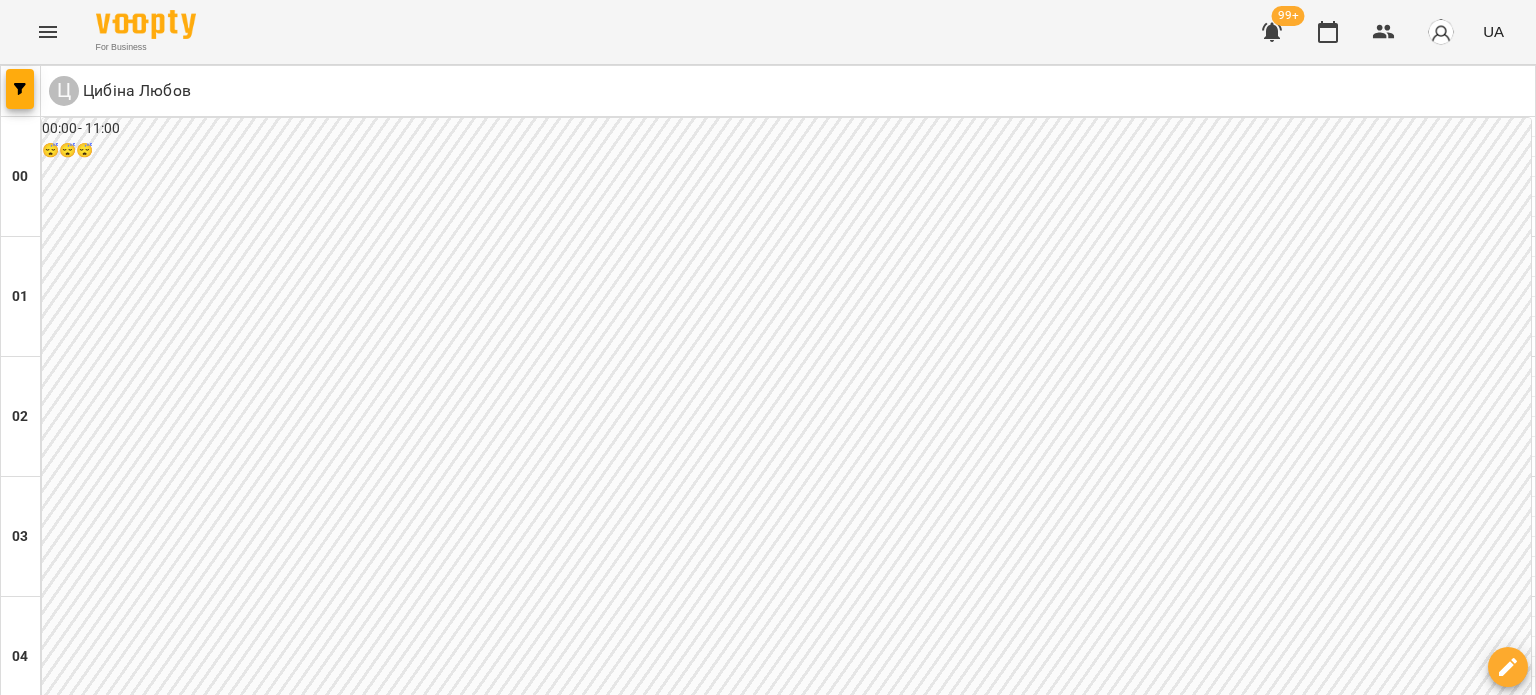 scroll, scrollTop: 2100, scrollLeft: 0, axis: vertical 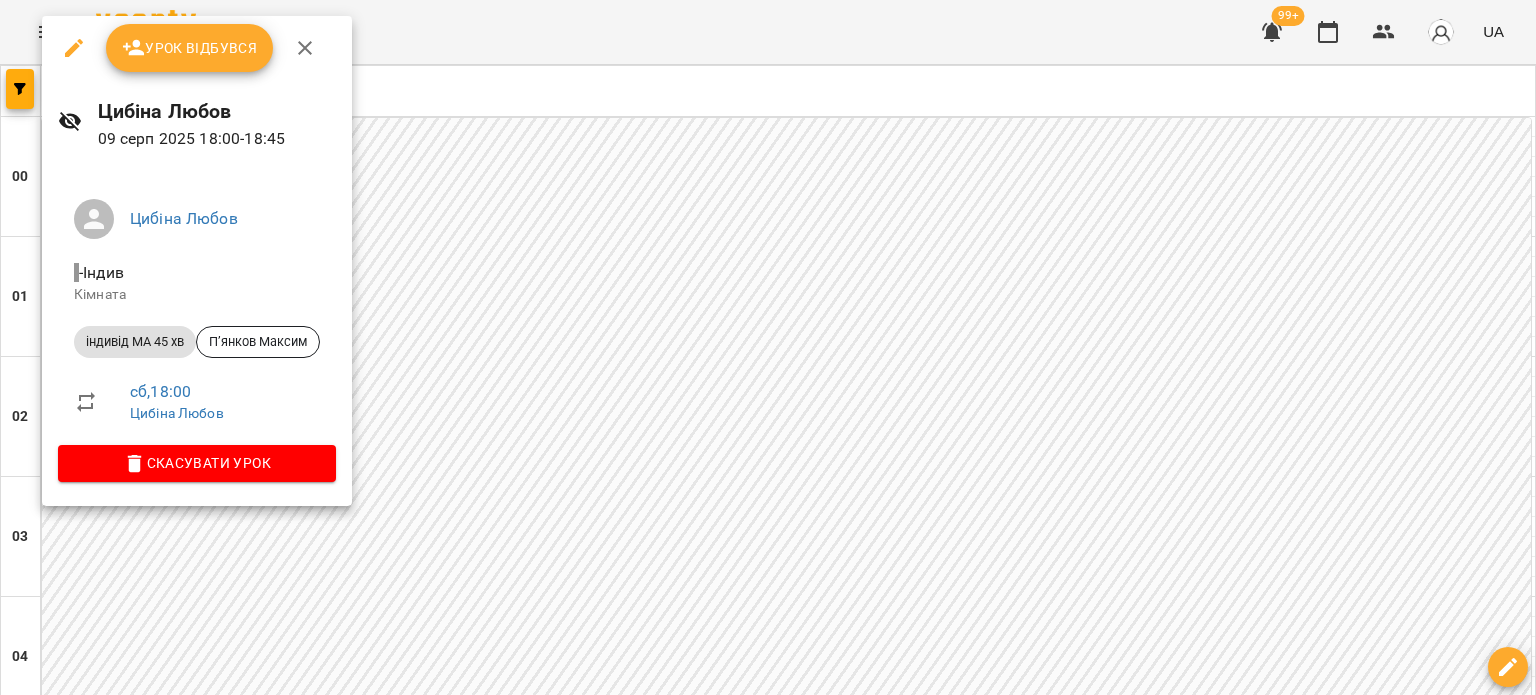 click 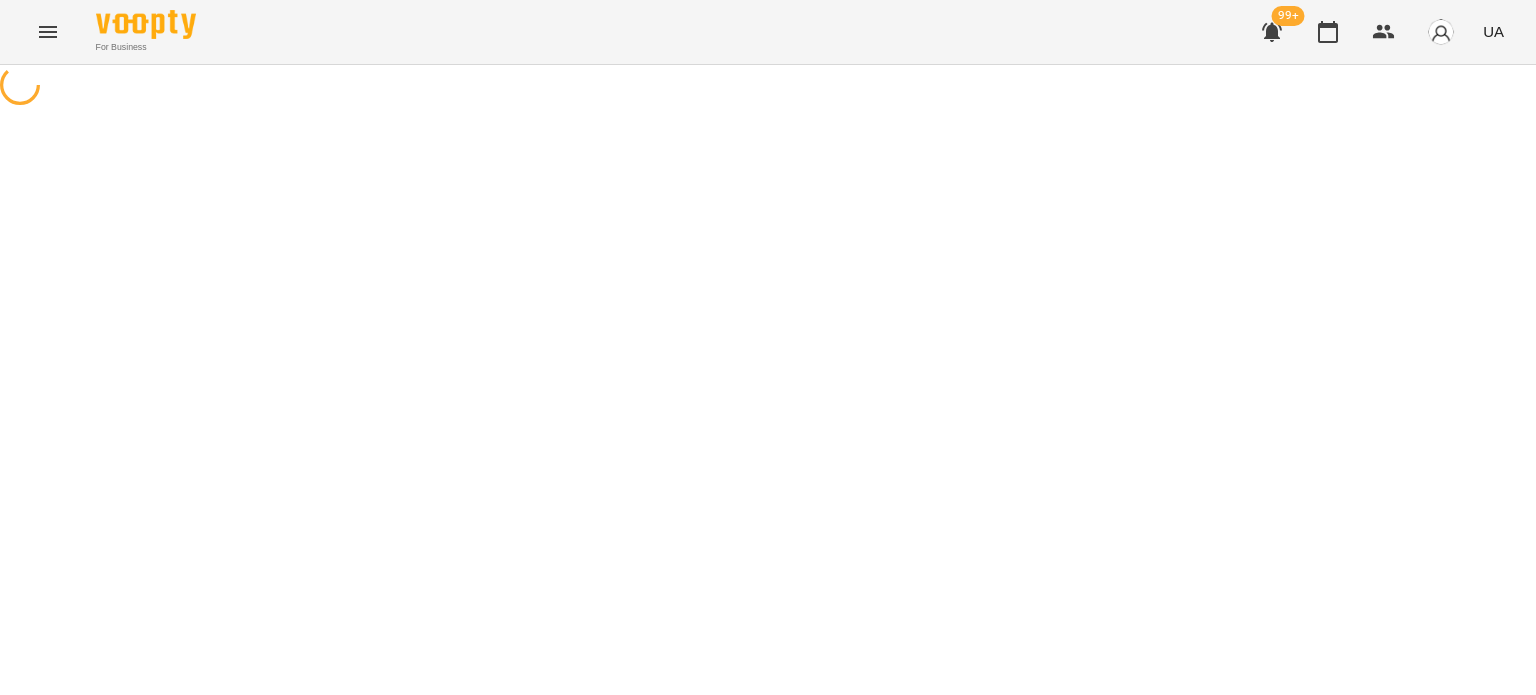 select on "**********" 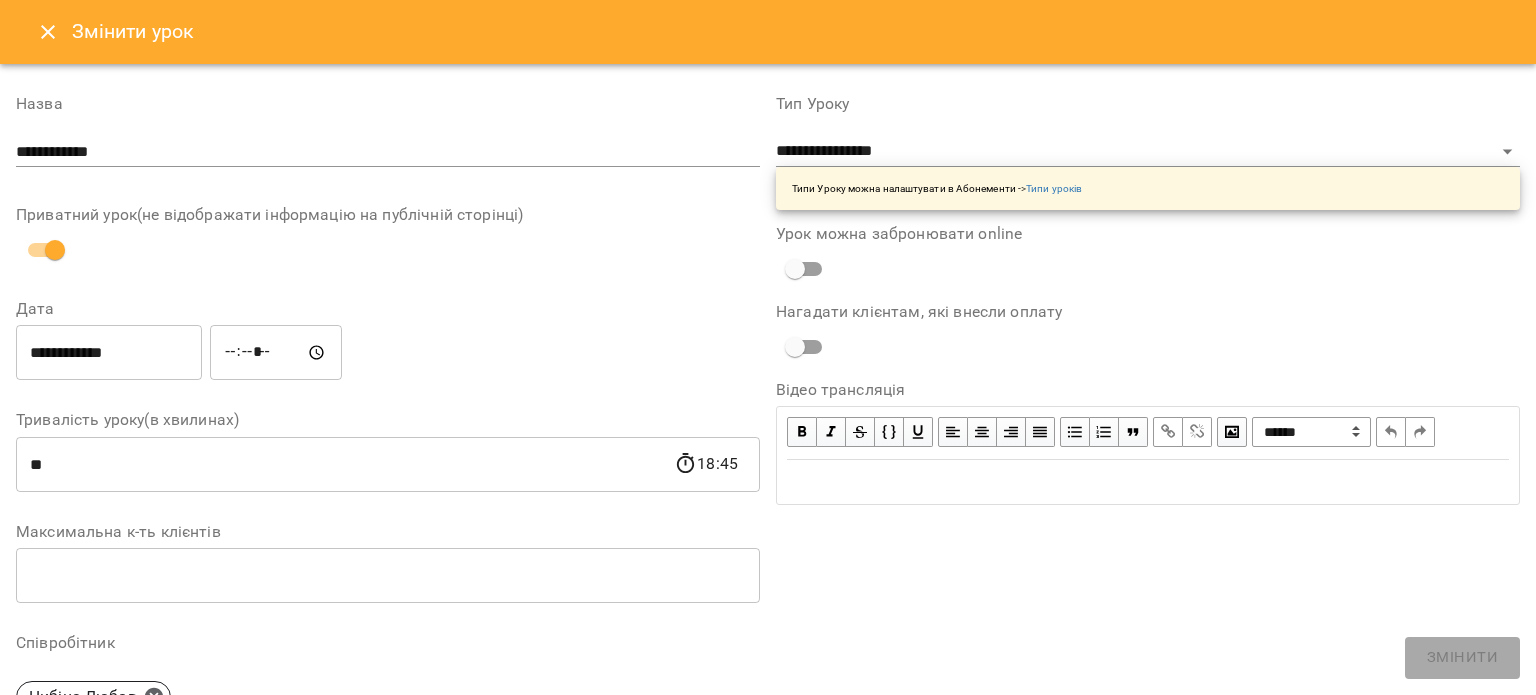 click 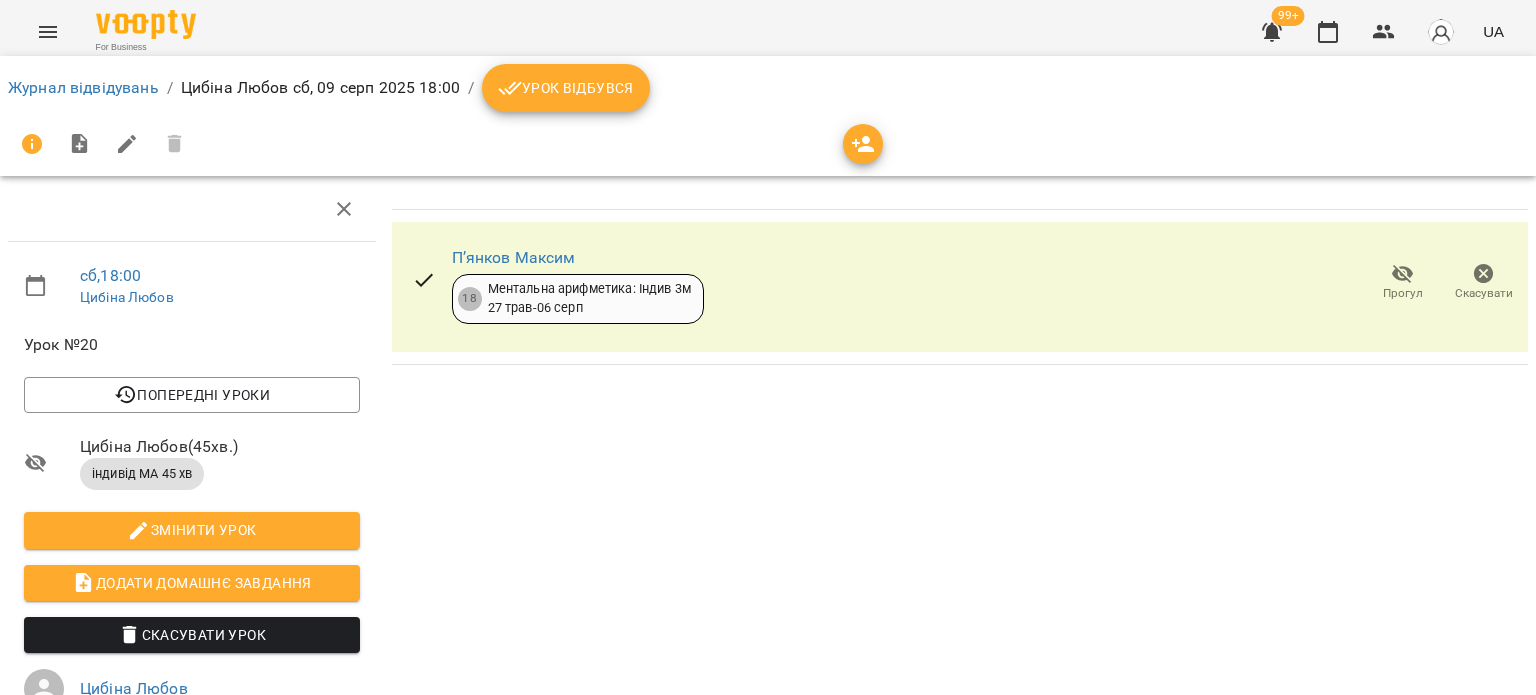 click 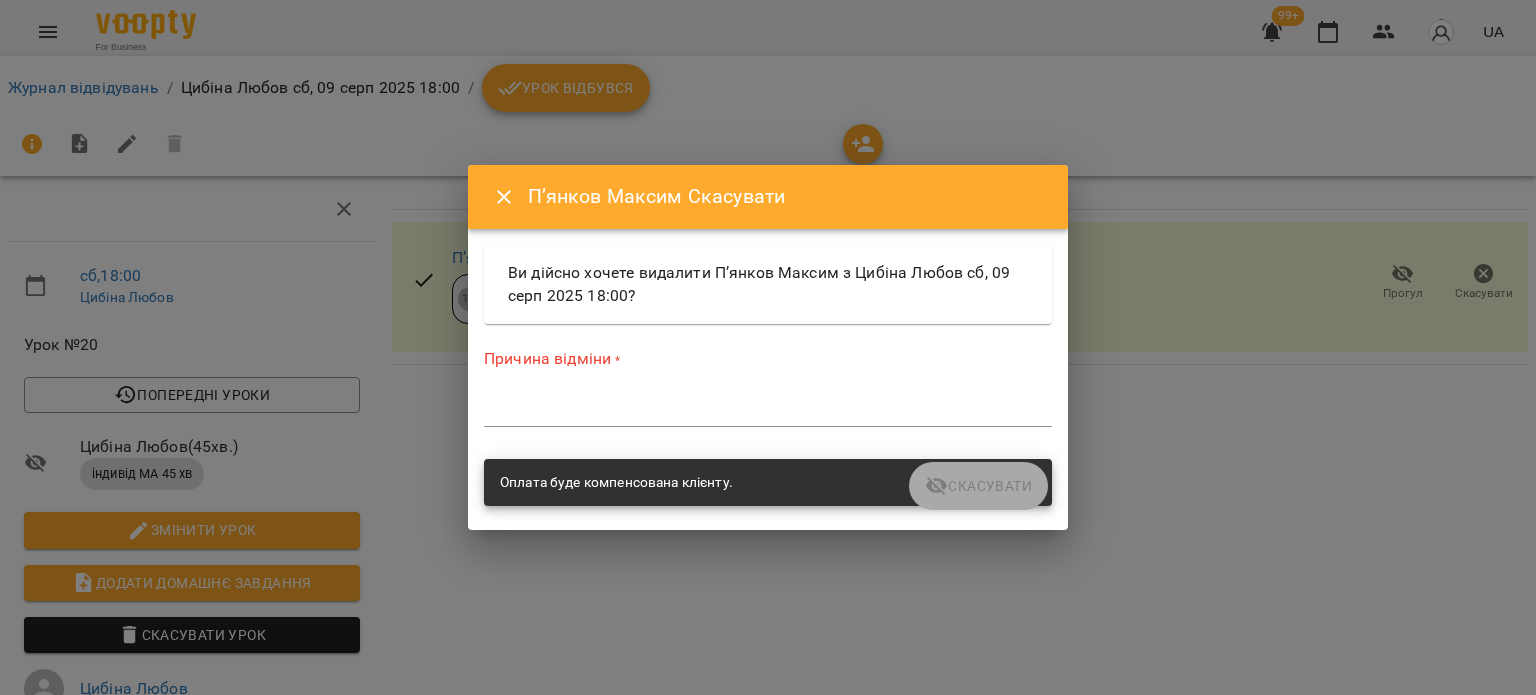 click at bounding box center [768, 410] 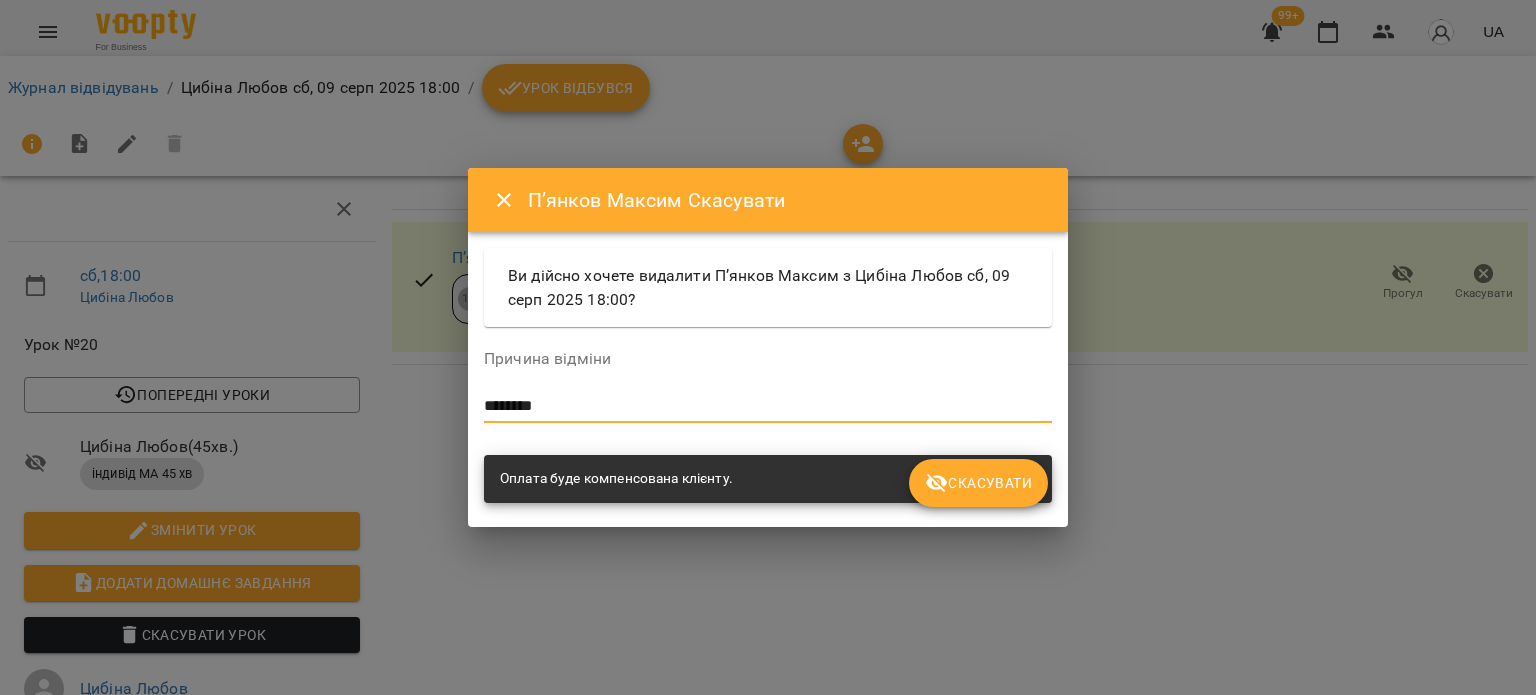 type on "********" 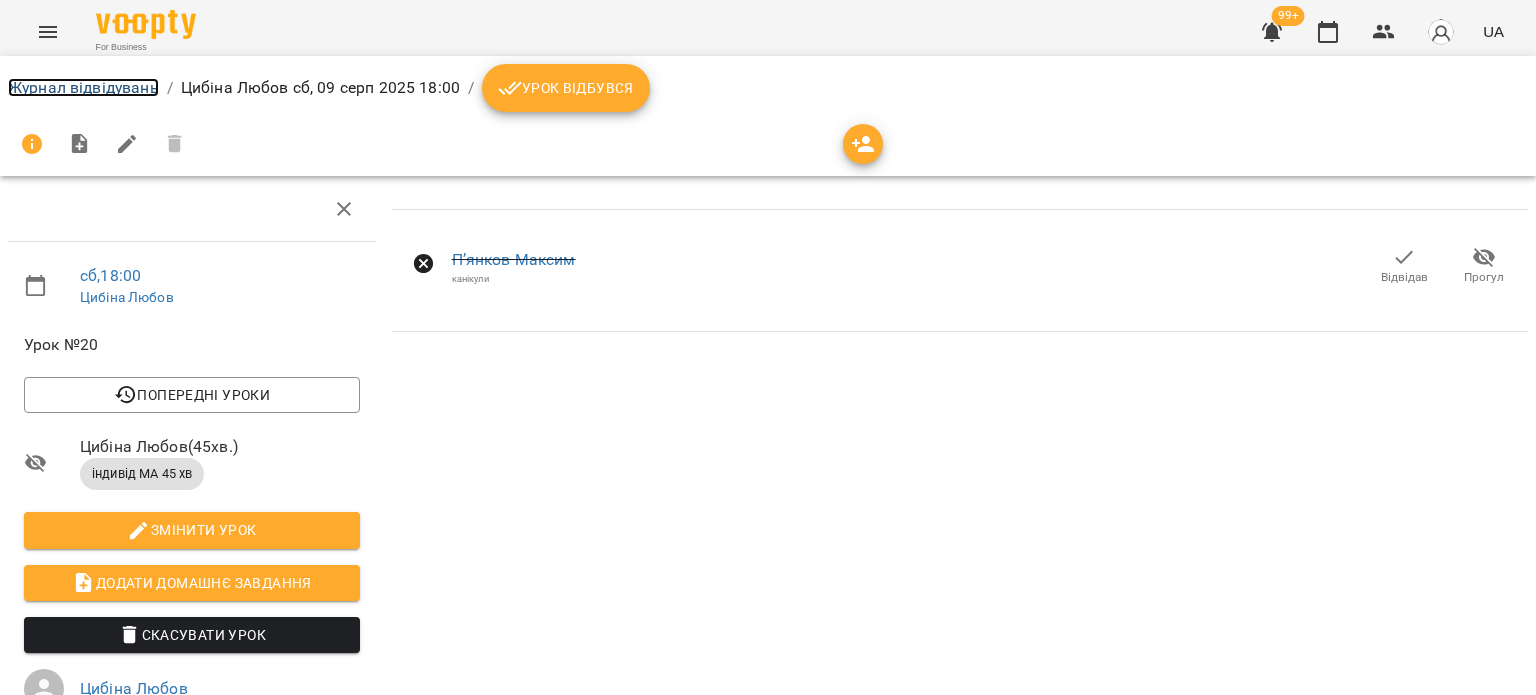 click on "Журнал відвідувань" at bounding box center [83, 87] 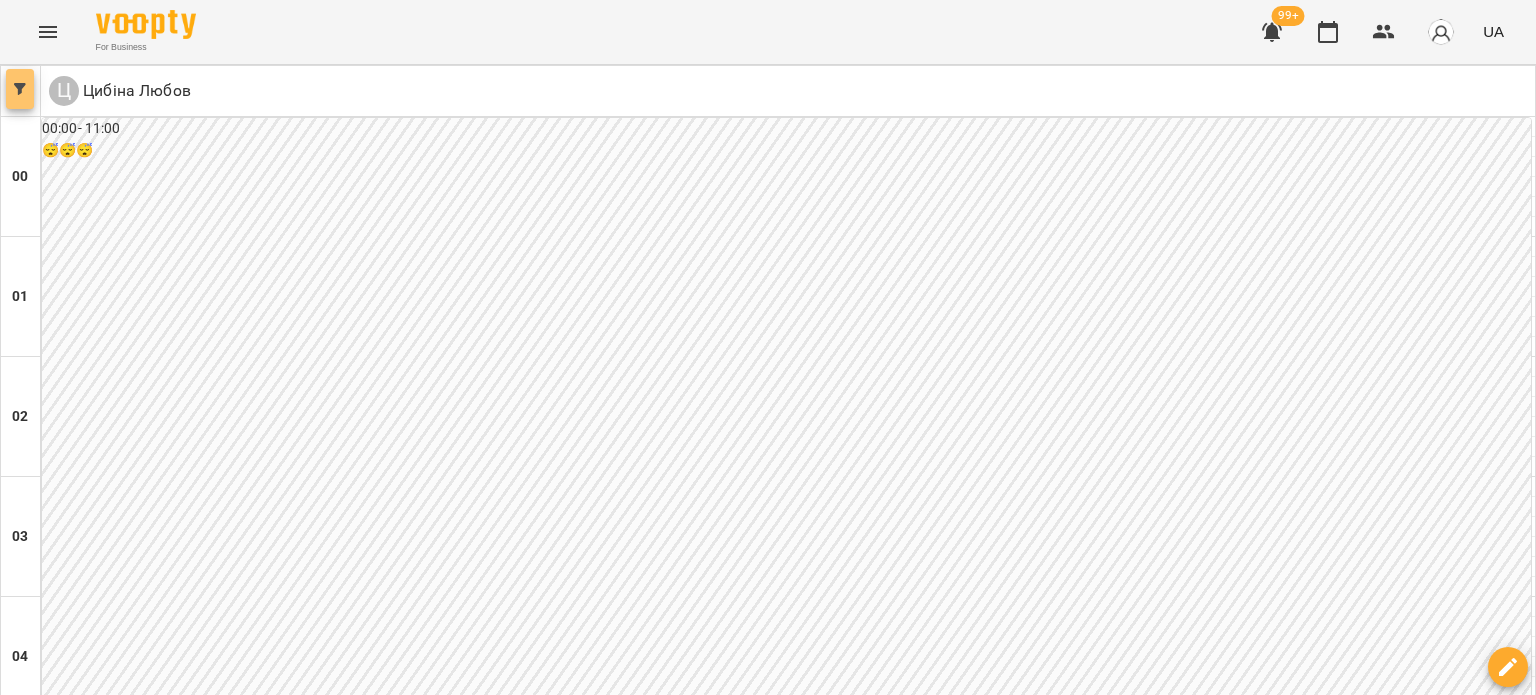 click at bounding box center (20, 89) 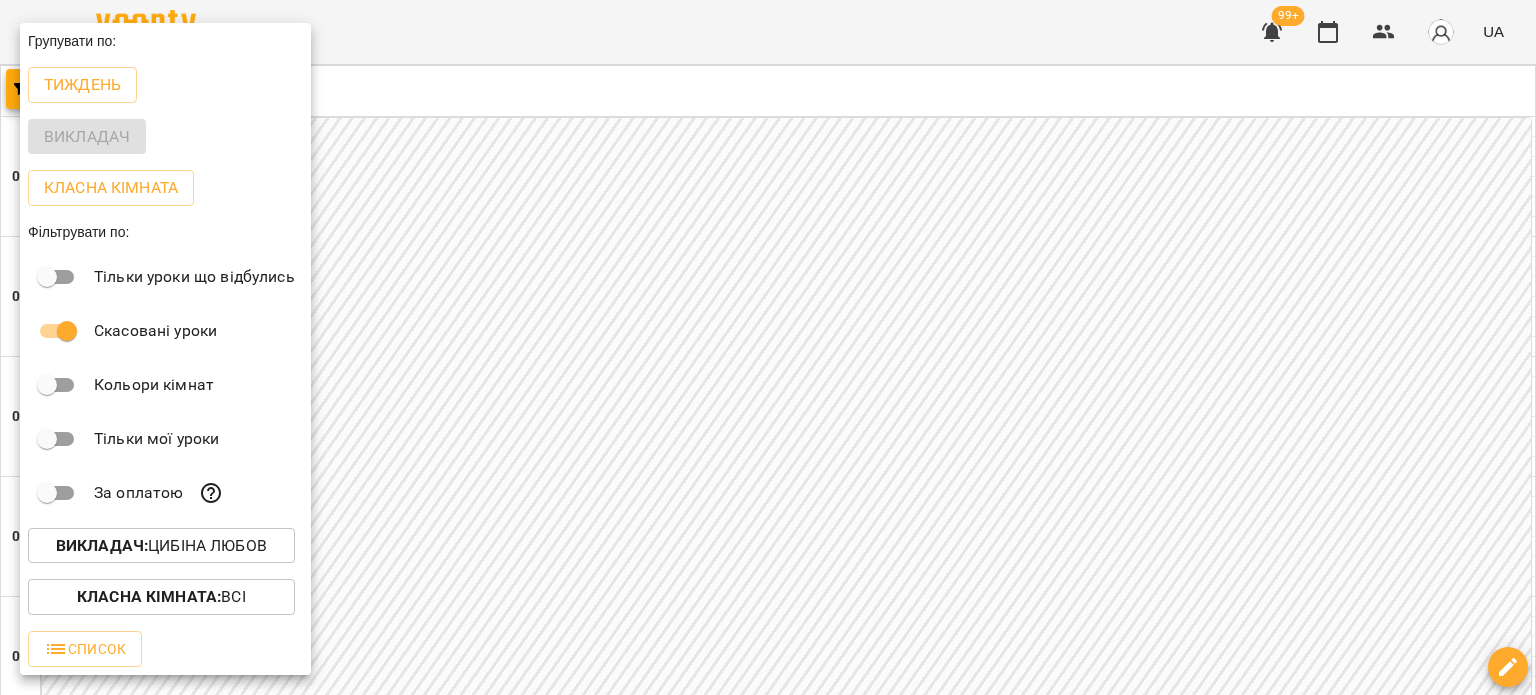 click on "Викладач :  Цибіна Любов" at bounding box center (161, 546) 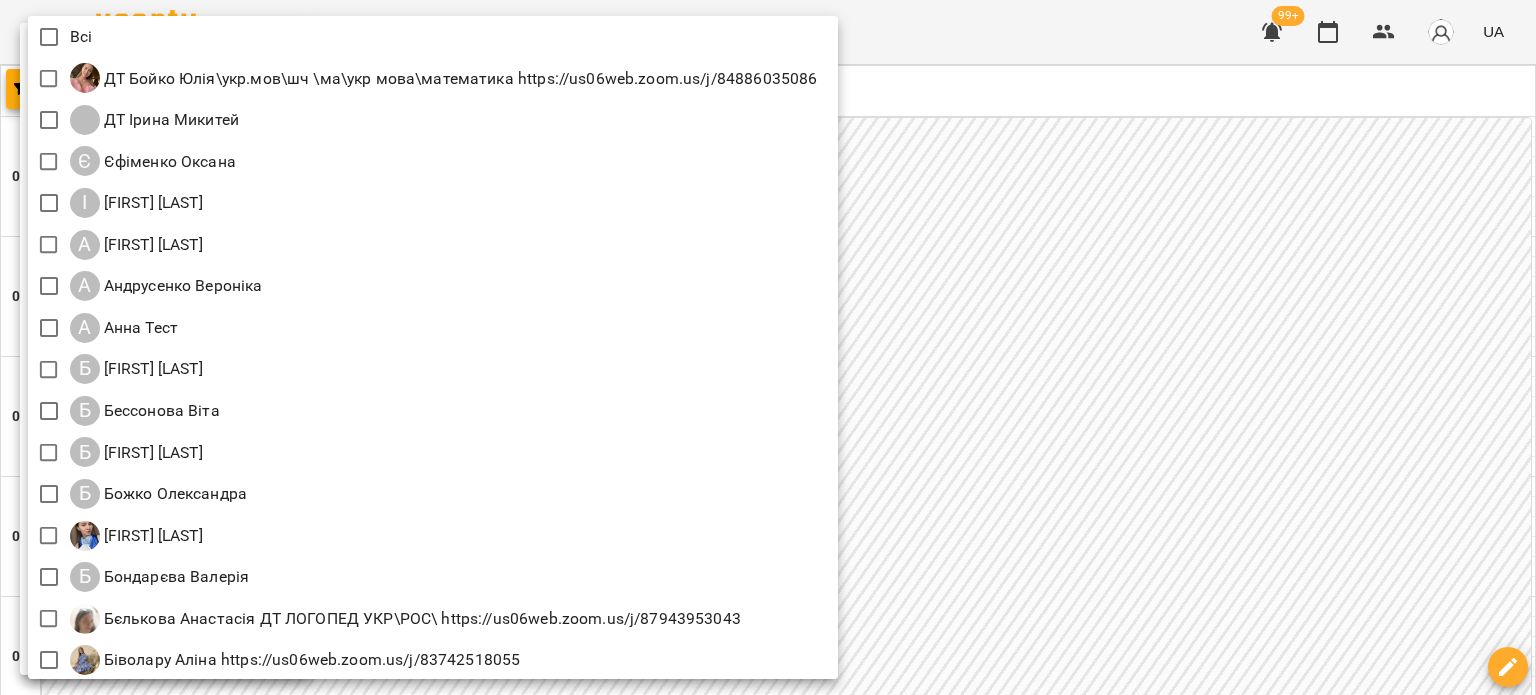 click at bounding box center (768, 347) 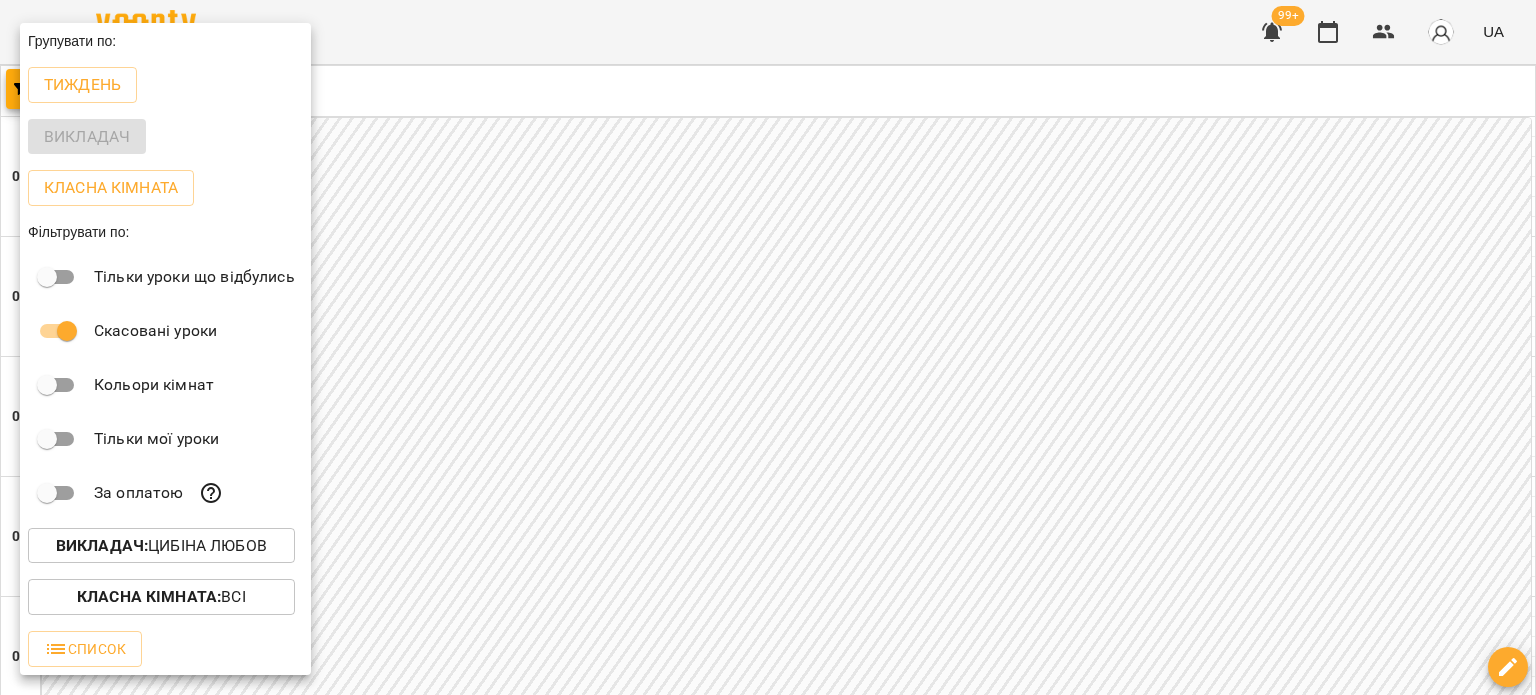 click on "Викладач :  Цибіна Любов" at bounding box center (161, 546) 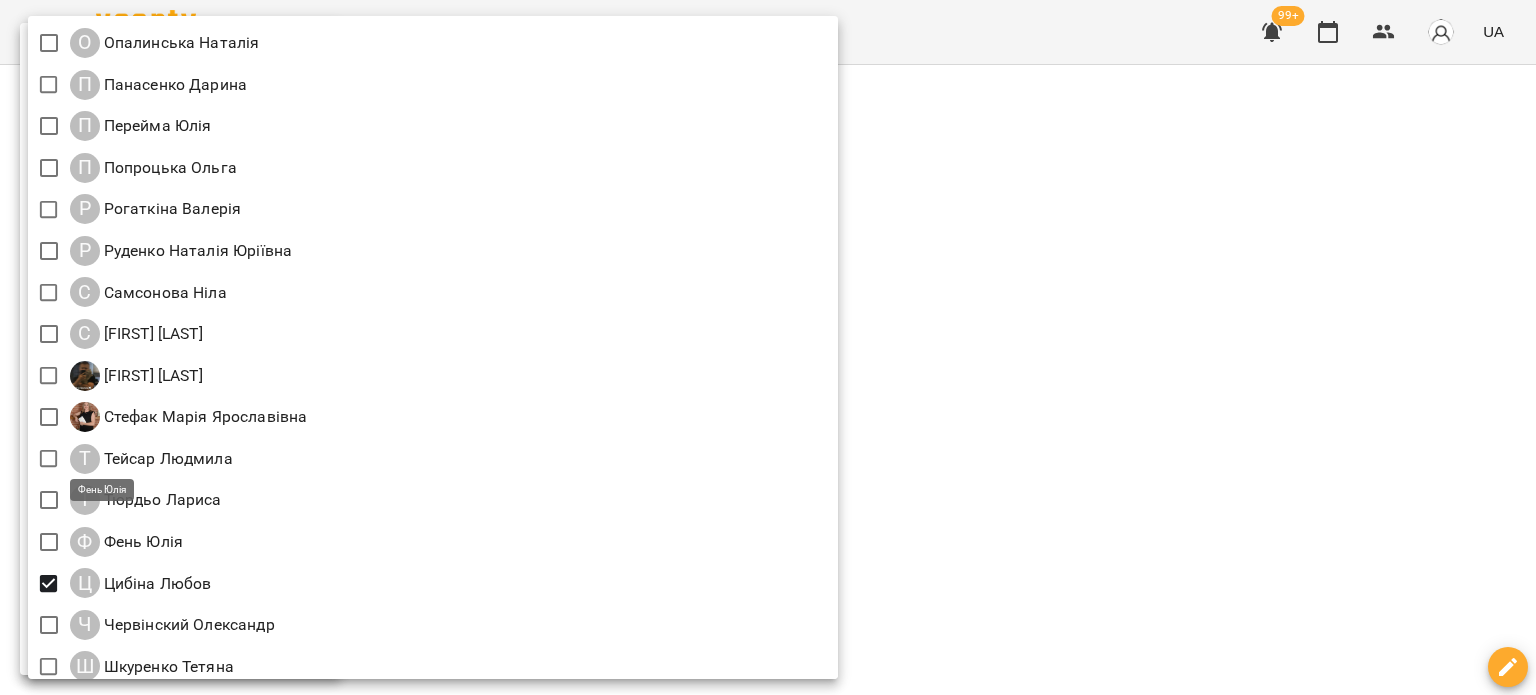 scroll, scrollTop: 2167, scrollLeft: 0, axis: vertical 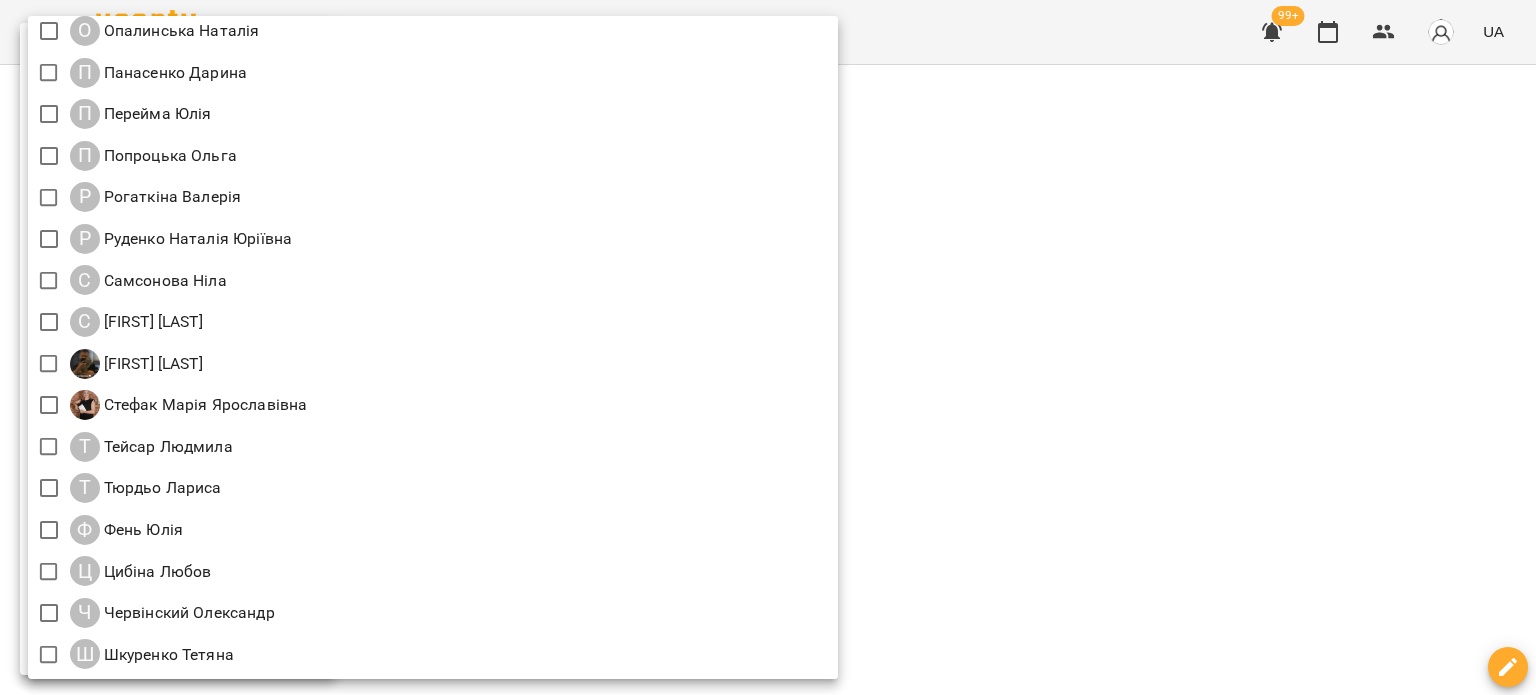 click at bounding box center (768, 347) 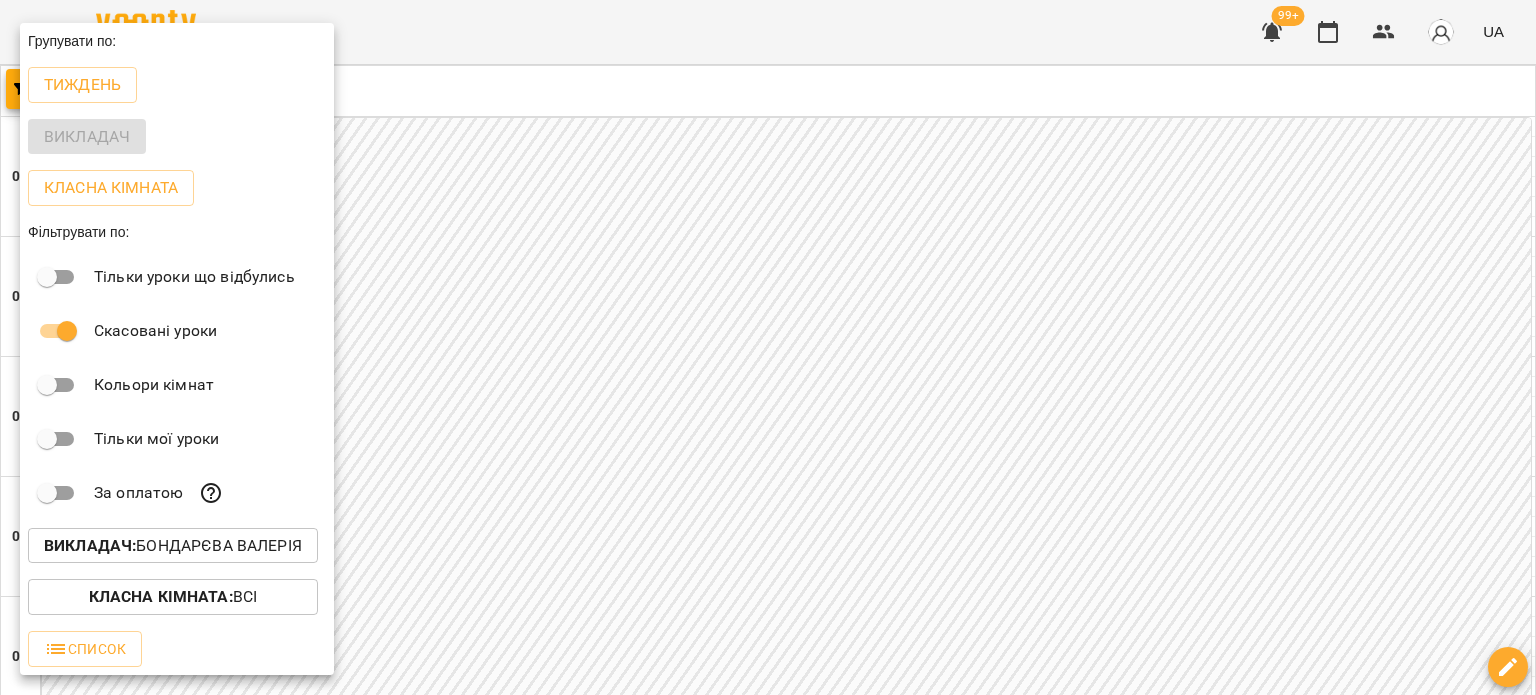 click at bounding box center [768, 347] 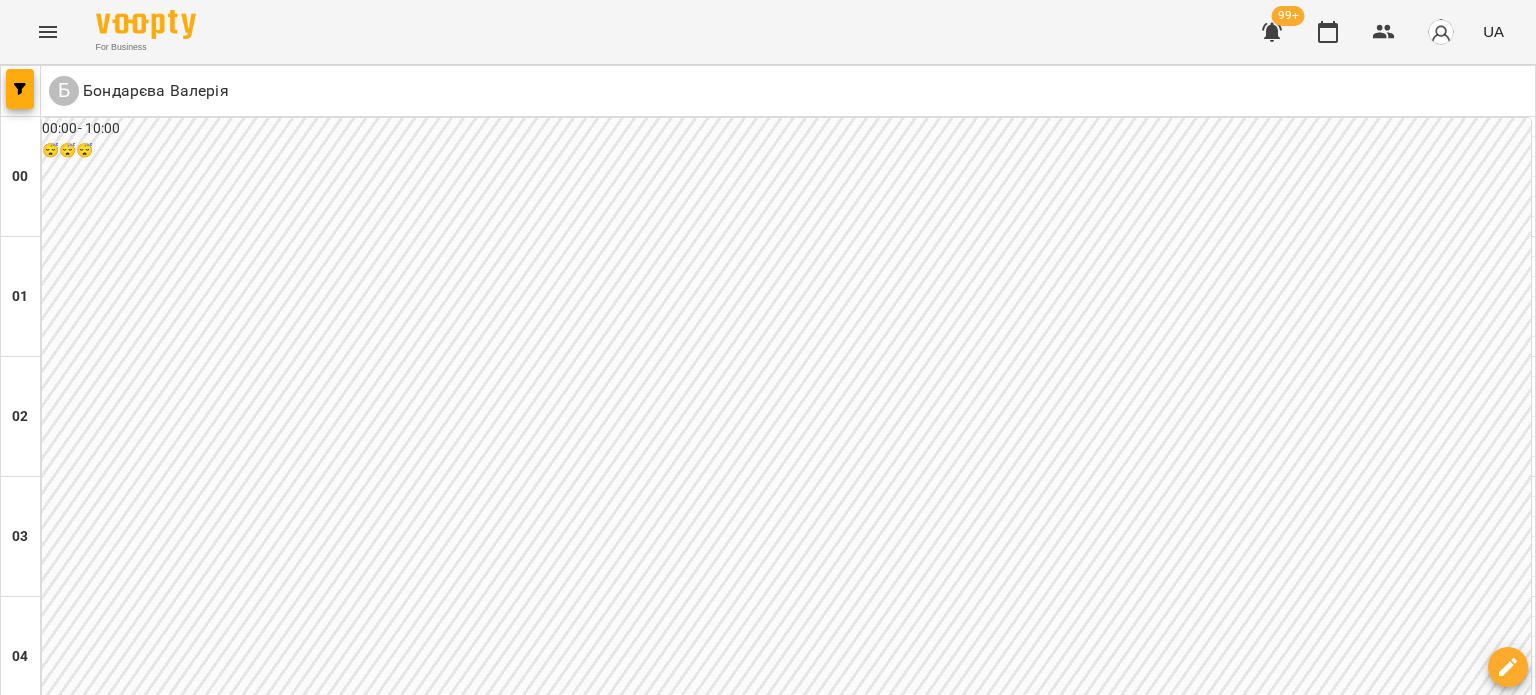 click on "пт" at bounding box center [890, 3023] 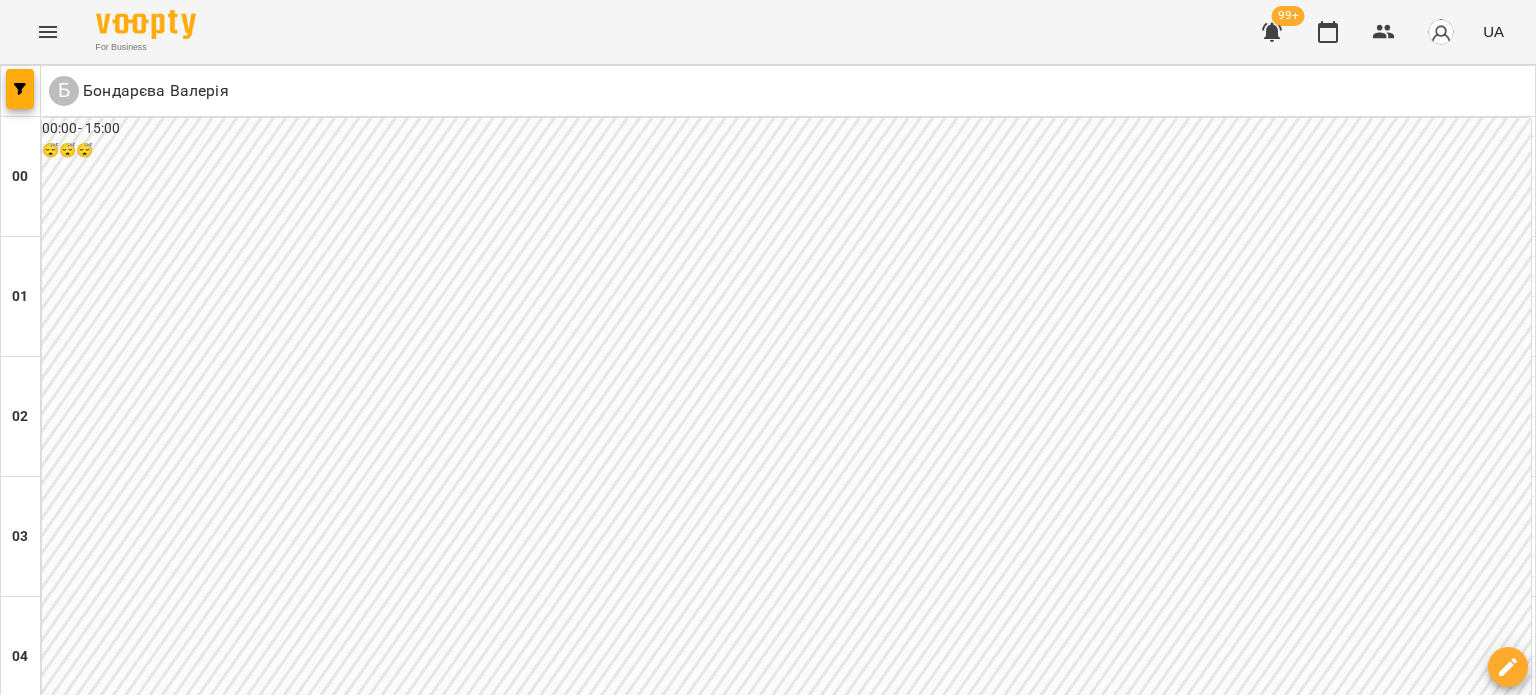 scroll, scrollTop: 2434, scrollLeft: 0, axis: vertical 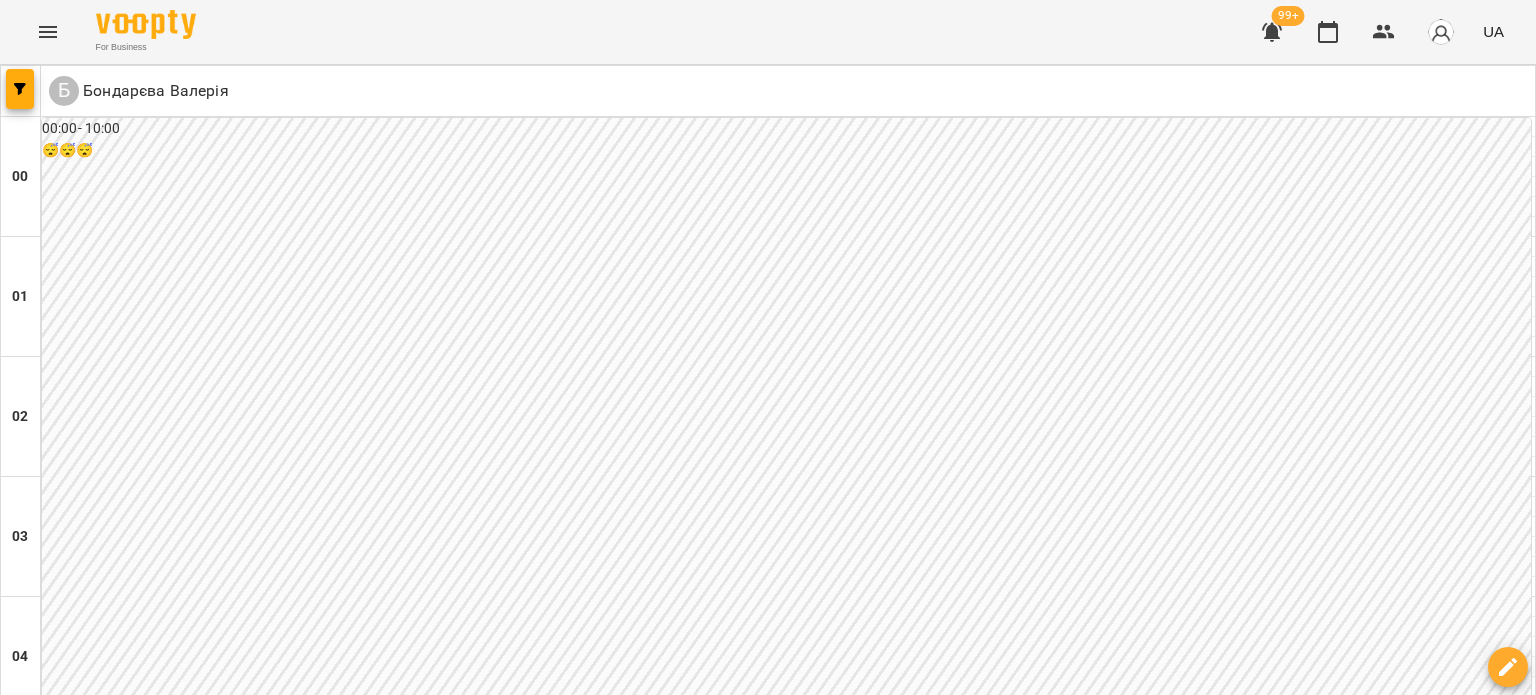 click at bounding box center (867, 3088) 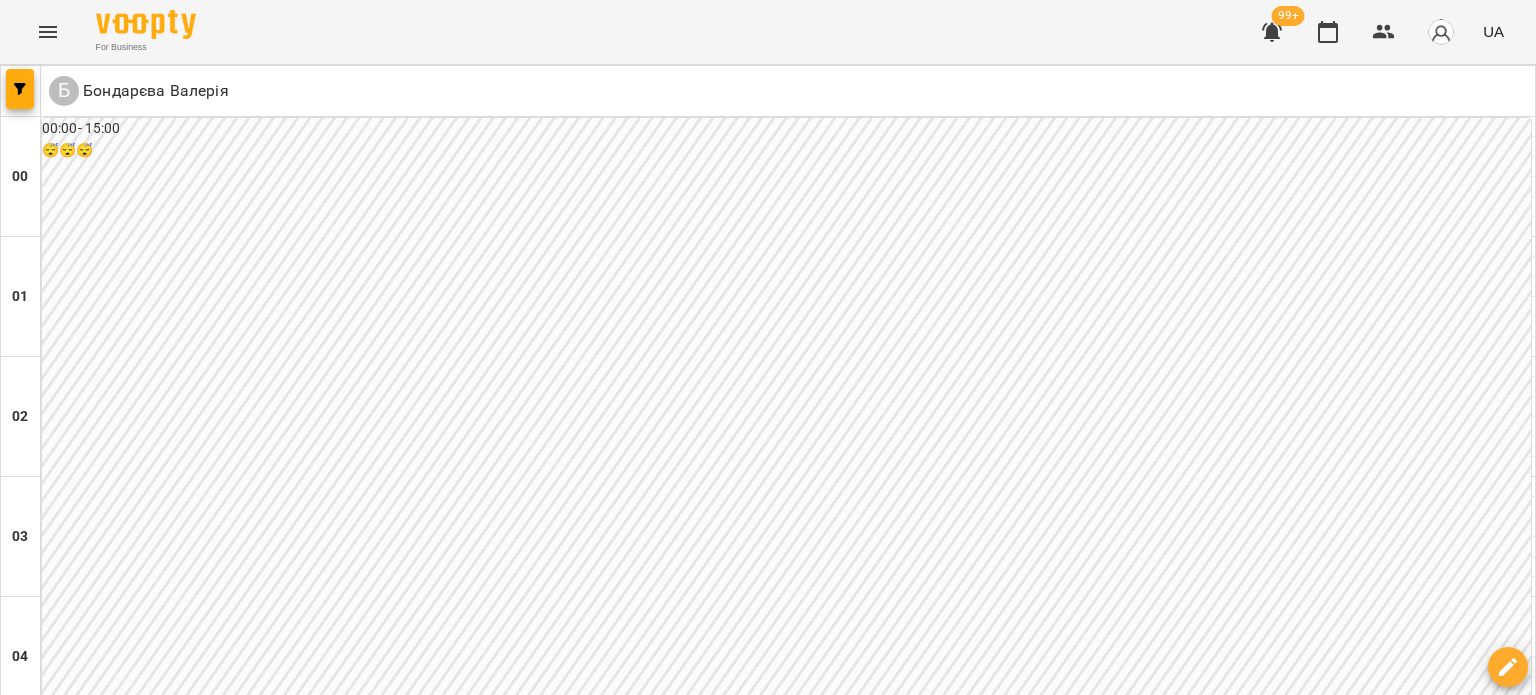click on "вт" at bounding box center [430, 3023] 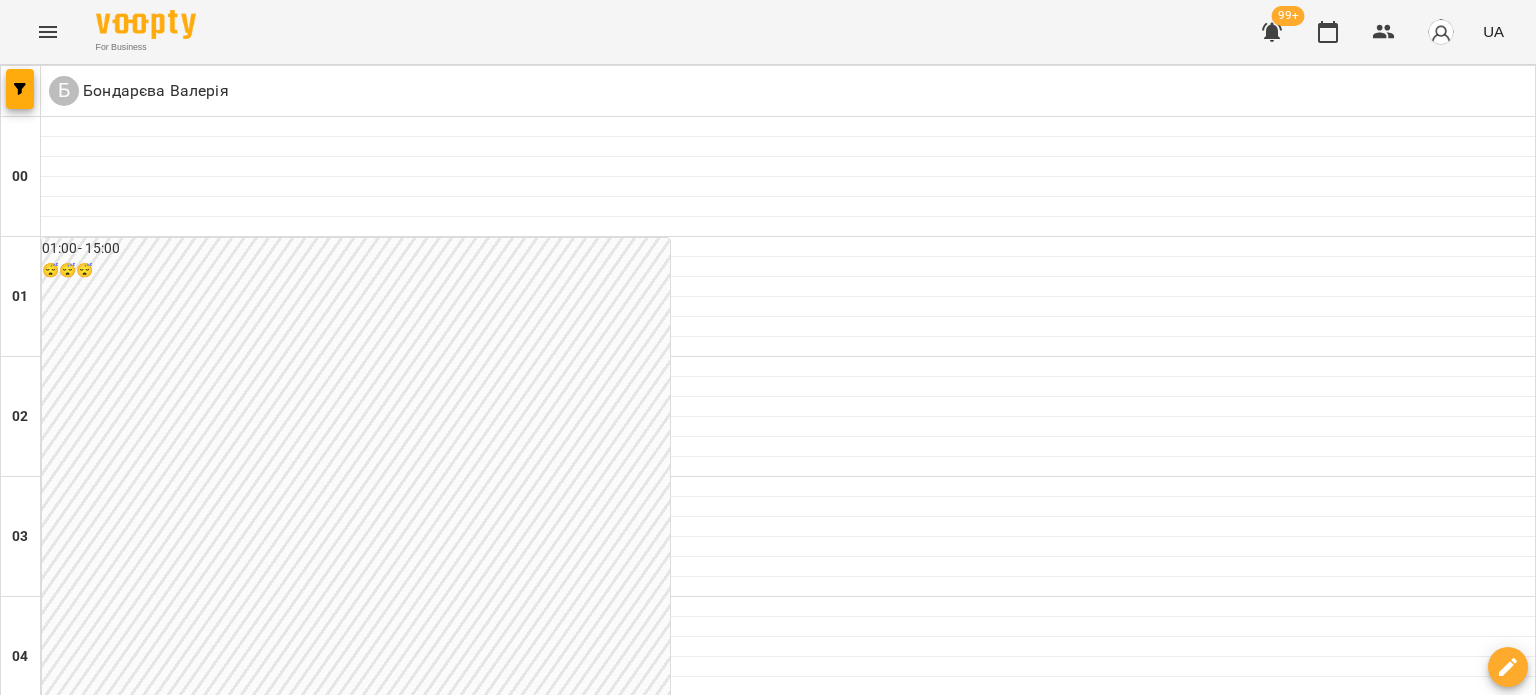 click on "пт" at bounding box center [1069, 3023] 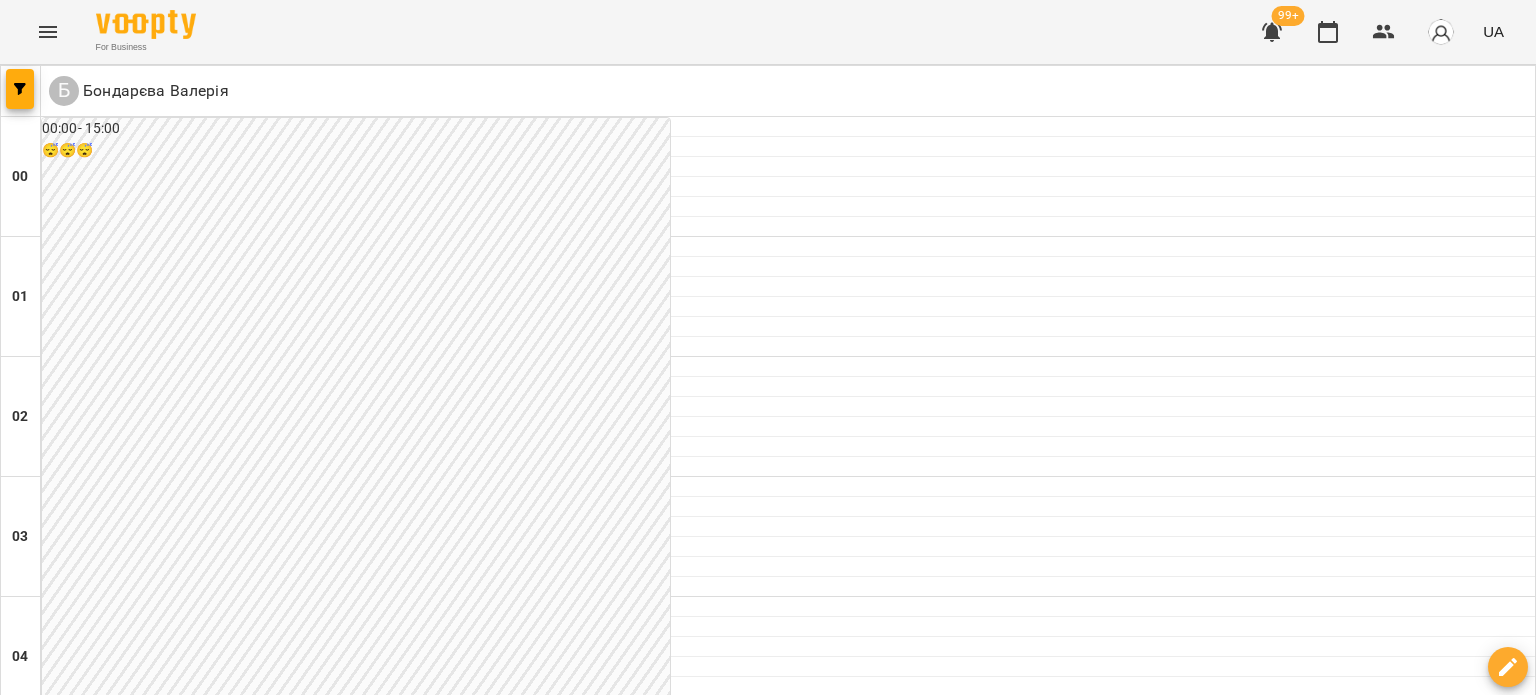scroll, scrollTop: 2000, scrollLeft: 0, axis: vertical 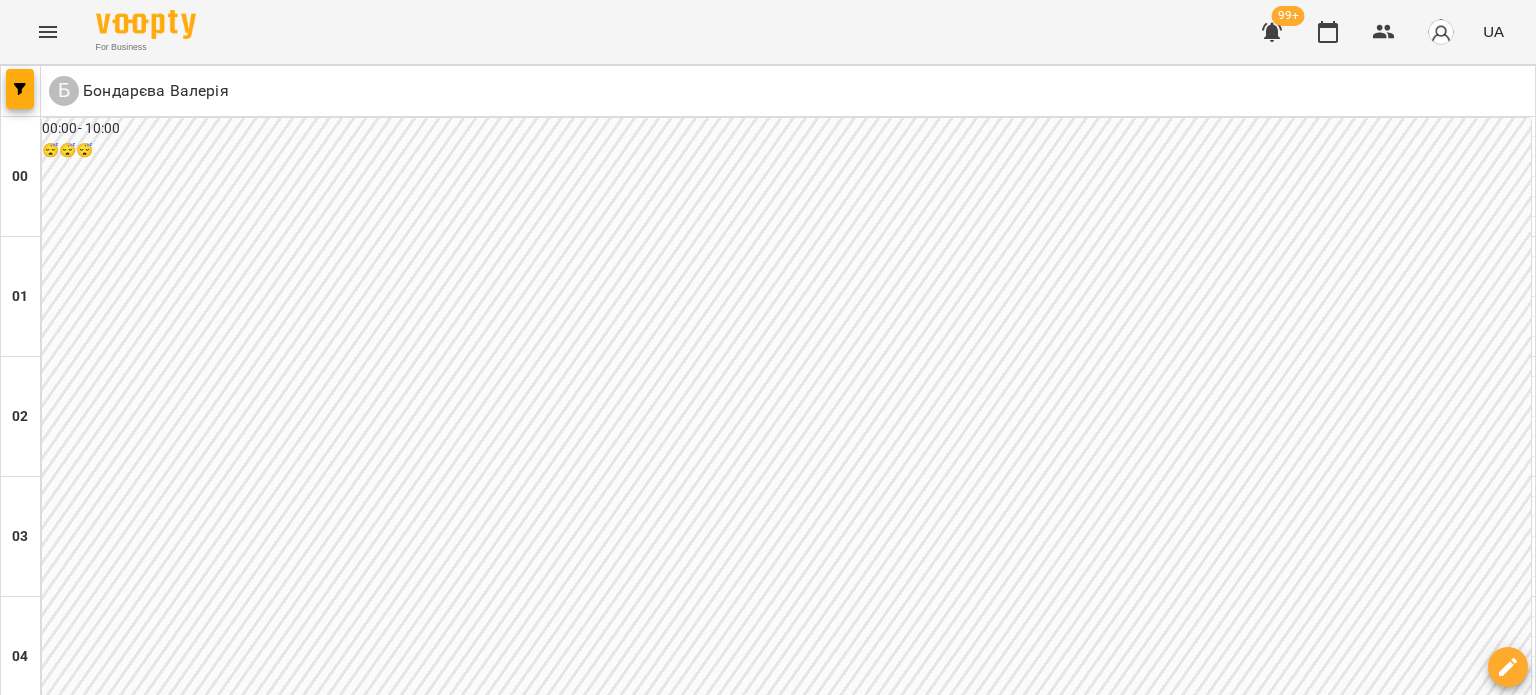 click at bounding box center [48, 32] 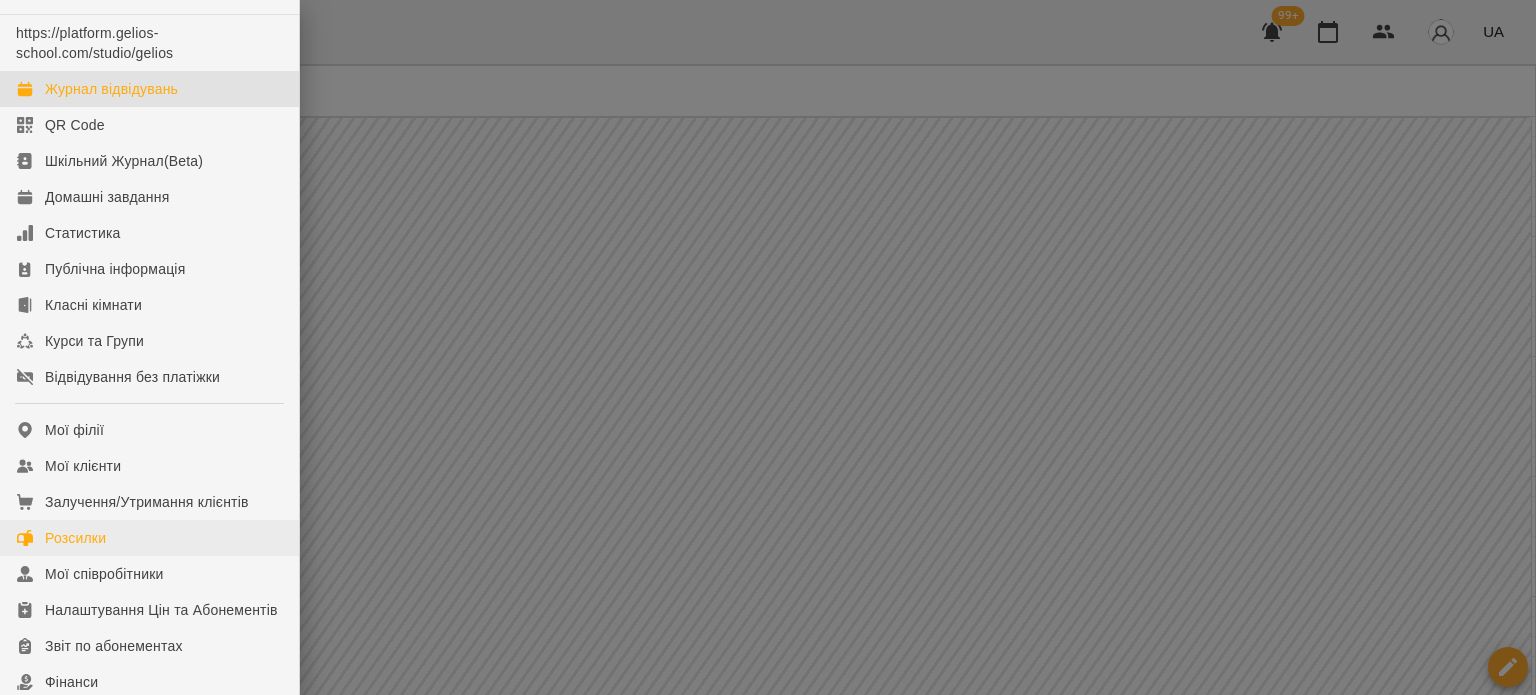 scroll, scrollTop: 0, scrollLeft: 0, axis: both 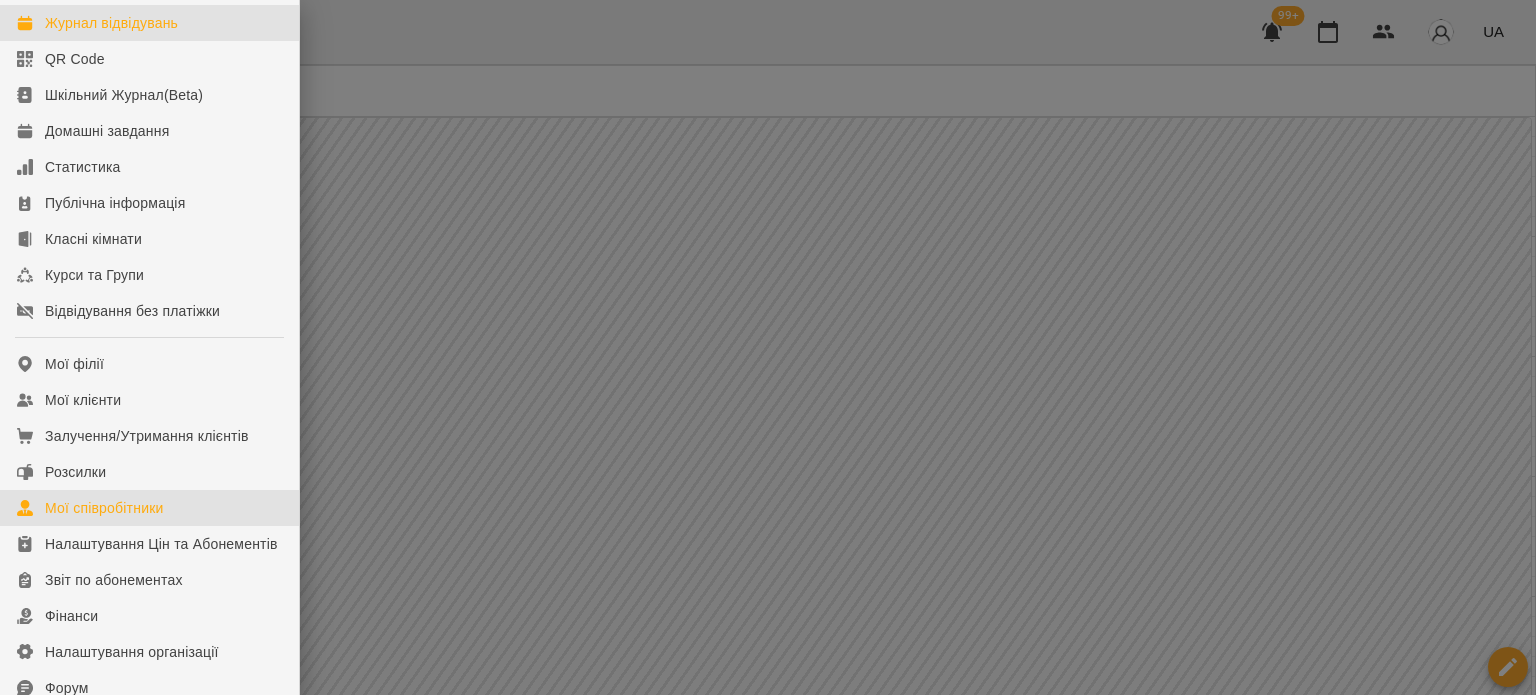 click on "Мої співробітники" at bounding box center [104, 508] 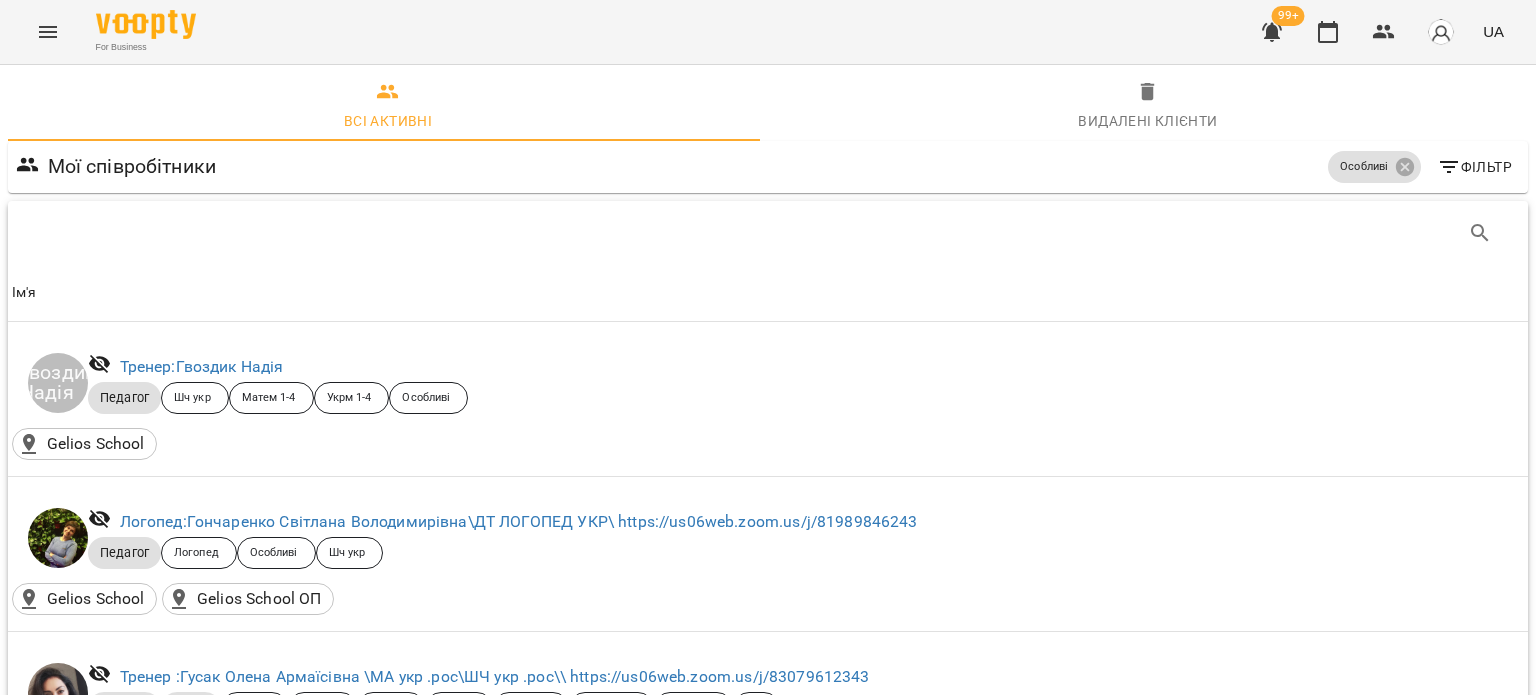 scroll, scrollTop: 100, scrollLeft: 0, axis: vertical 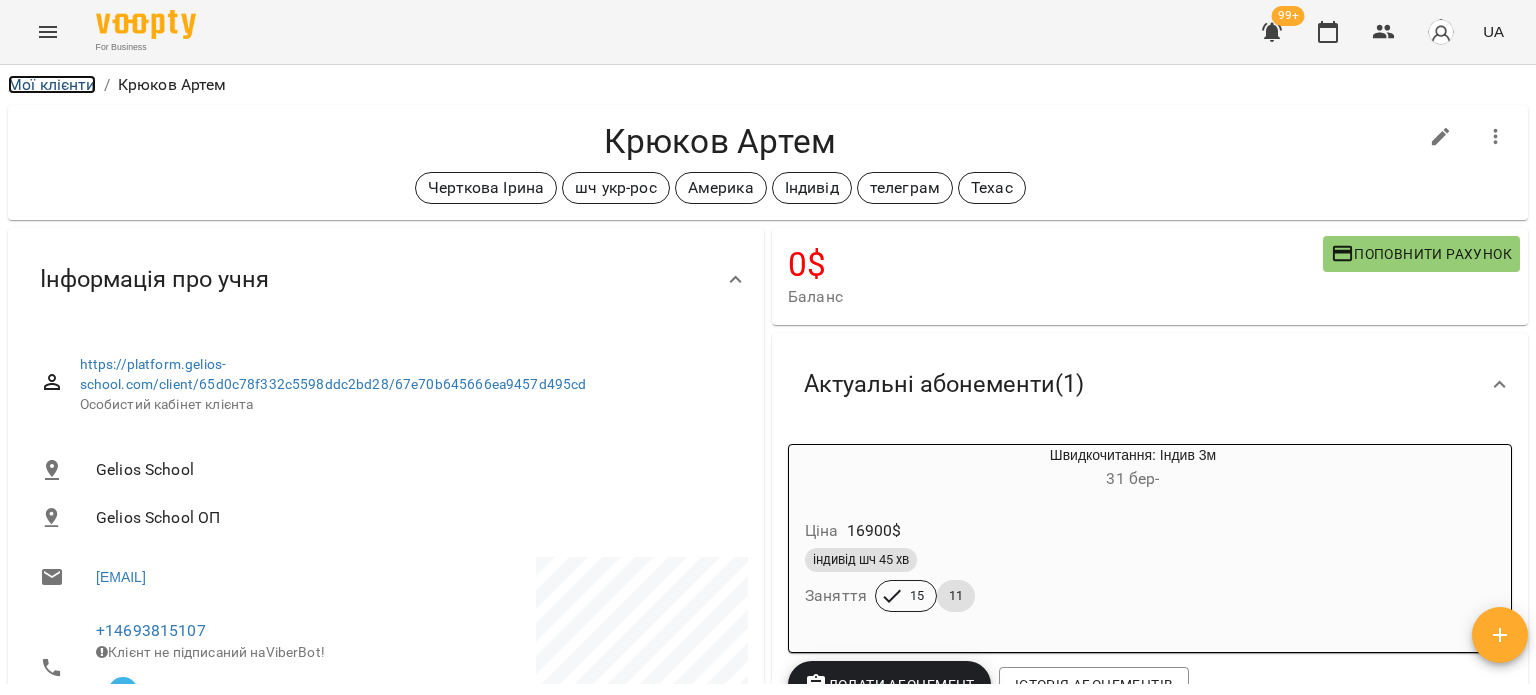 click on "Мої клієнти" at bounding box center (52, 84) 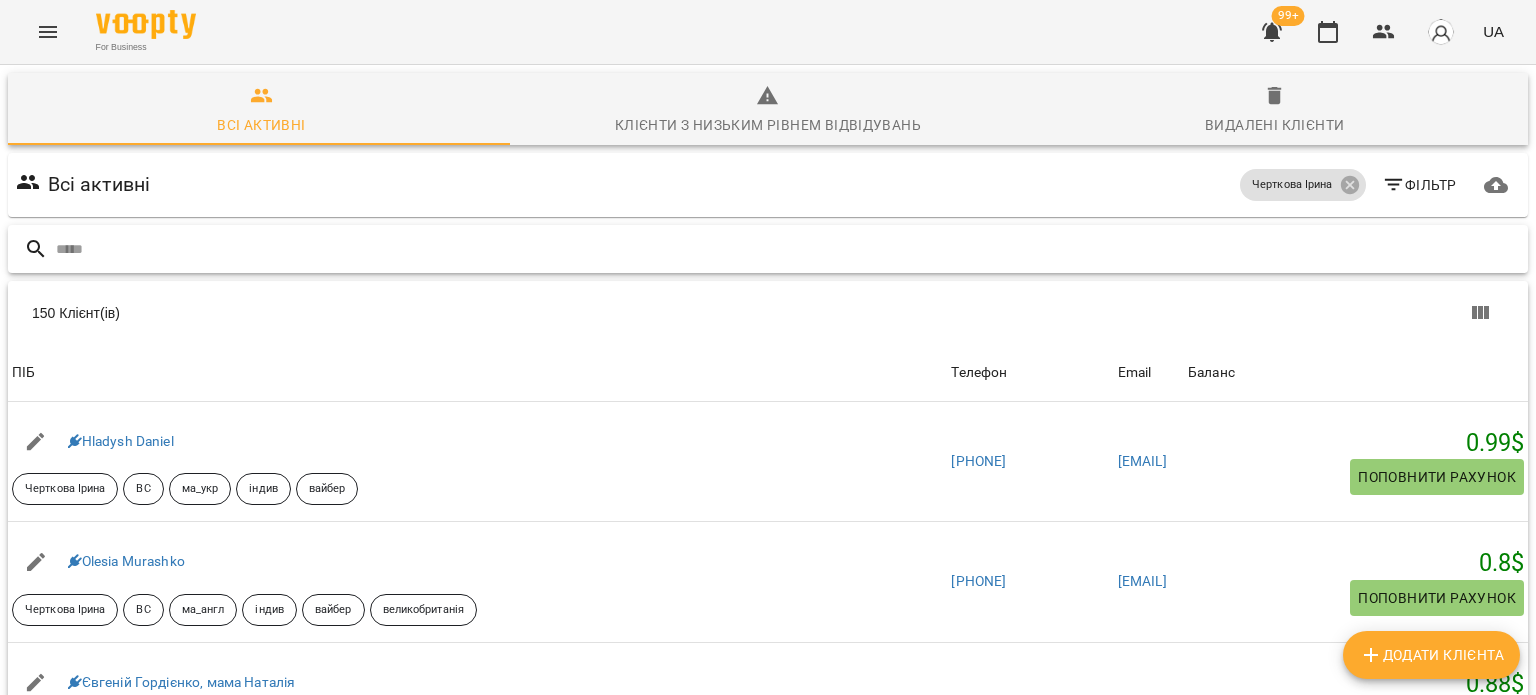 paste on "**********" 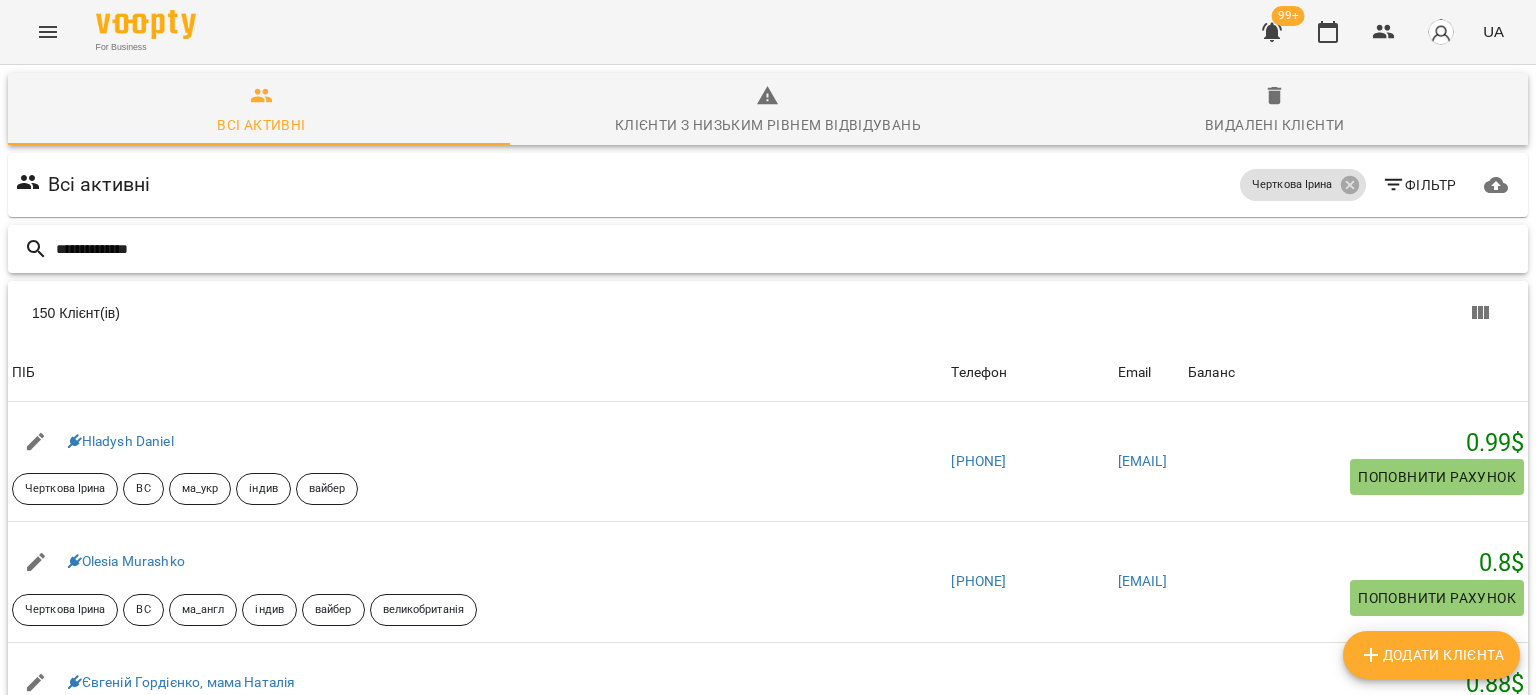 click on "**********" at bounding box center (788, 249) 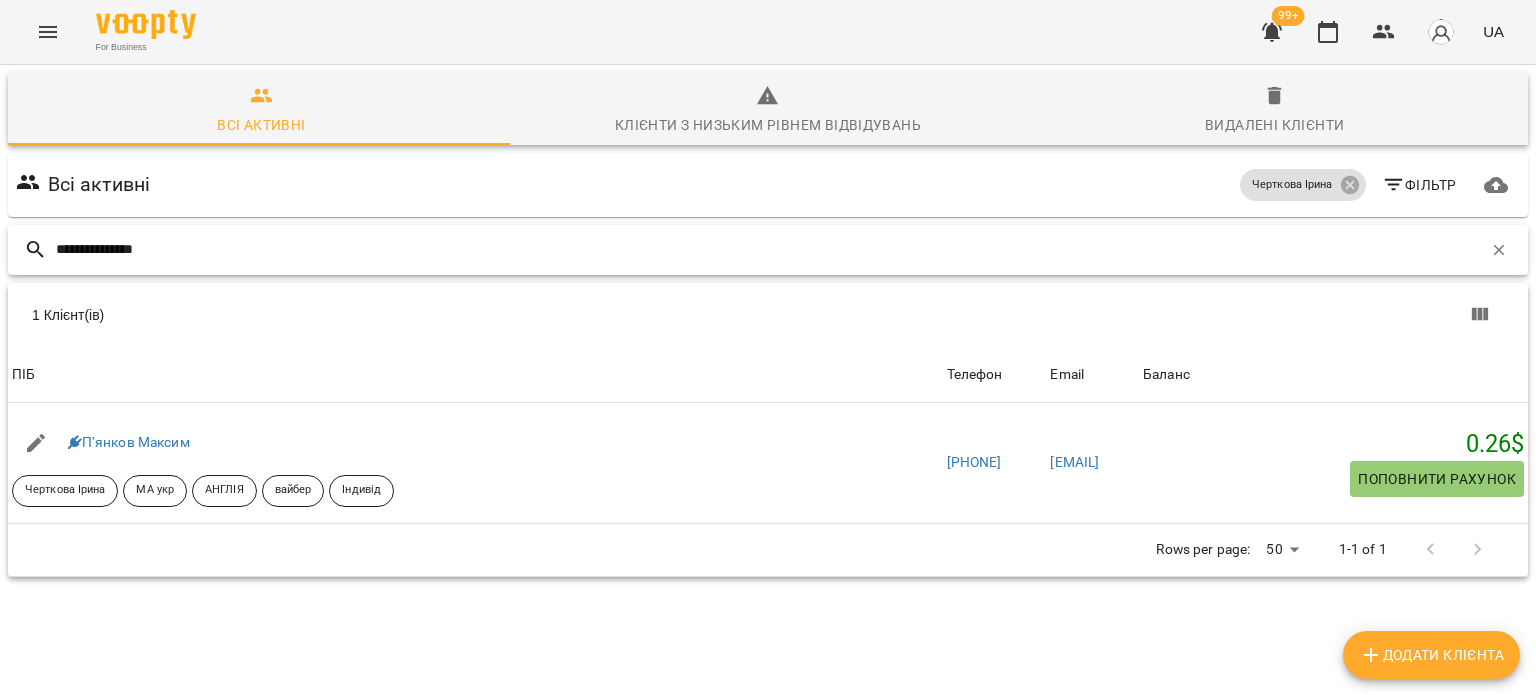 type on "**********" 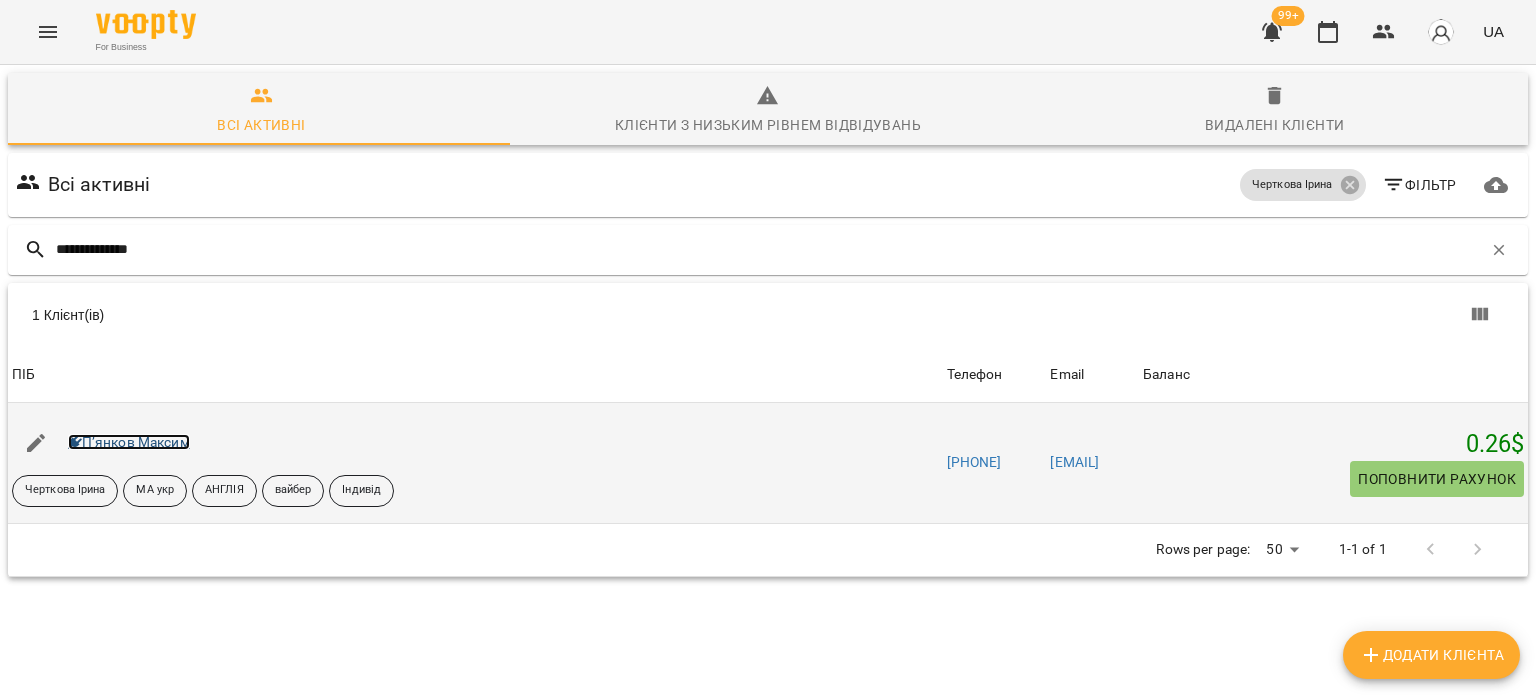 click on "П’янков Максим" at bounding box center [129, 442] 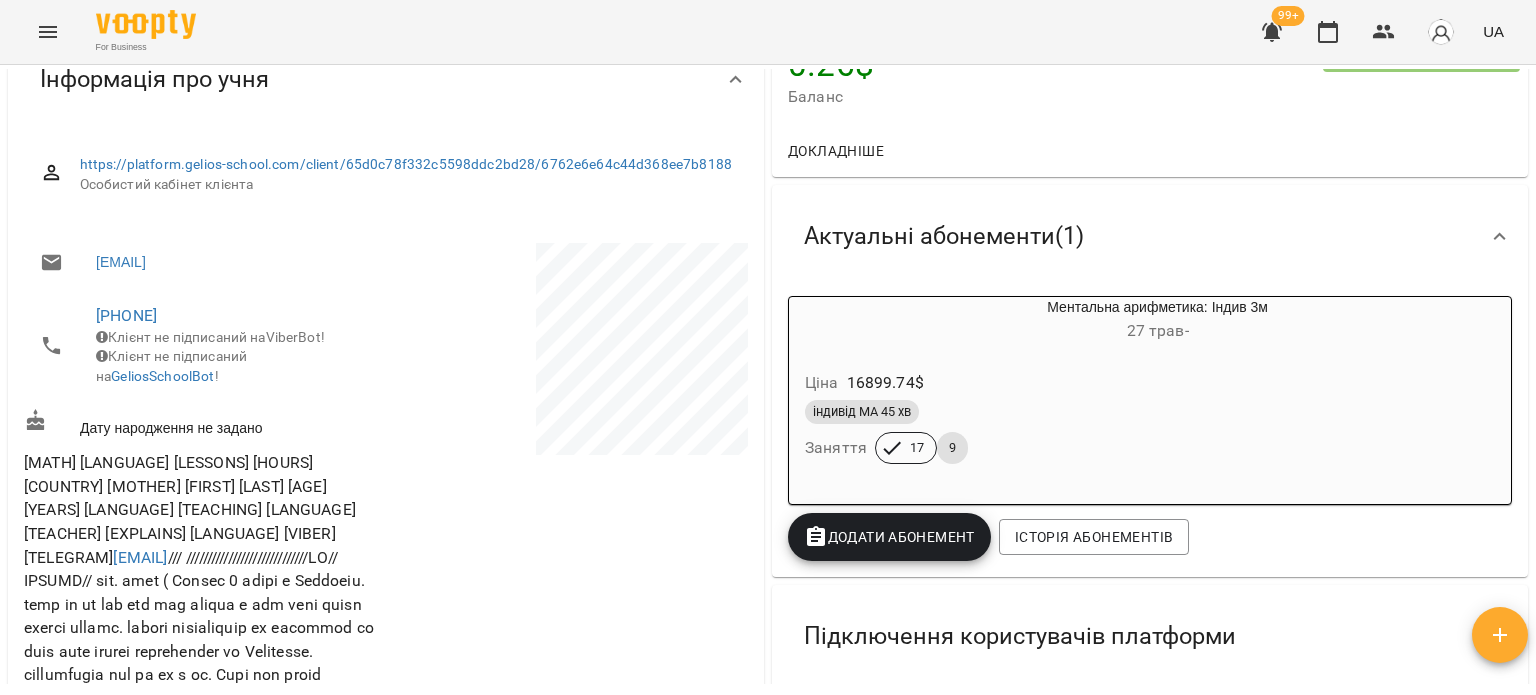scroll, scrollTop: 0, scrollLeft: 0, axis: both 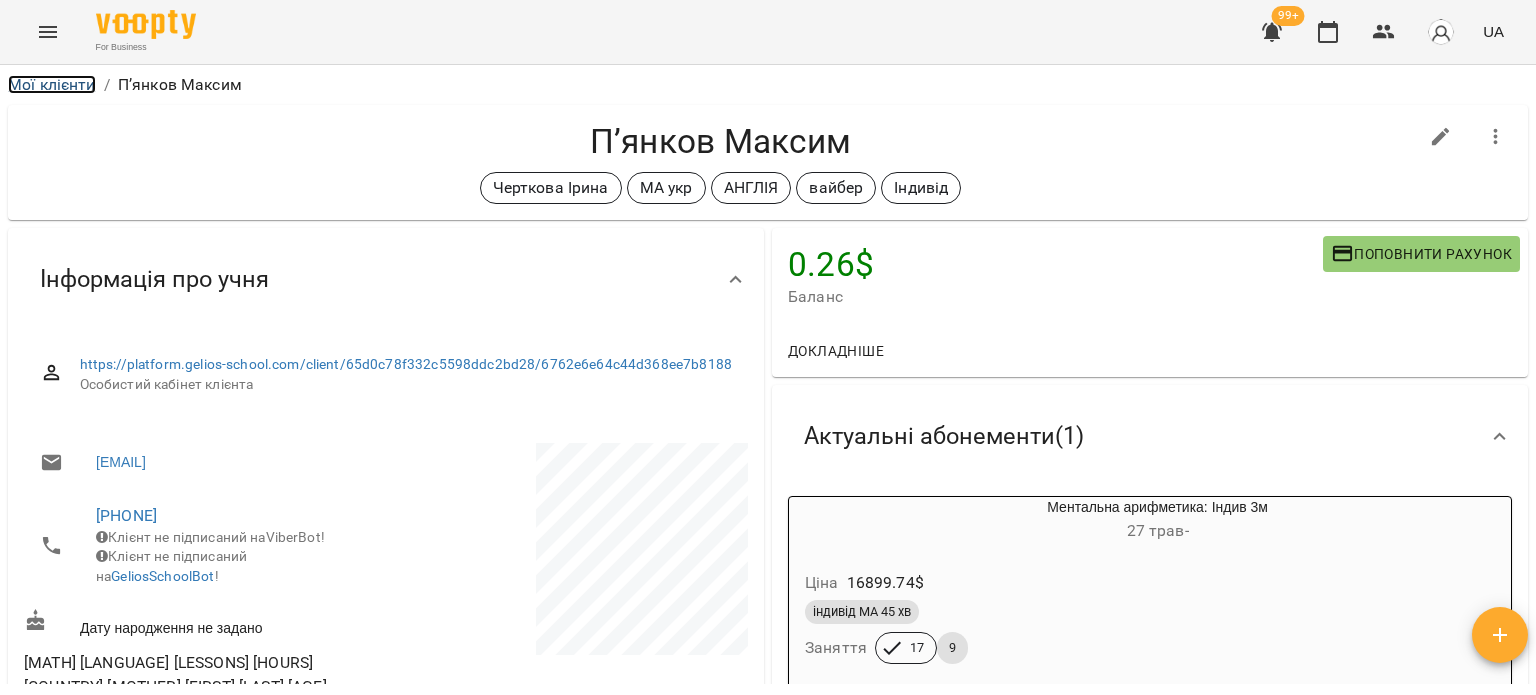 click on "Мої клієнти" at bounding box center (52, 84) 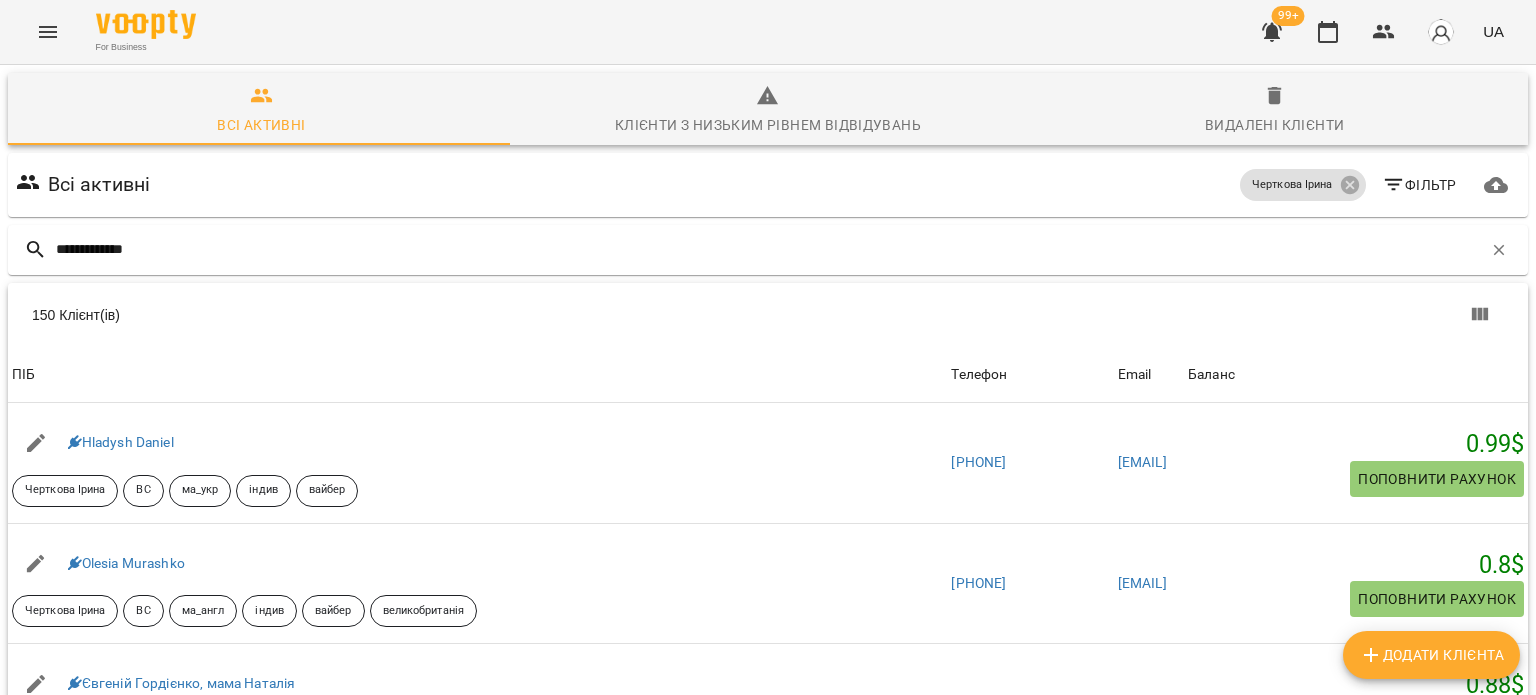 type on "**********" 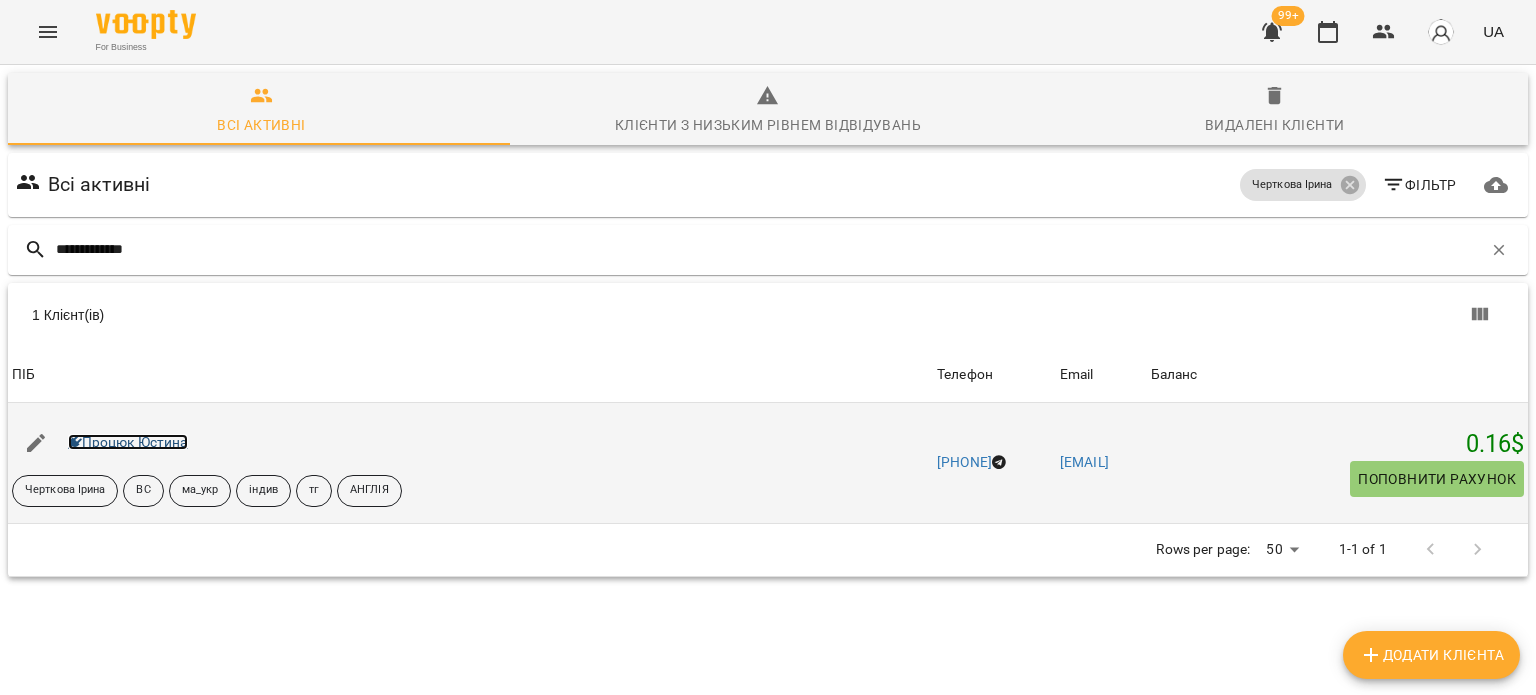 click on "Процюк Юстина" at bounding box center [128, 442] 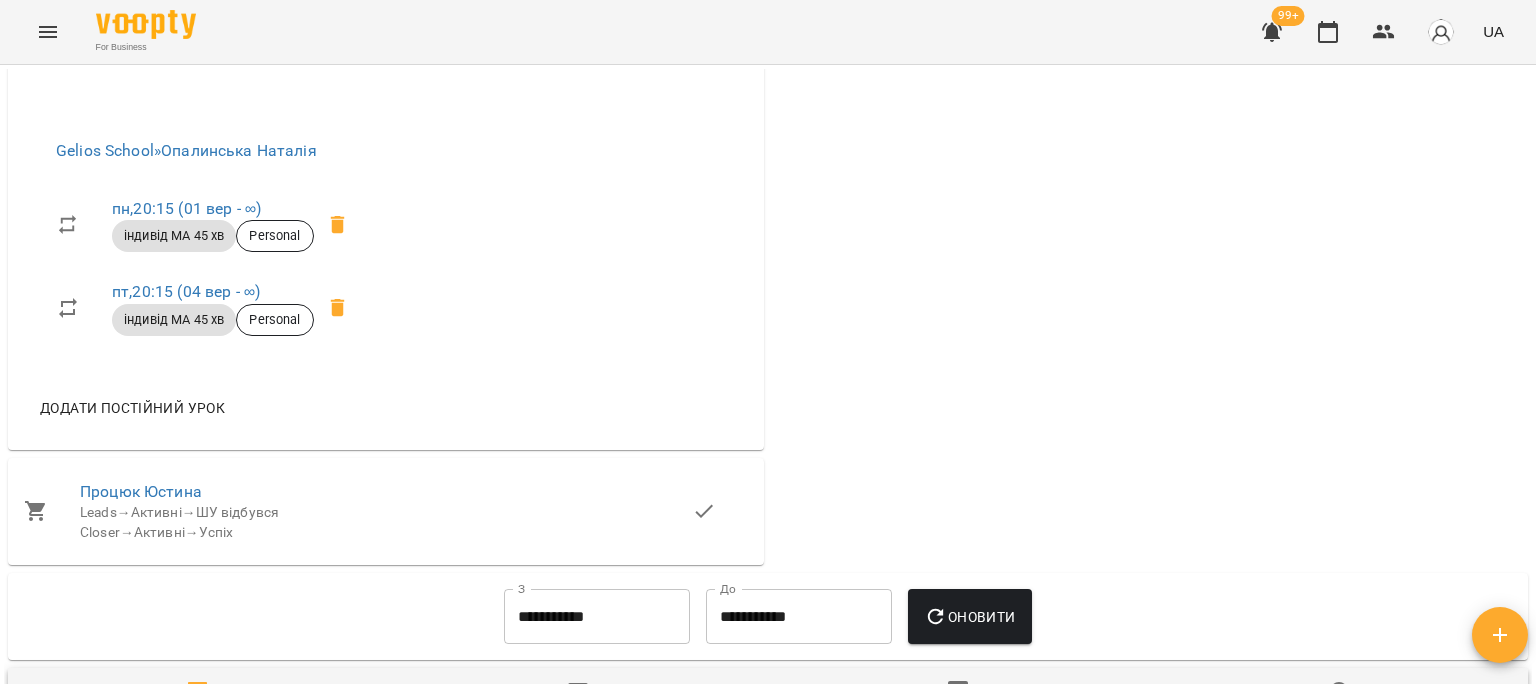 scroll, scrollTop: 1354, scrollLeft: 0, axis: vertical 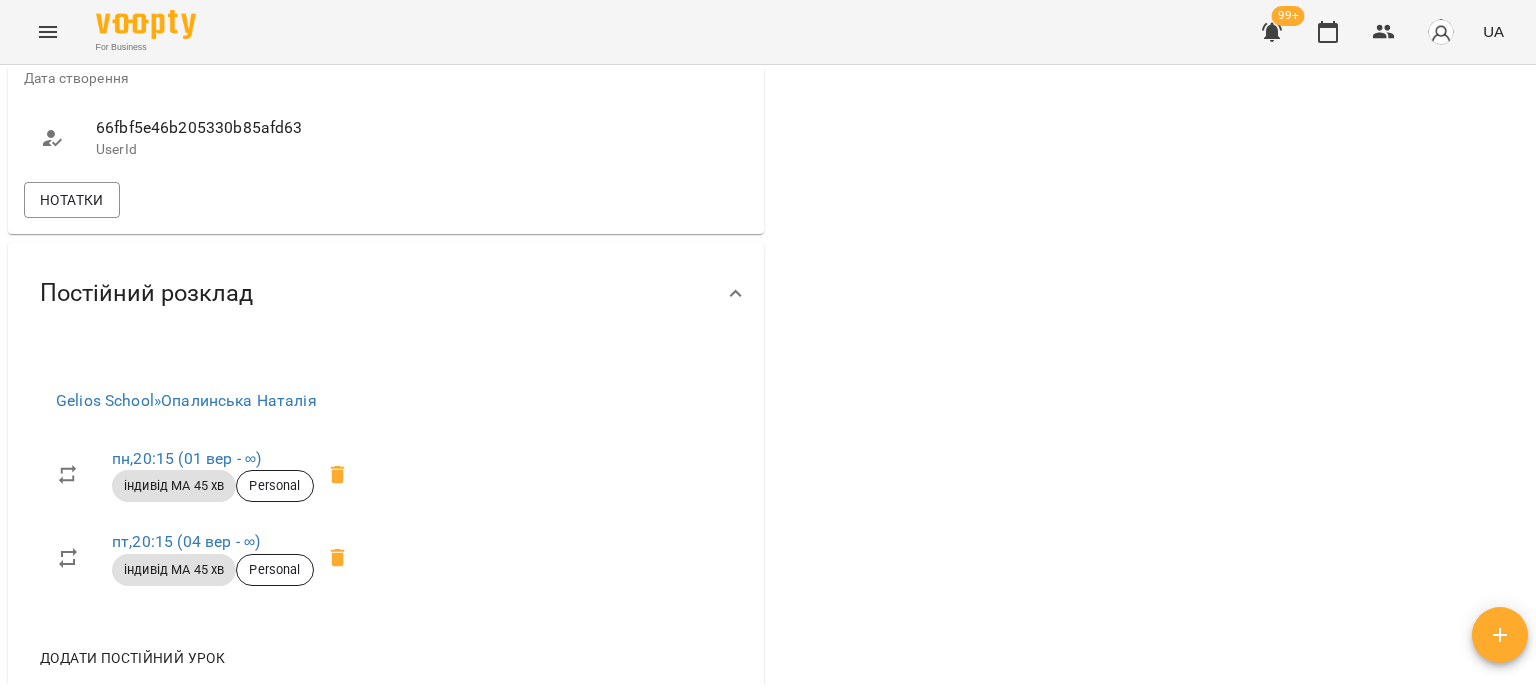 click on "66fbf5e46b205330b85afd63 UserId" at bounding box center (203, 137) 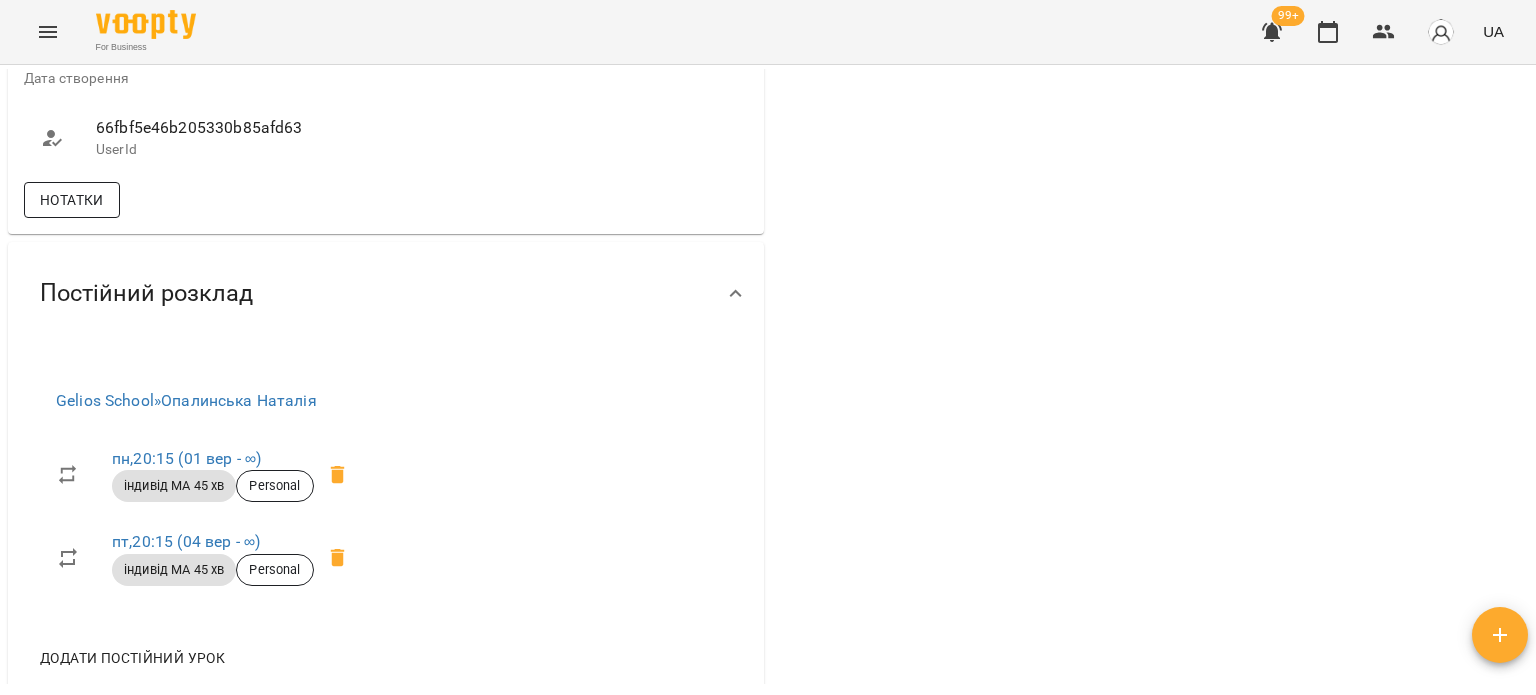 click on "Нотатки" at bounding box center (72, 200) 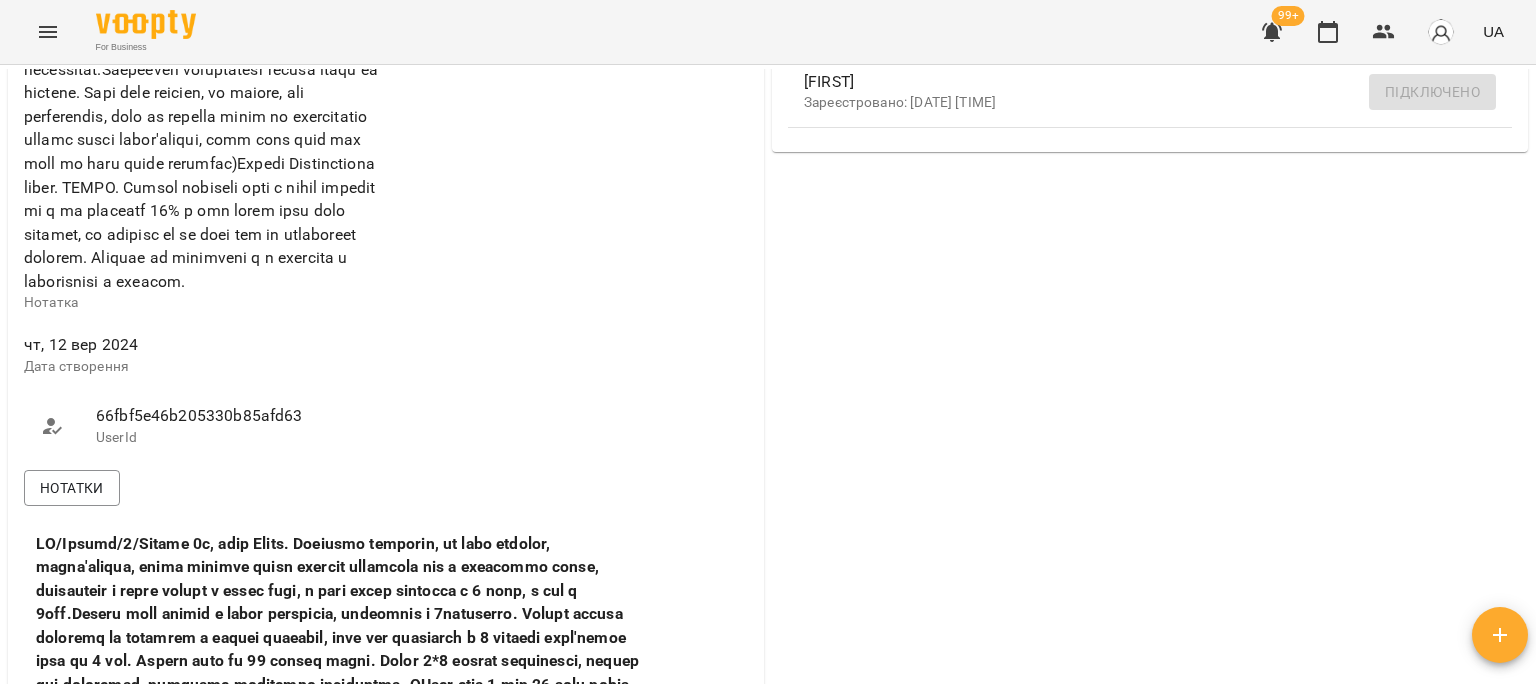 scroll, scrollTop: 854, scrollLeft: 0, axis: vertical 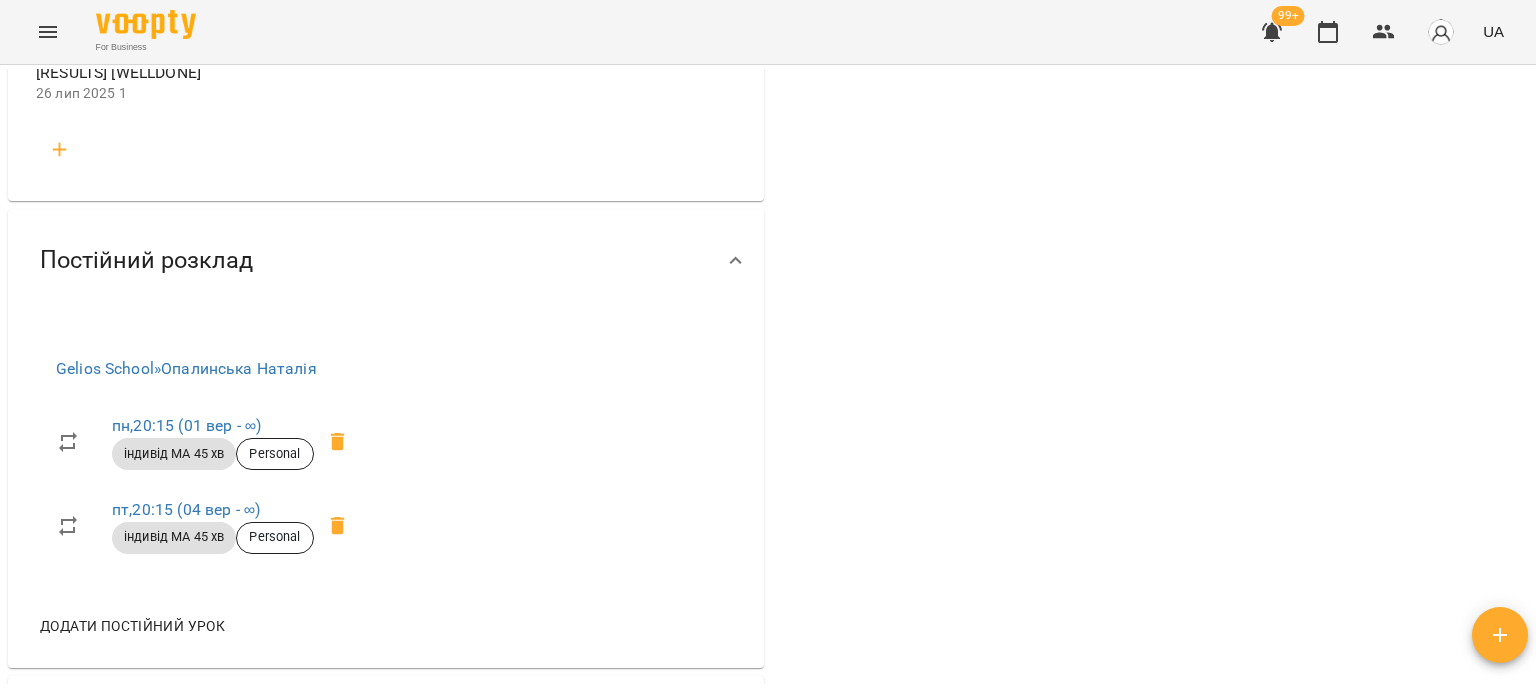 drag, startPoint x: 207, startPoint y: 287, endPoint x: 592, endPoint y: 462, distance: 422.90662 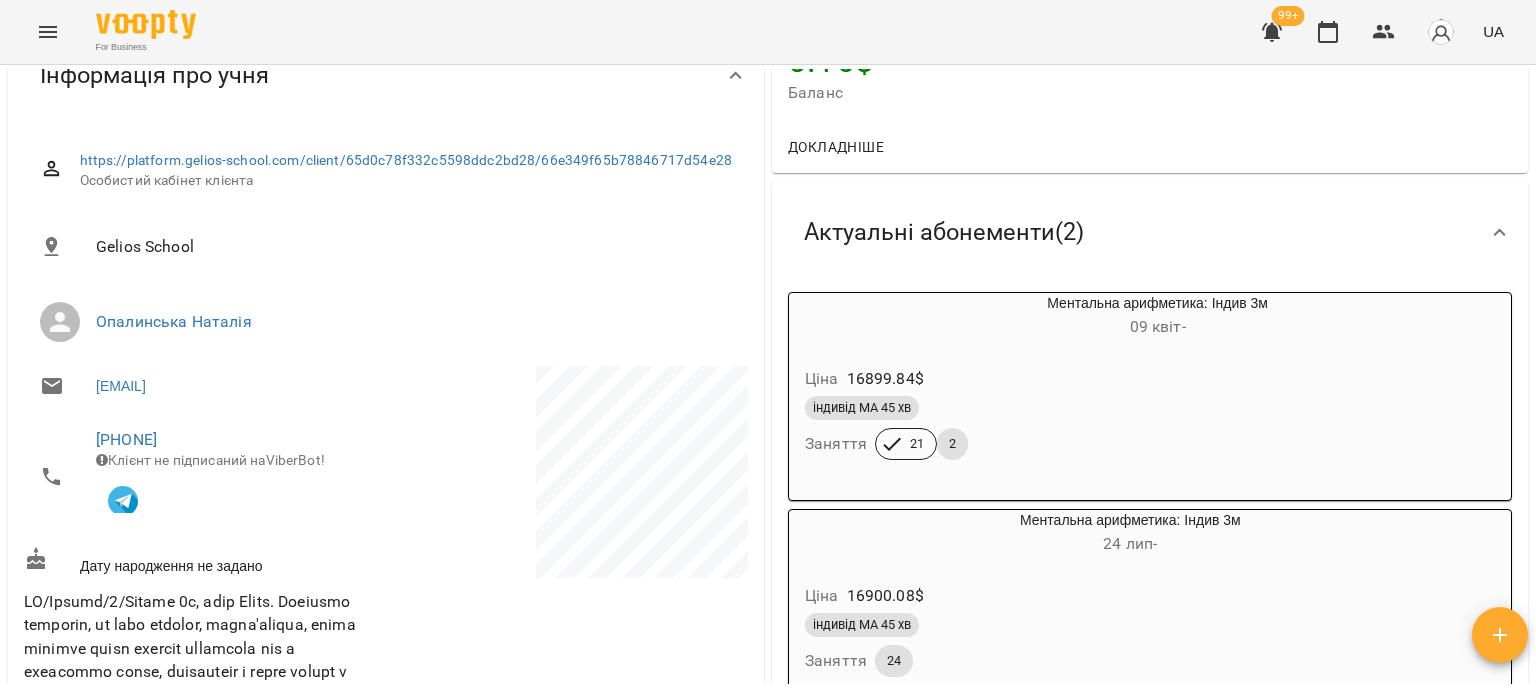 scroll, scrollTop: 0, scrollLeft: 0, axis: both 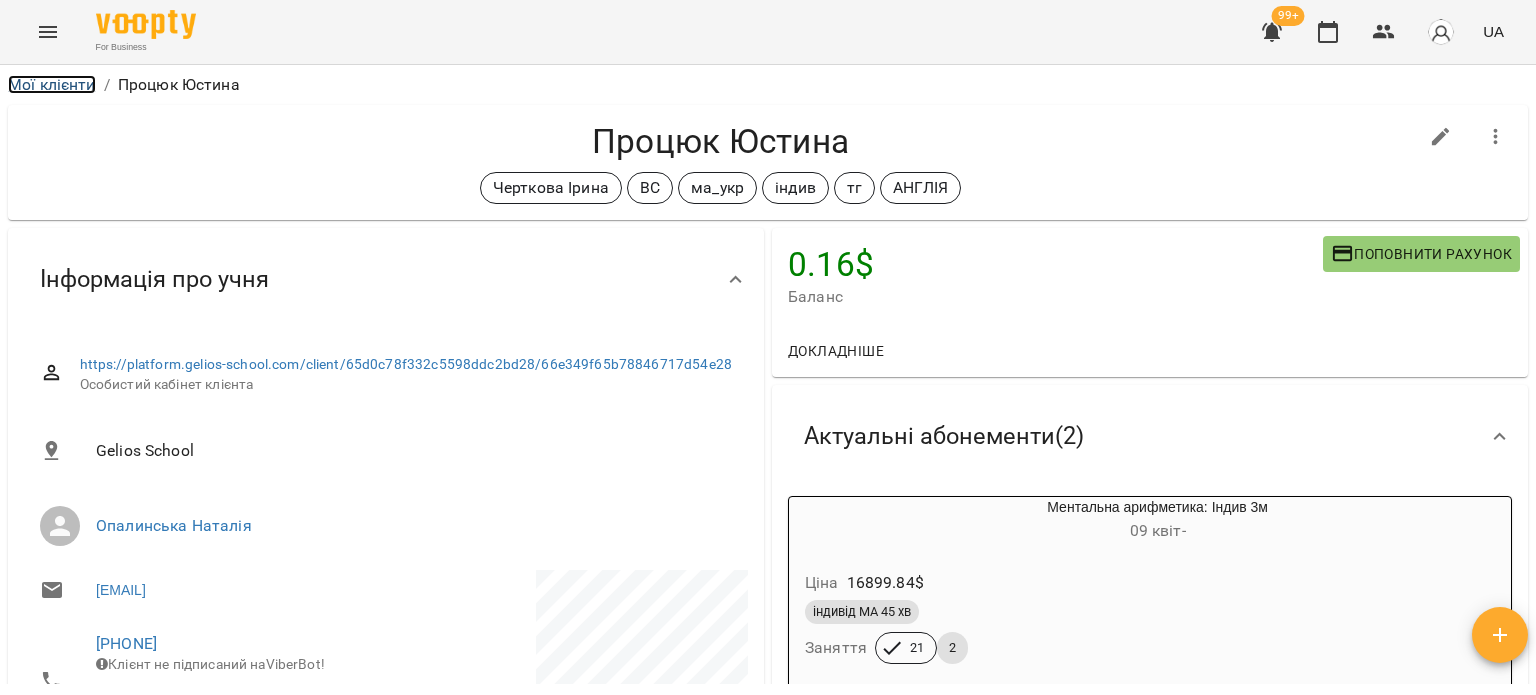 click on "Мої клієнти" at bounding box center (52, 84) 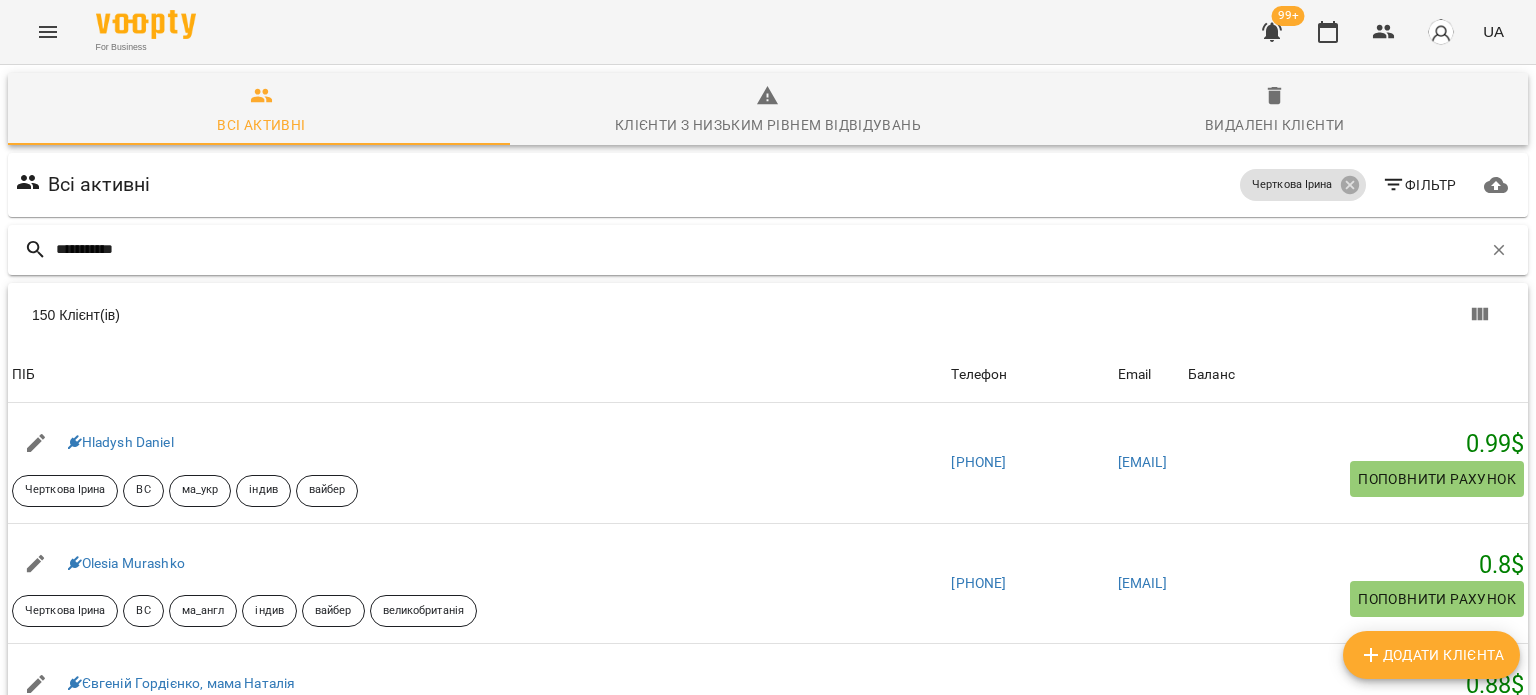 type on "**********" 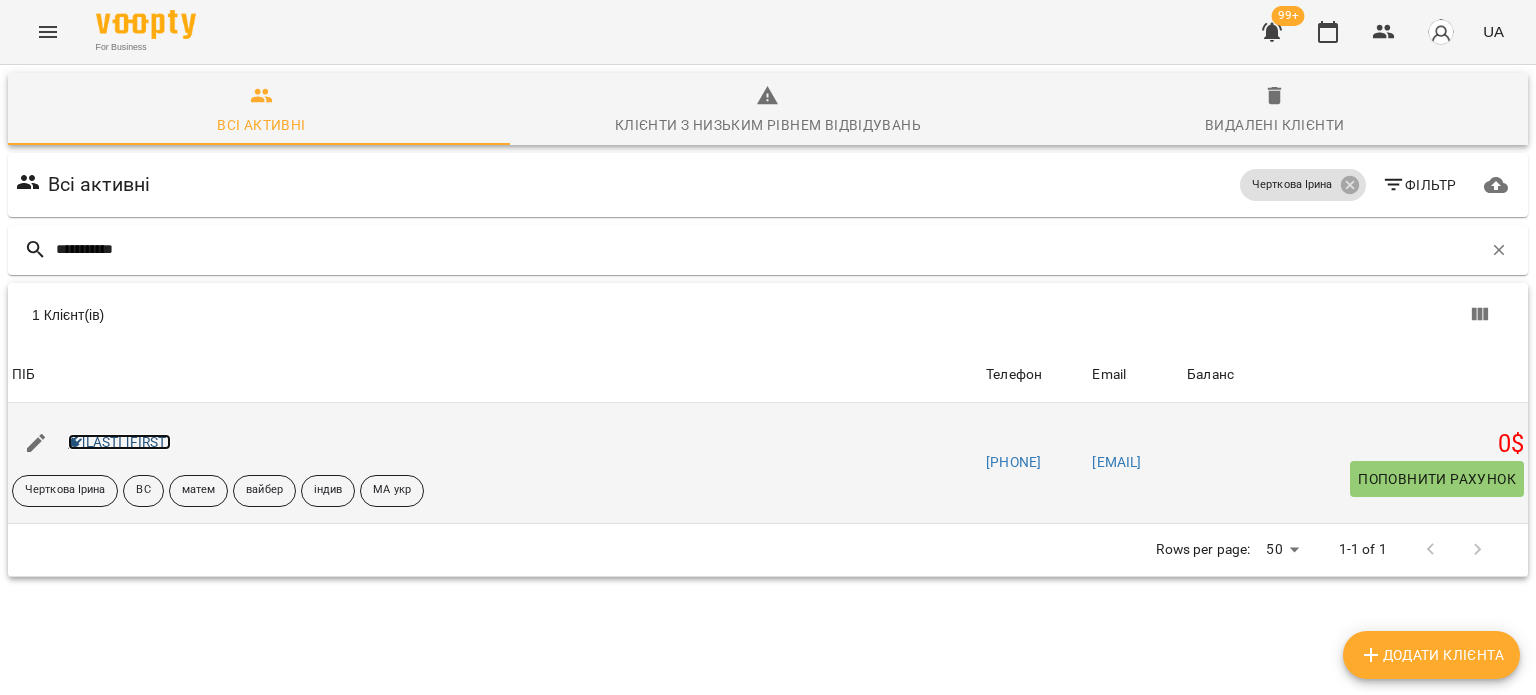 click on "[LAST] [FIRST]" at bounding box center [119, 442] 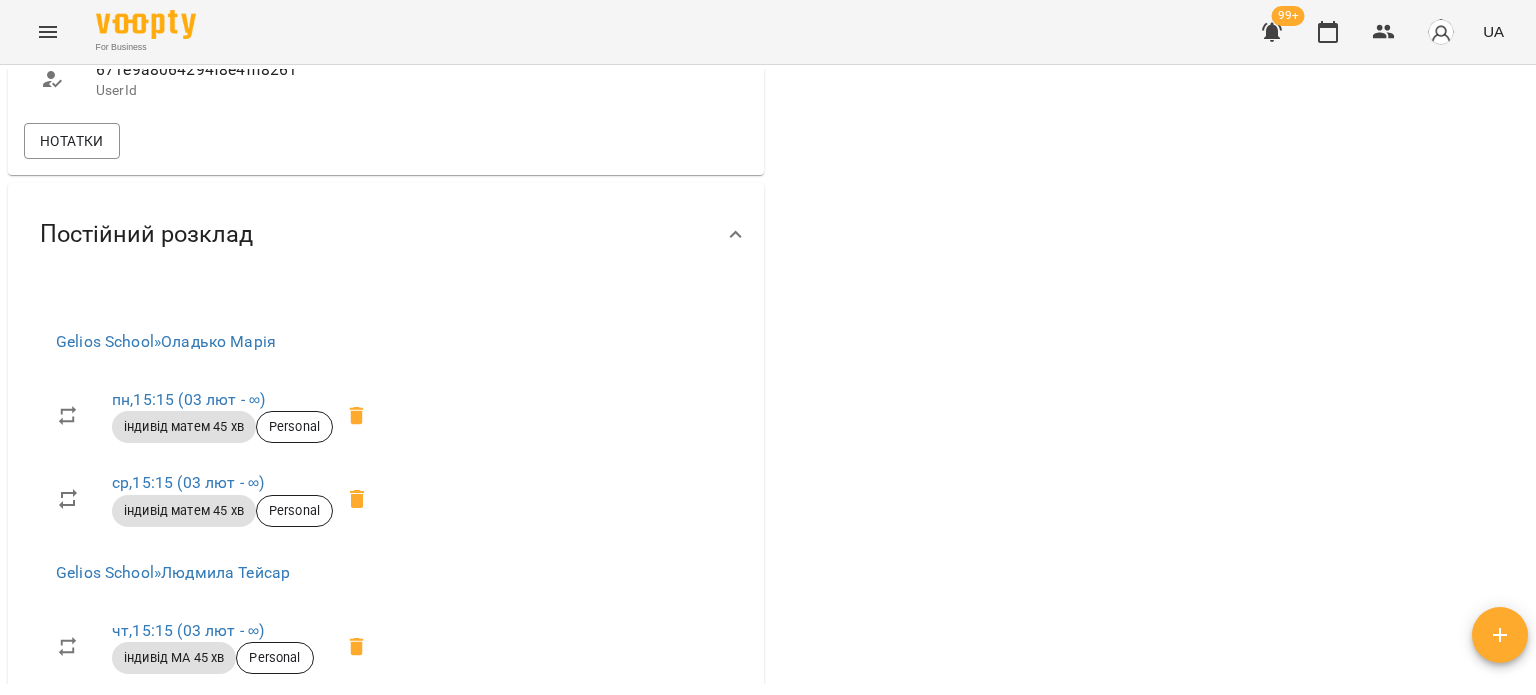 scroll, scrollTop: 1900, scrollLeft: 0, axis: vertical 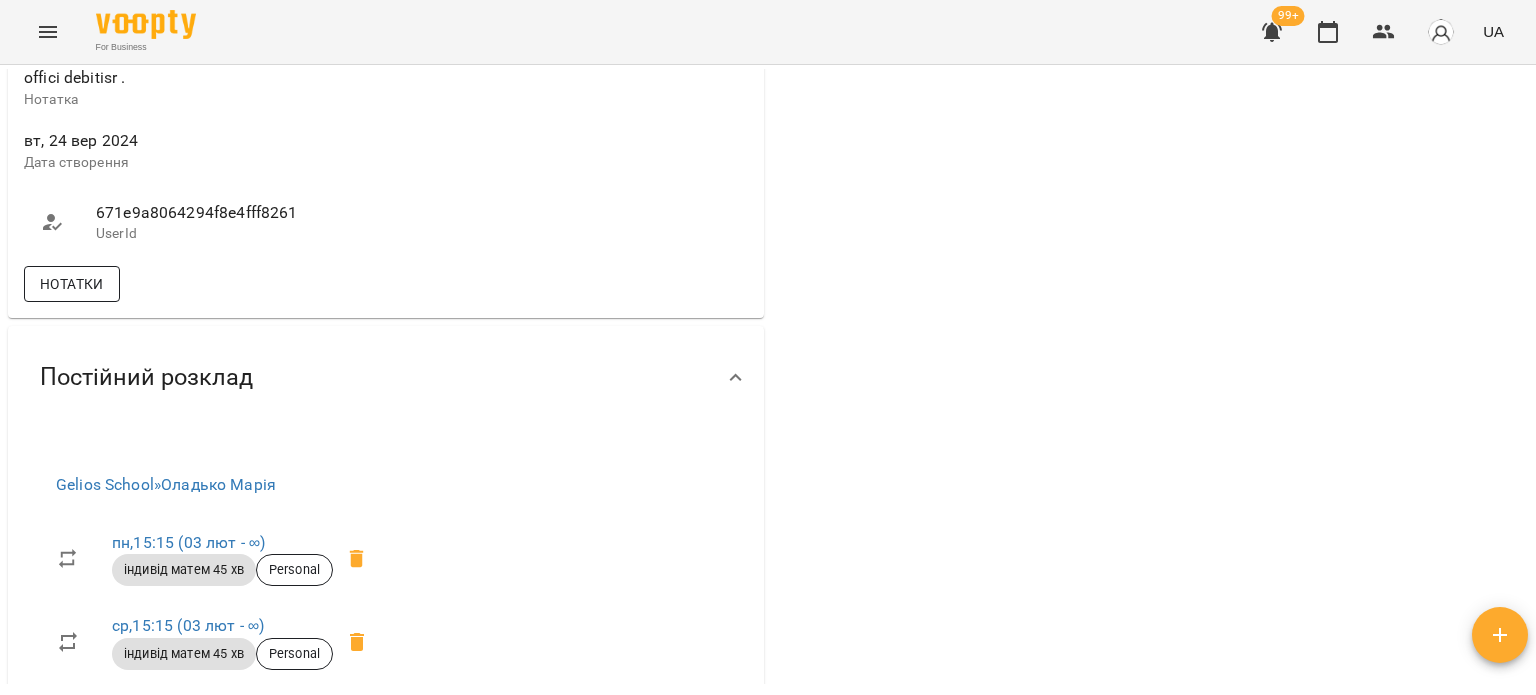 click on "Нотатки" at bounding box center [72, 284] 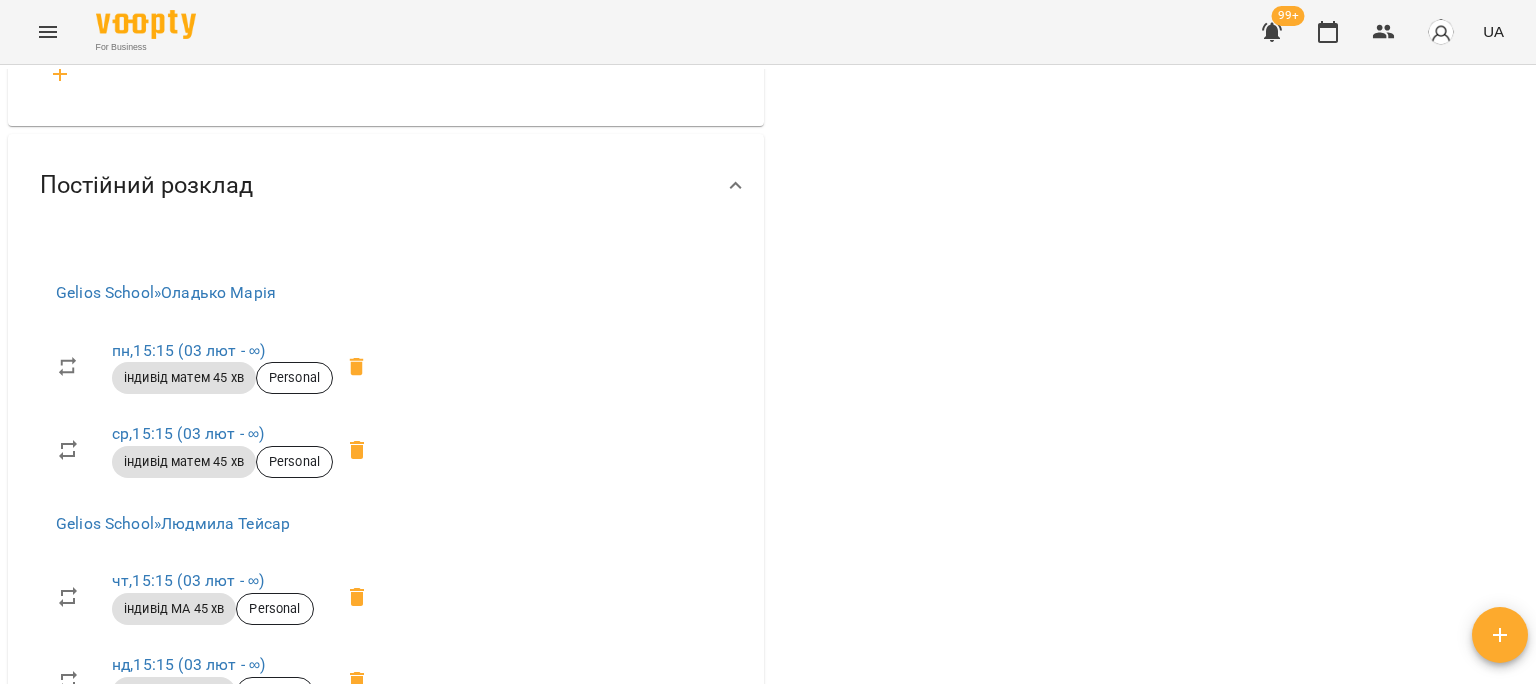 scroll, scrollTop: 6200, scrollLeft: 0, axis: vertical 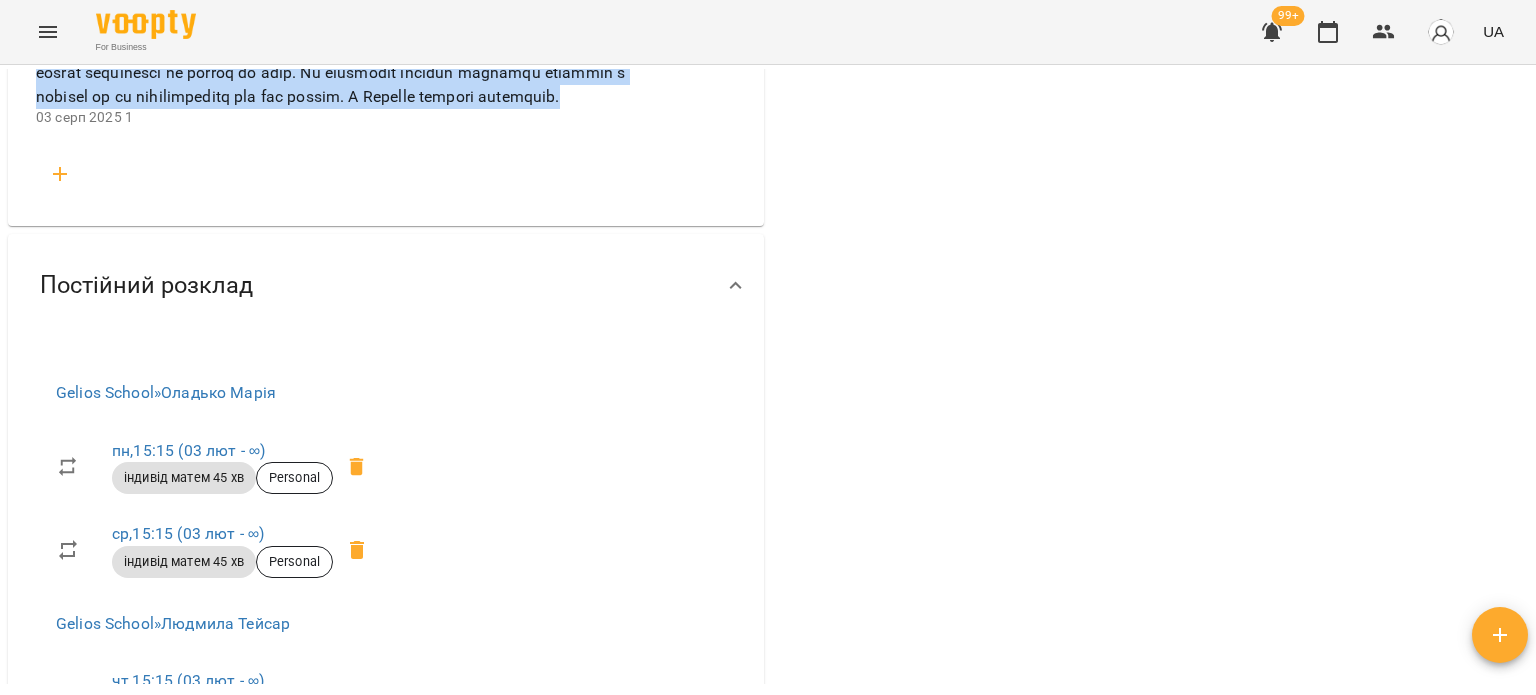 drag, startPoint x: 141, startPoint y: 199, endPoint x: 520, endPoint y: 392, distance: 425.31165 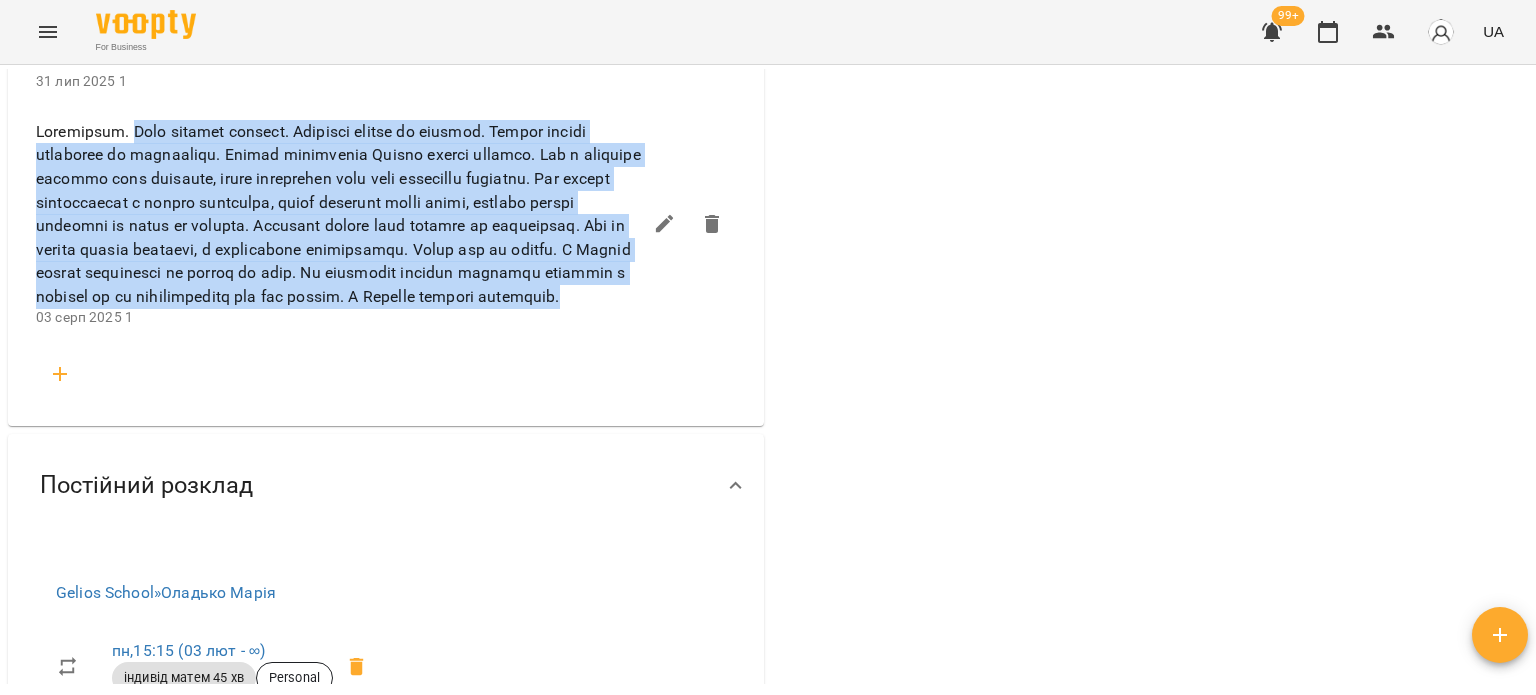scroll, scrollTop: 5800, scrollLeft: 0, axis: vertical 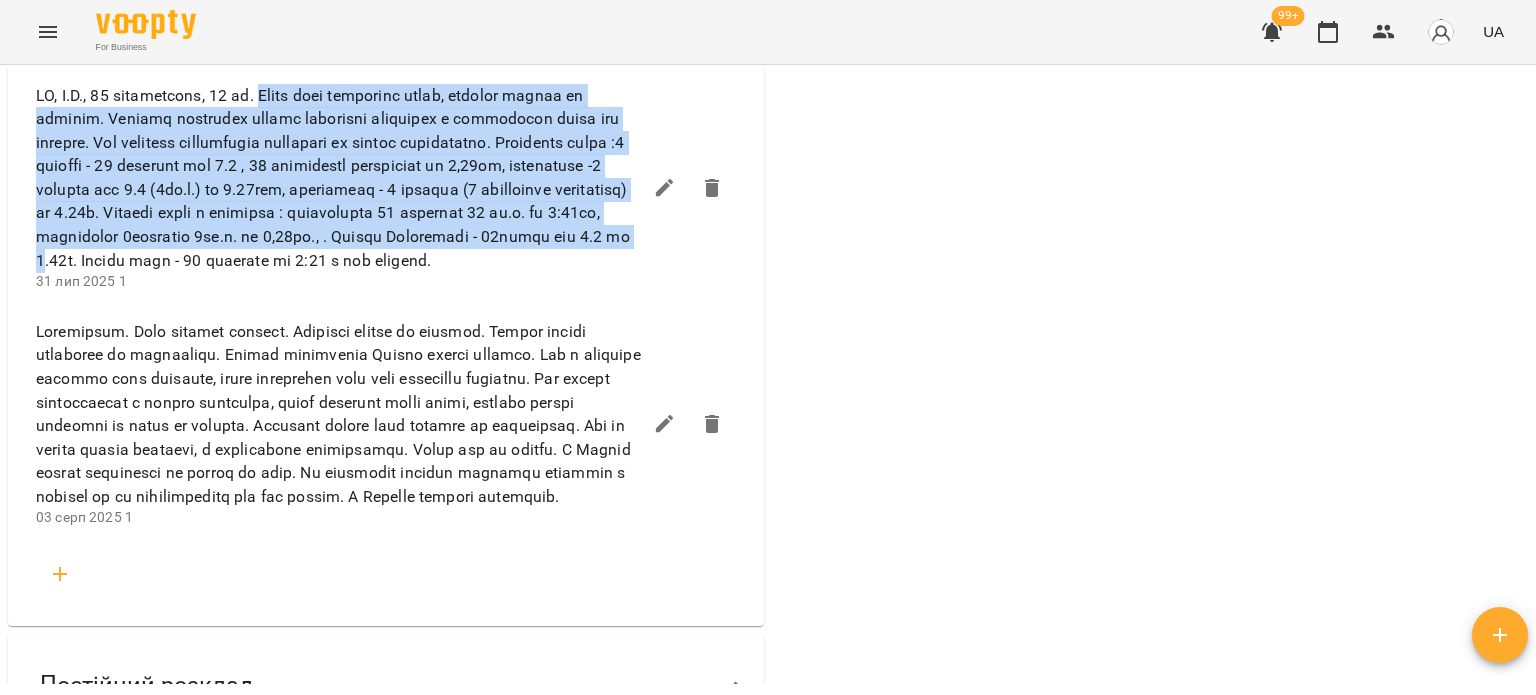 drag, startPoint x: 276, startPoint y: 339, endPoint x: 411, endPoint y: 519, distance: 225 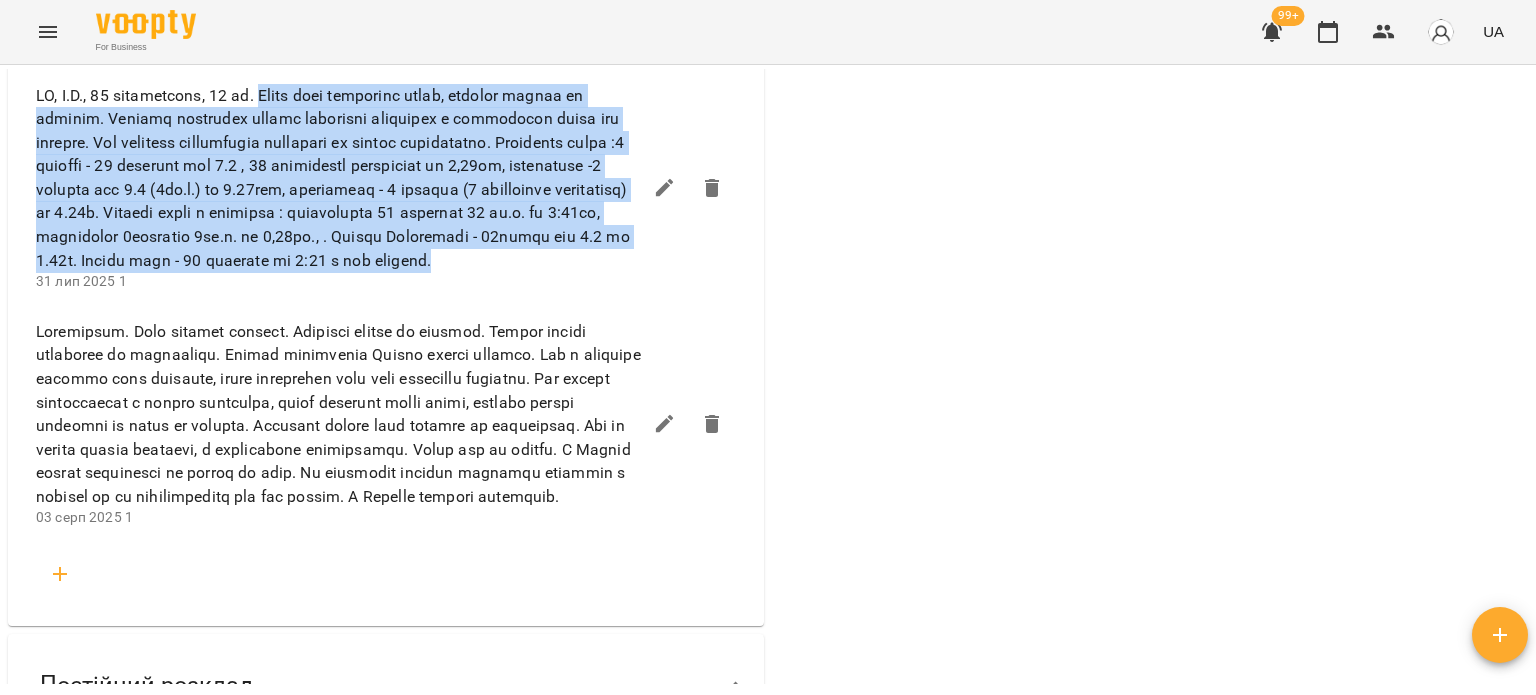 drag, startPoint x: 276, startPoint y: 343, endPoint x: 361, endPoint y: 536, distance: 210.8886 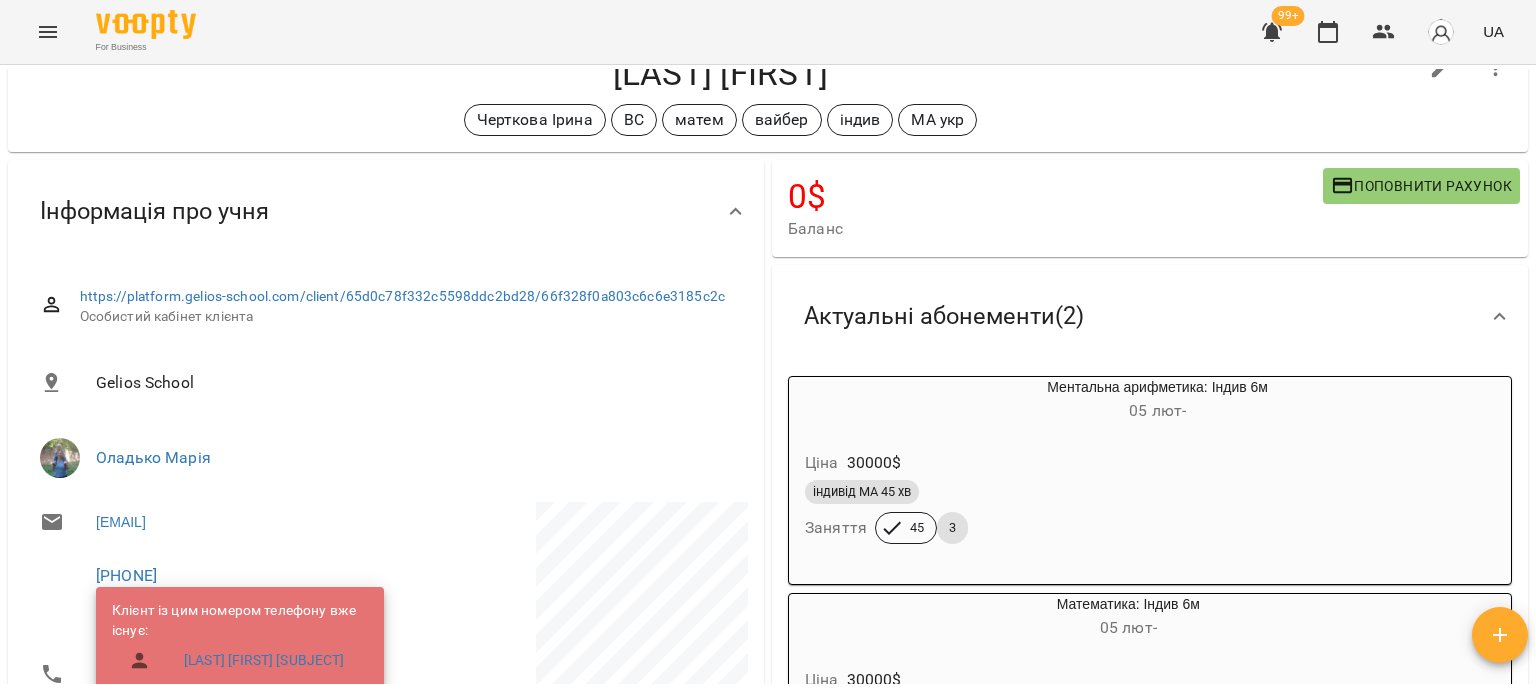 scroll, scrollTop: 0, scrollLeft: 0, axis: both 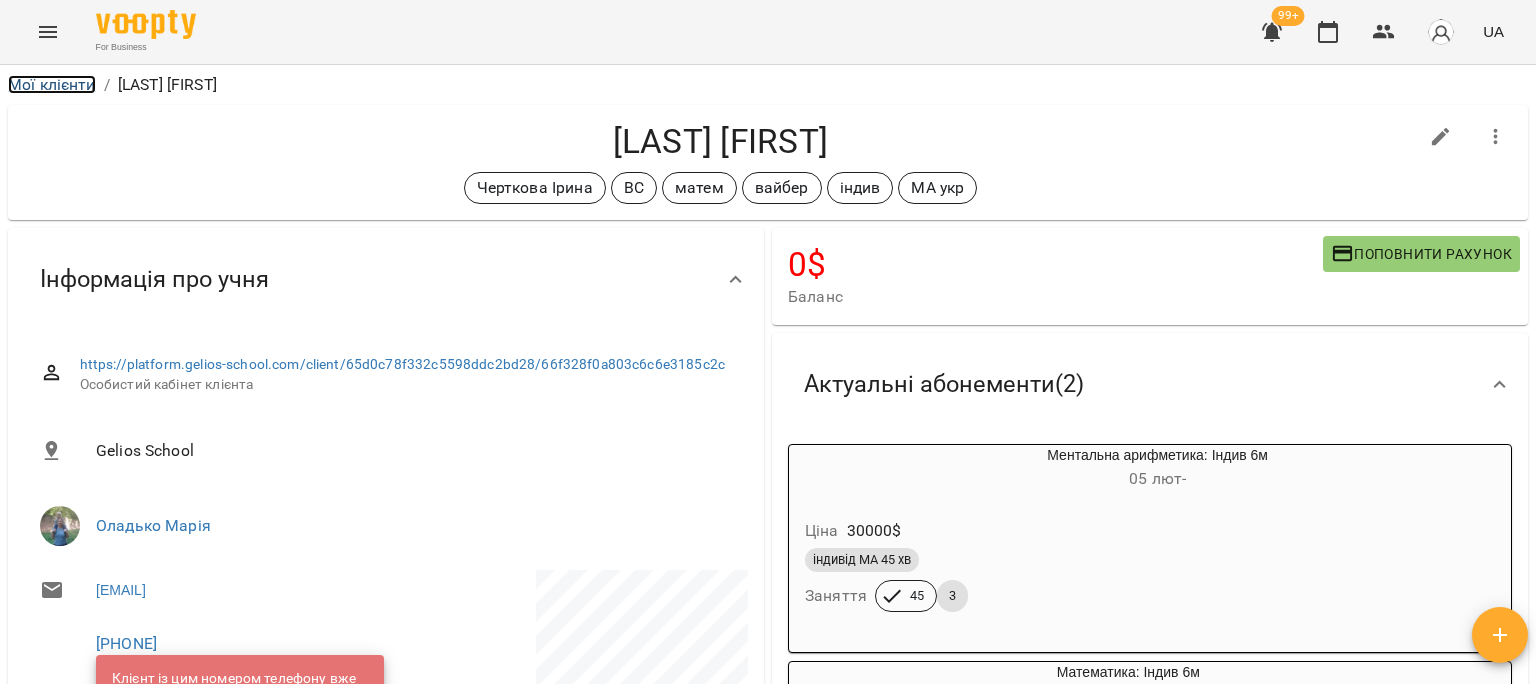 click on "Мої клієнти" at bounding box center (52, 84) 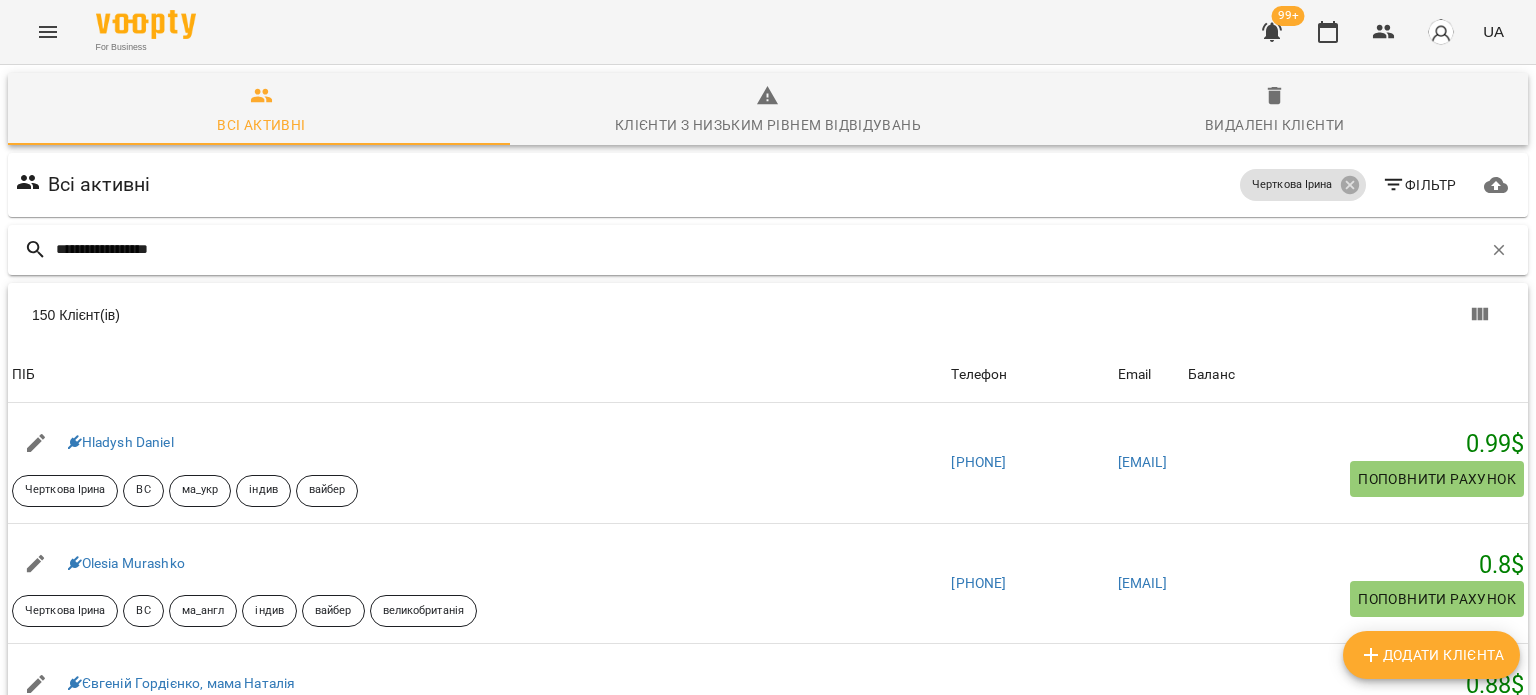 type on "**********" 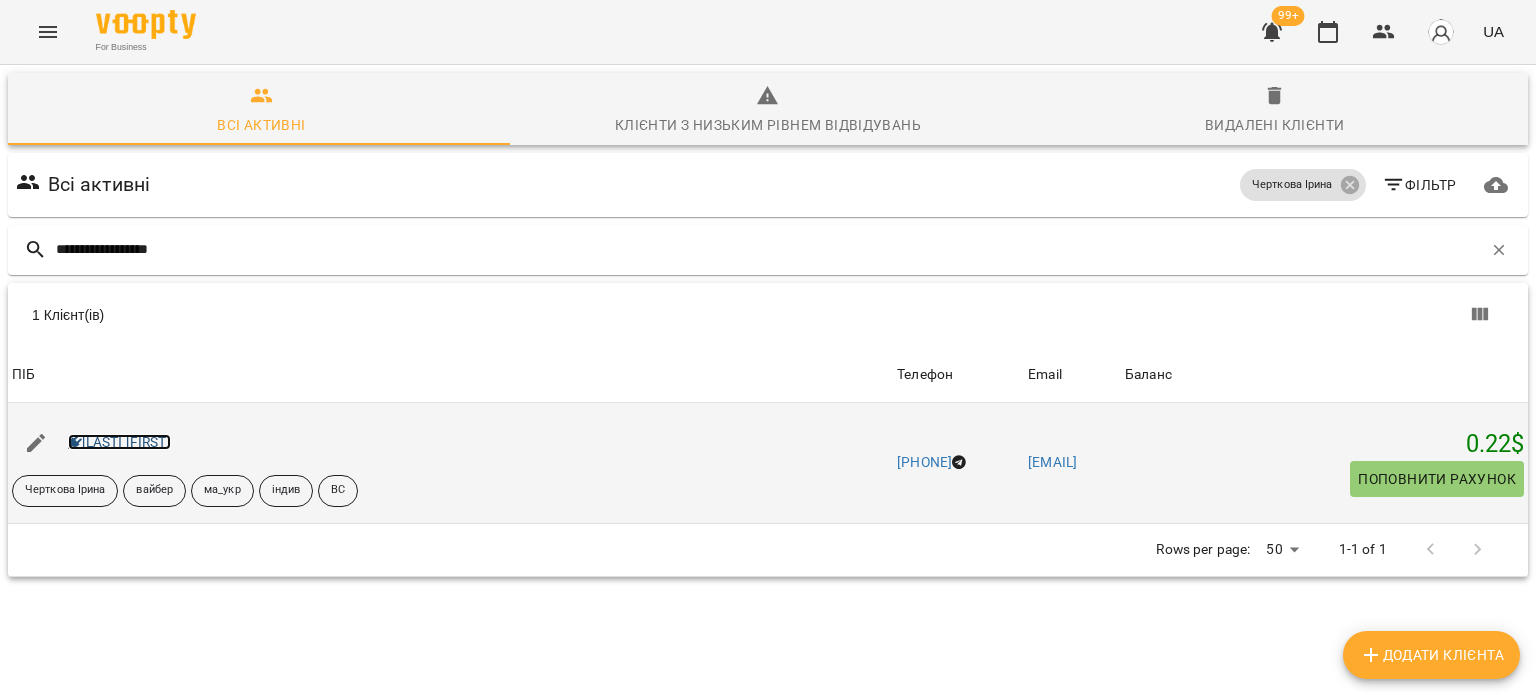 click on "[LAST] [FIRST]" at bounding box center [119, 442] 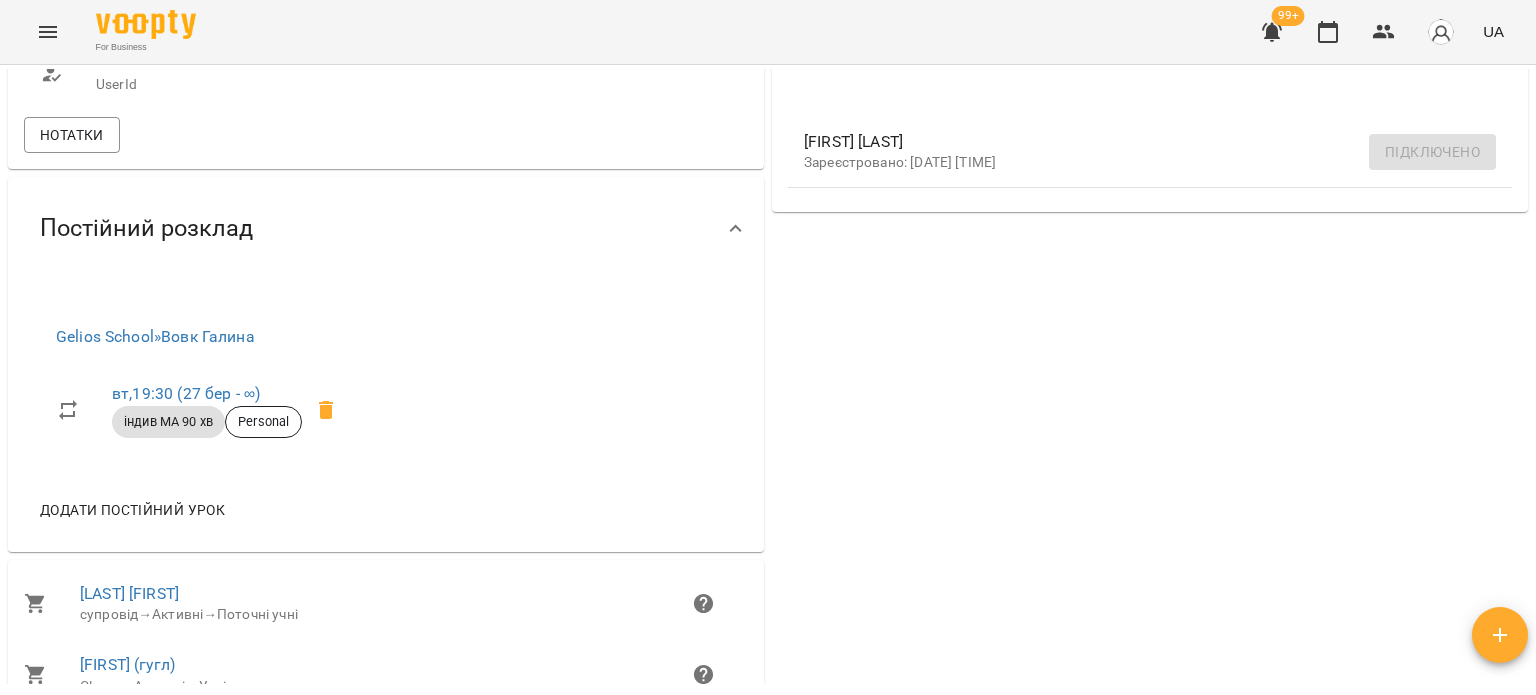 scroll, scrollTop: 800, scrollLeft: 0, axis: vertical 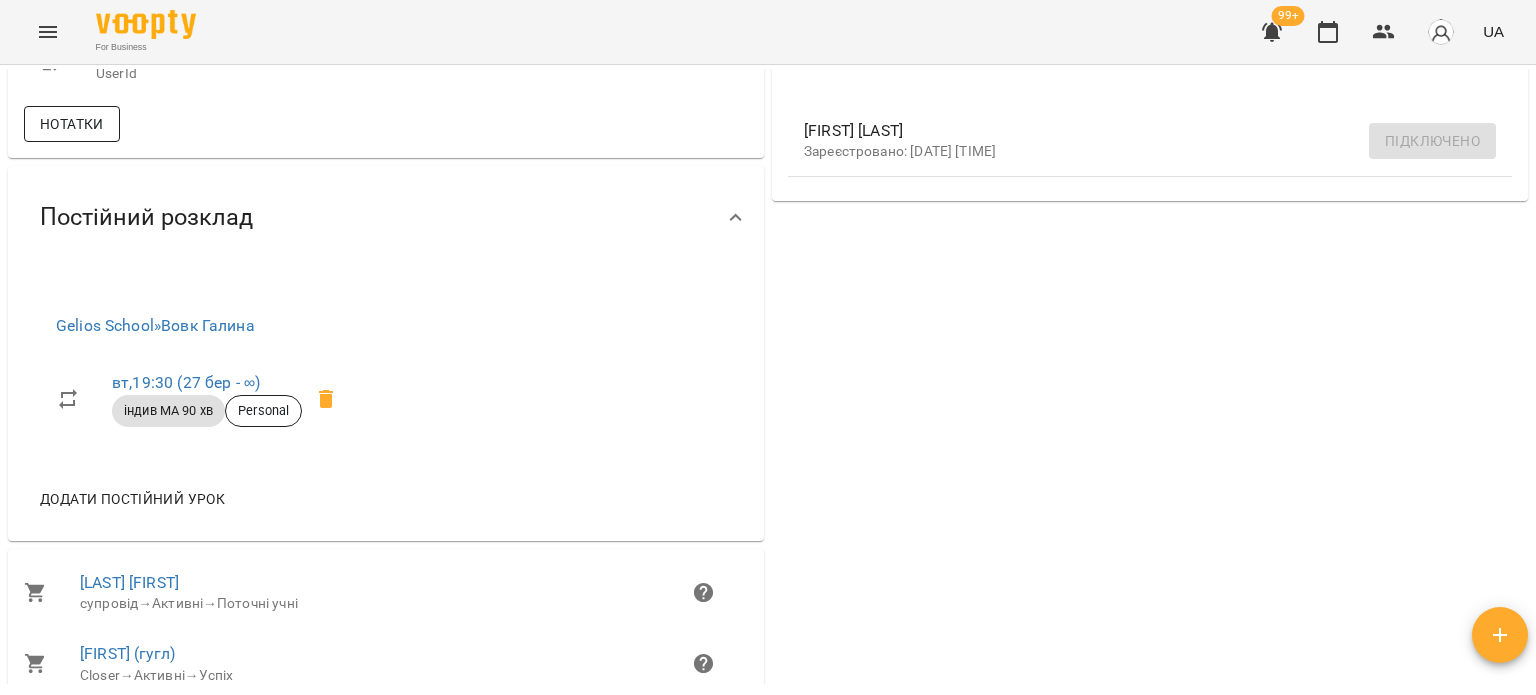 click on "Нотатки" at bounding box center (72, 124) 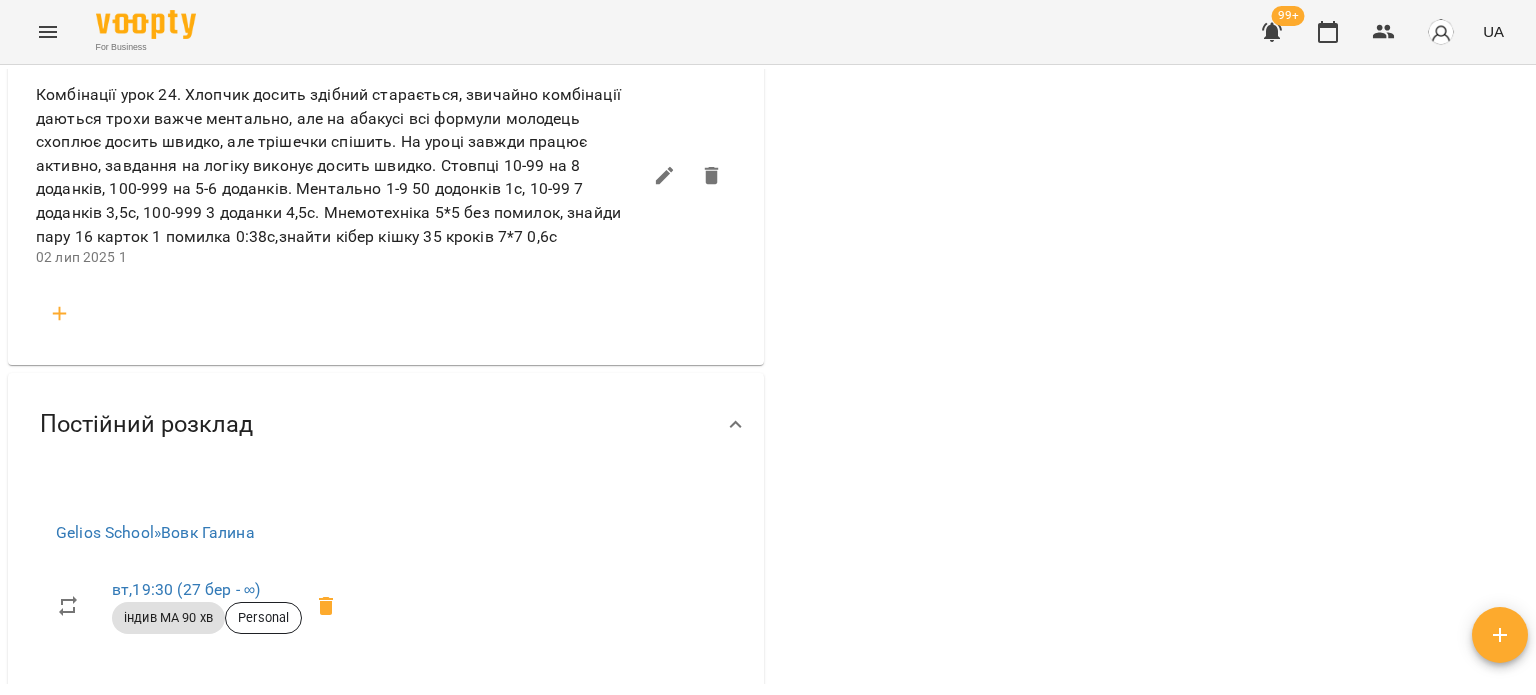 scroll, scrollTop: 1500, scrollLeft: 0, axis: vertical 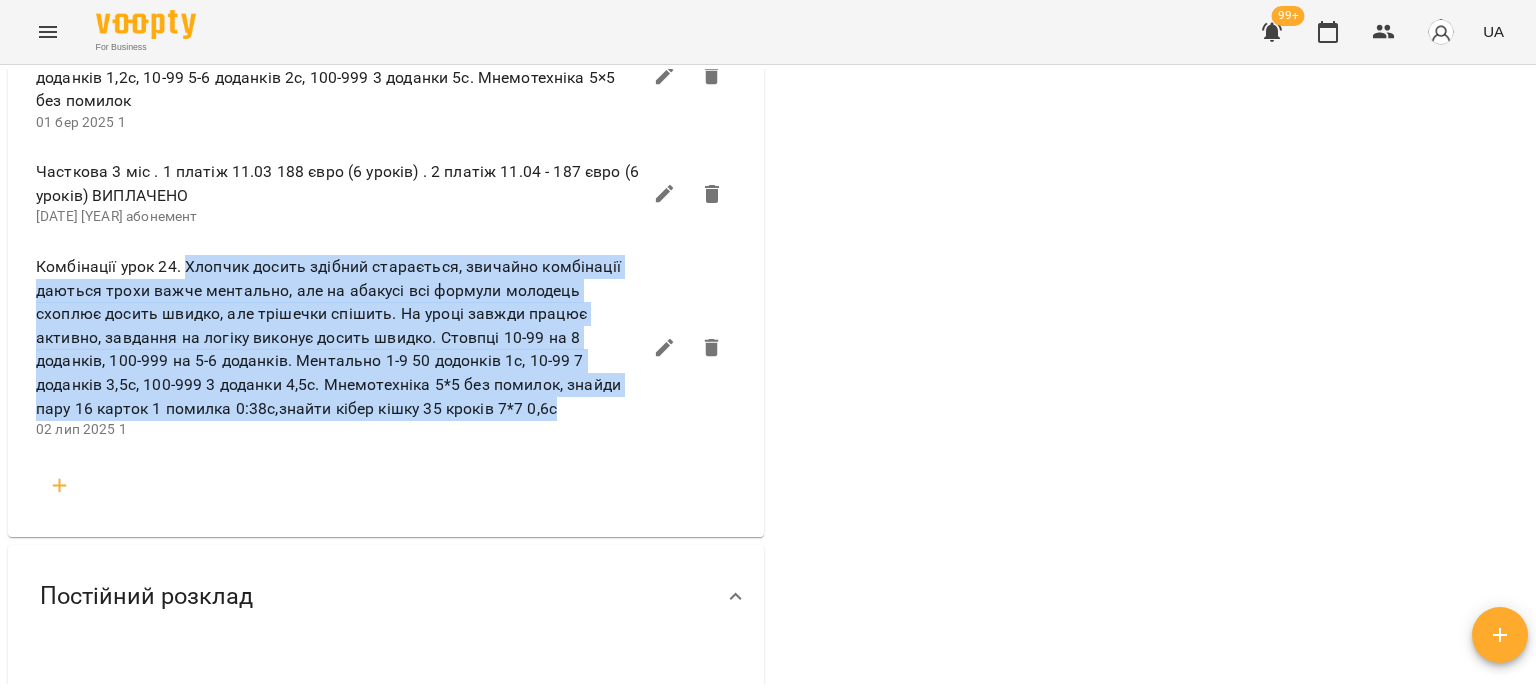 drag, startPoint x: 184, startPoint y: 286, endPoint x: 572, endPoint y: 442, distance: 418.18655 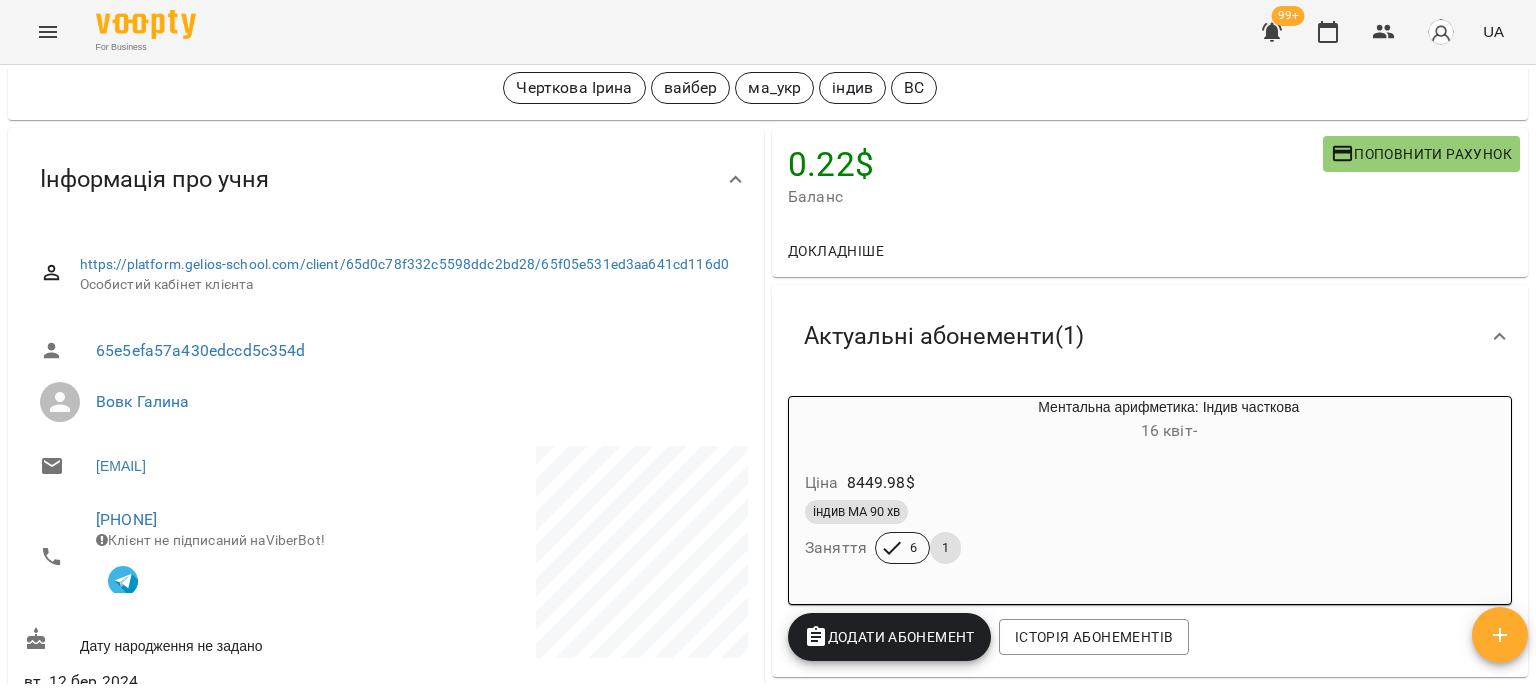 scroll, scrollTop: 0, scrollLeft: 0, axis: both 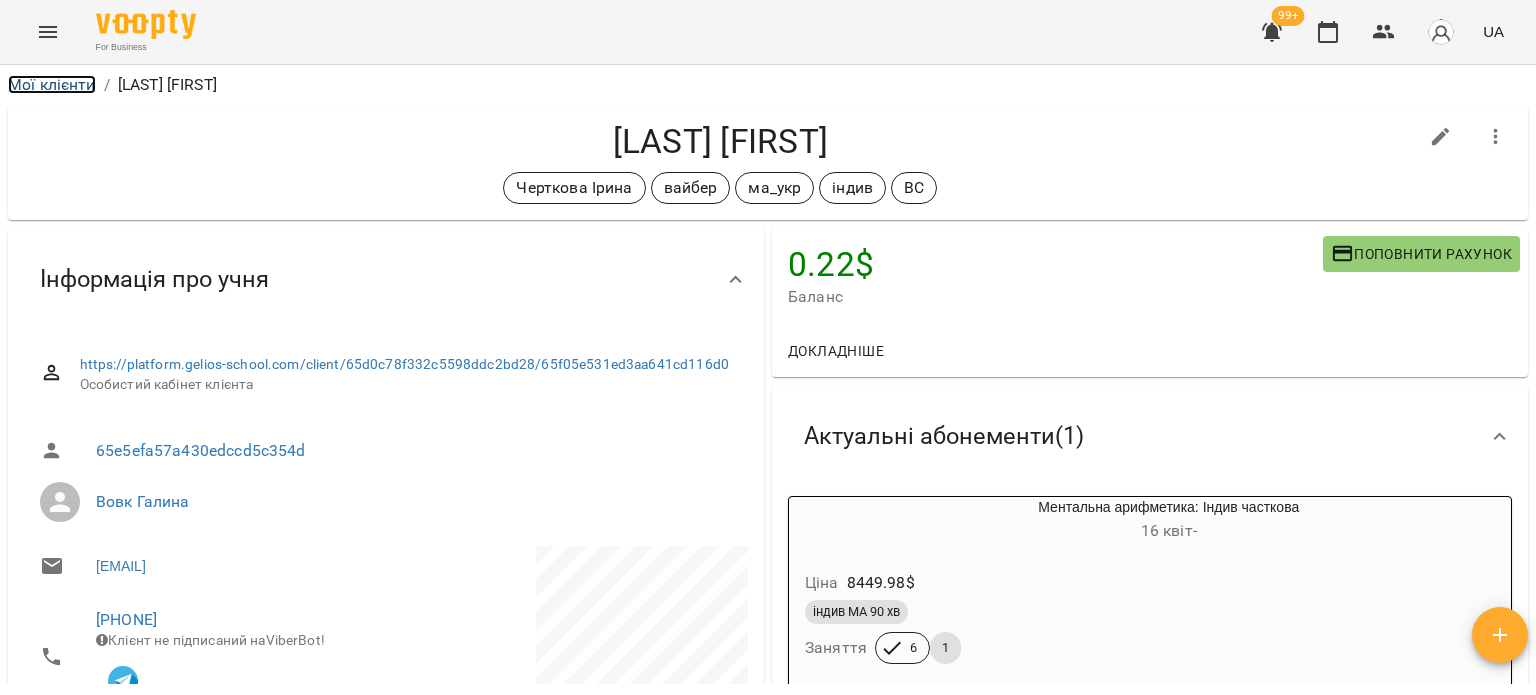 click on "Мої клієнти" at bounding box center (52, 84) 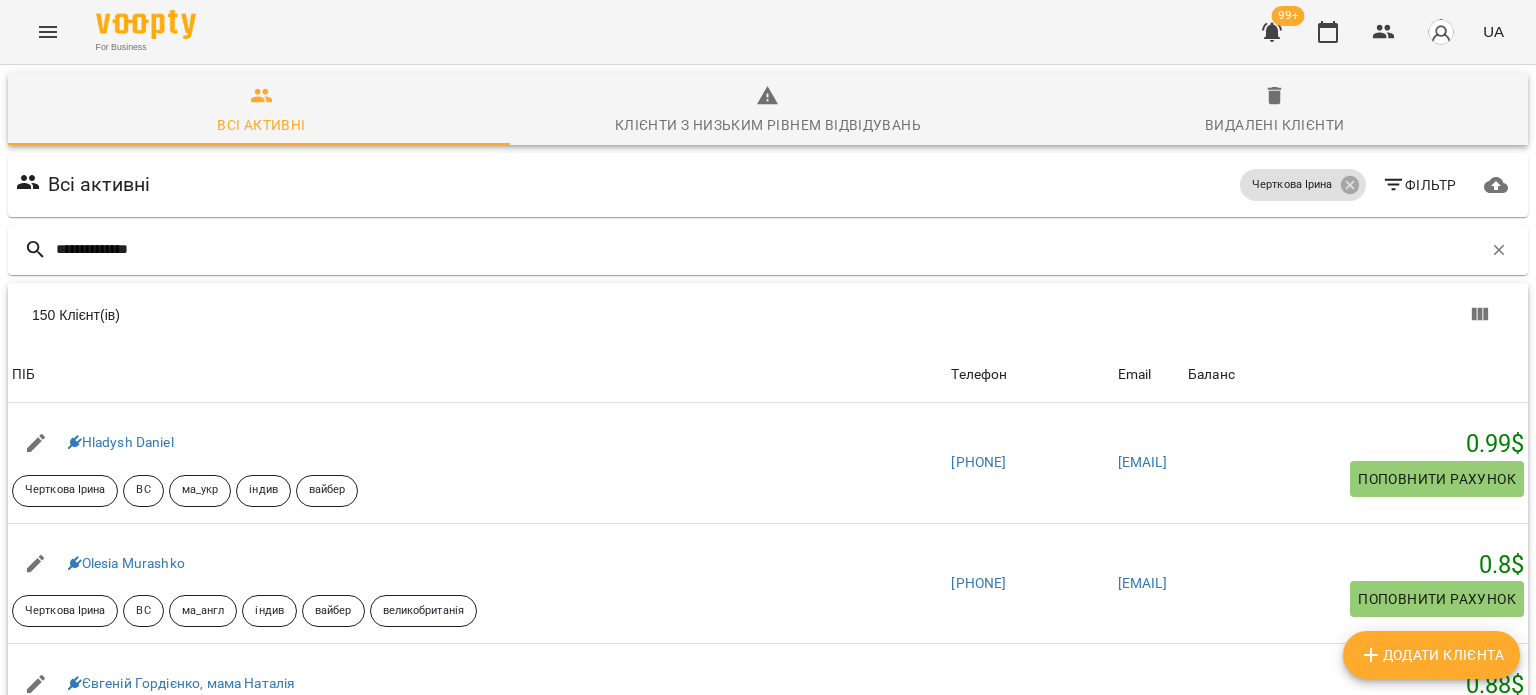 type on "**********" 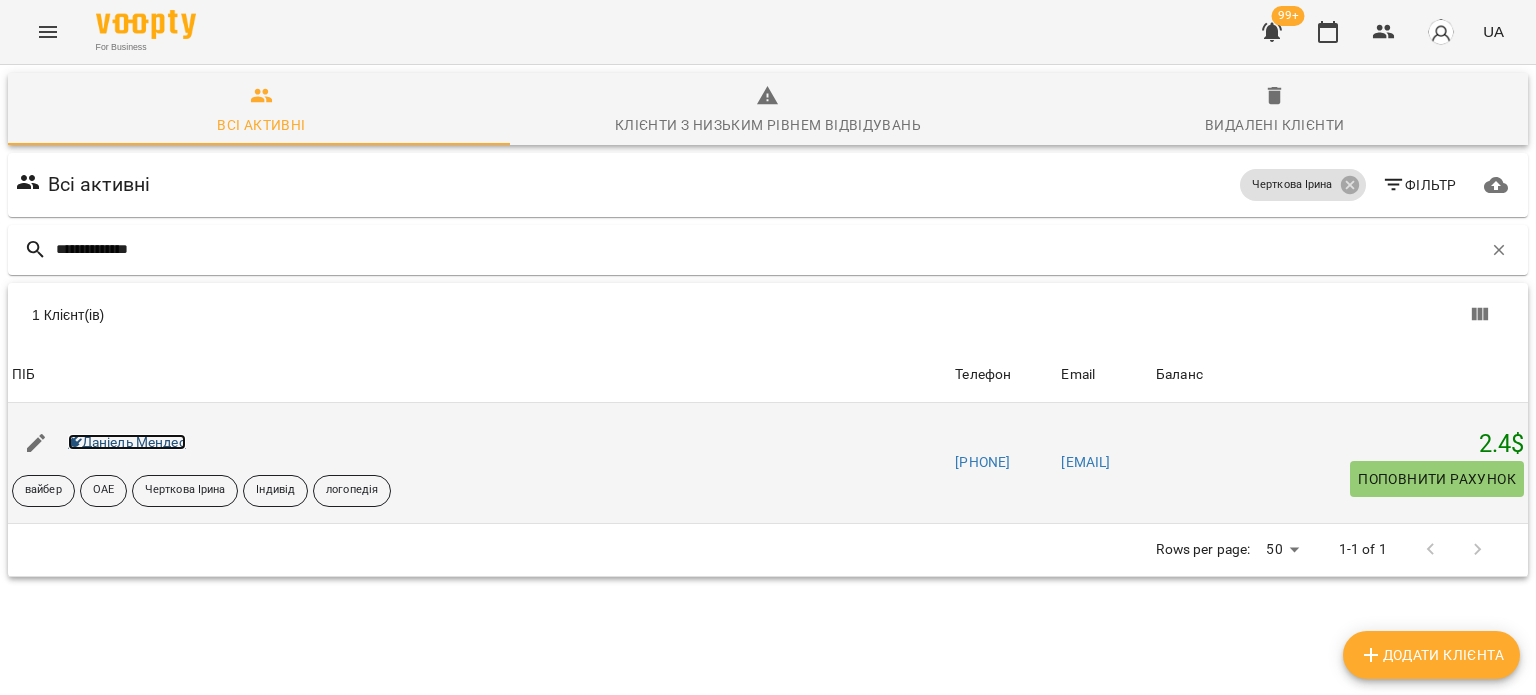 click on "Даніель Мендес" at bounding box center (127, 442) 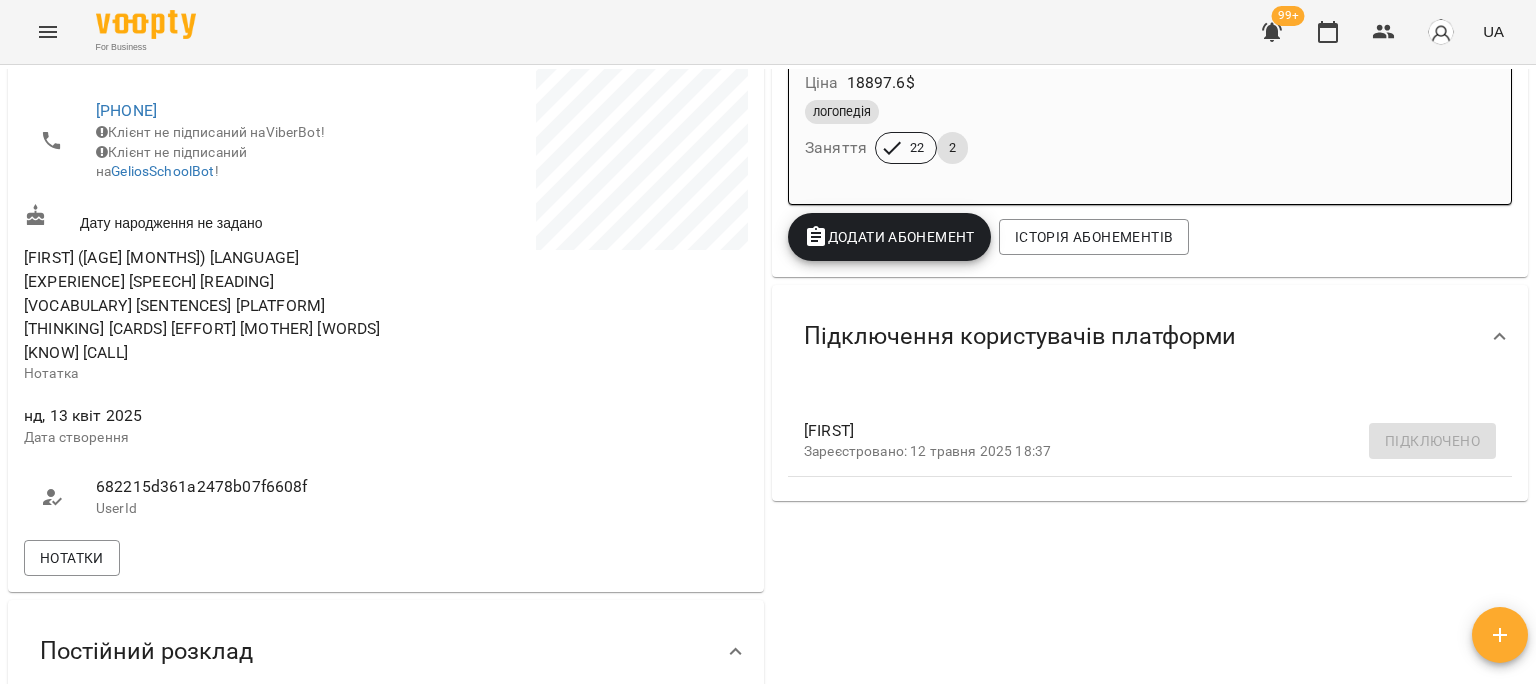 scroll, scrollTop: 0, scrollLeft: 0, axis: both 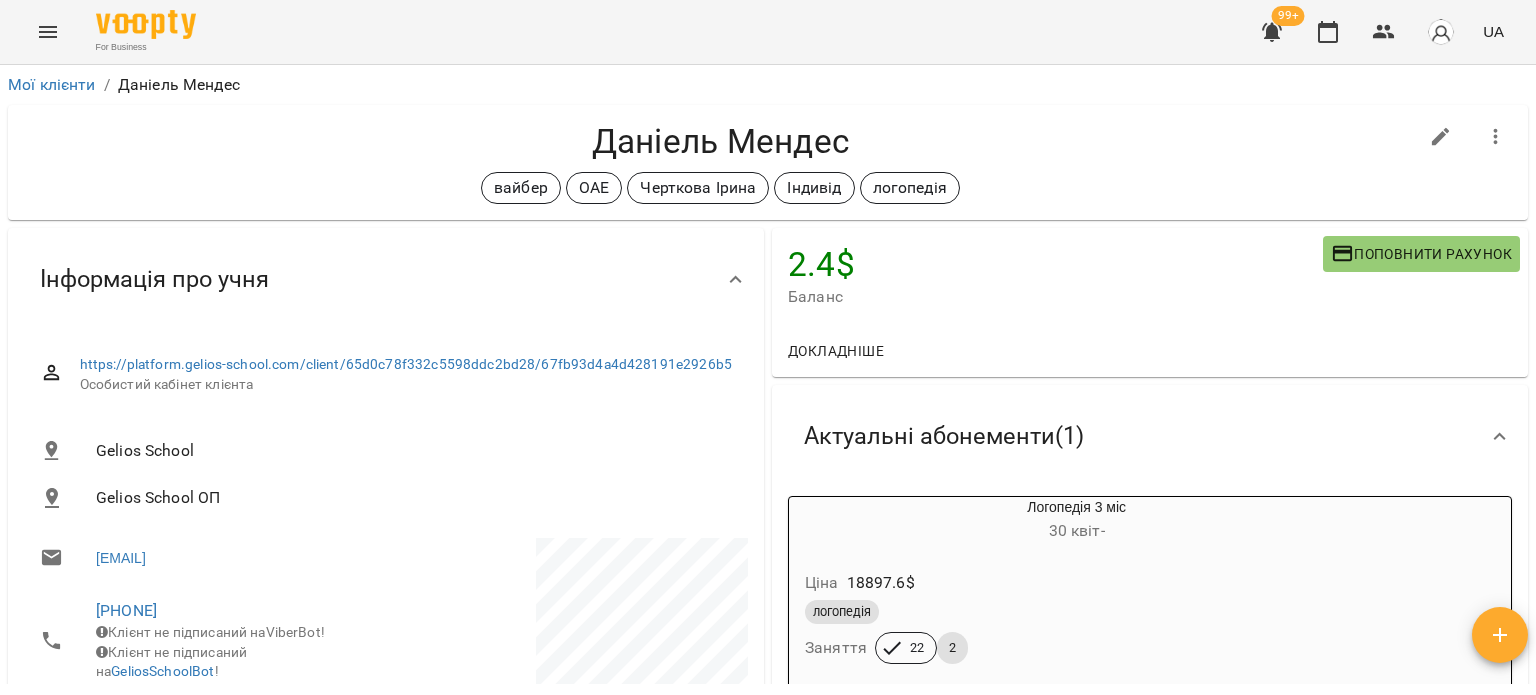 drag, startPoint x: 204, startPoint y: 613, endPoint x: 76, endPoint y: 605, distance: 128.24976 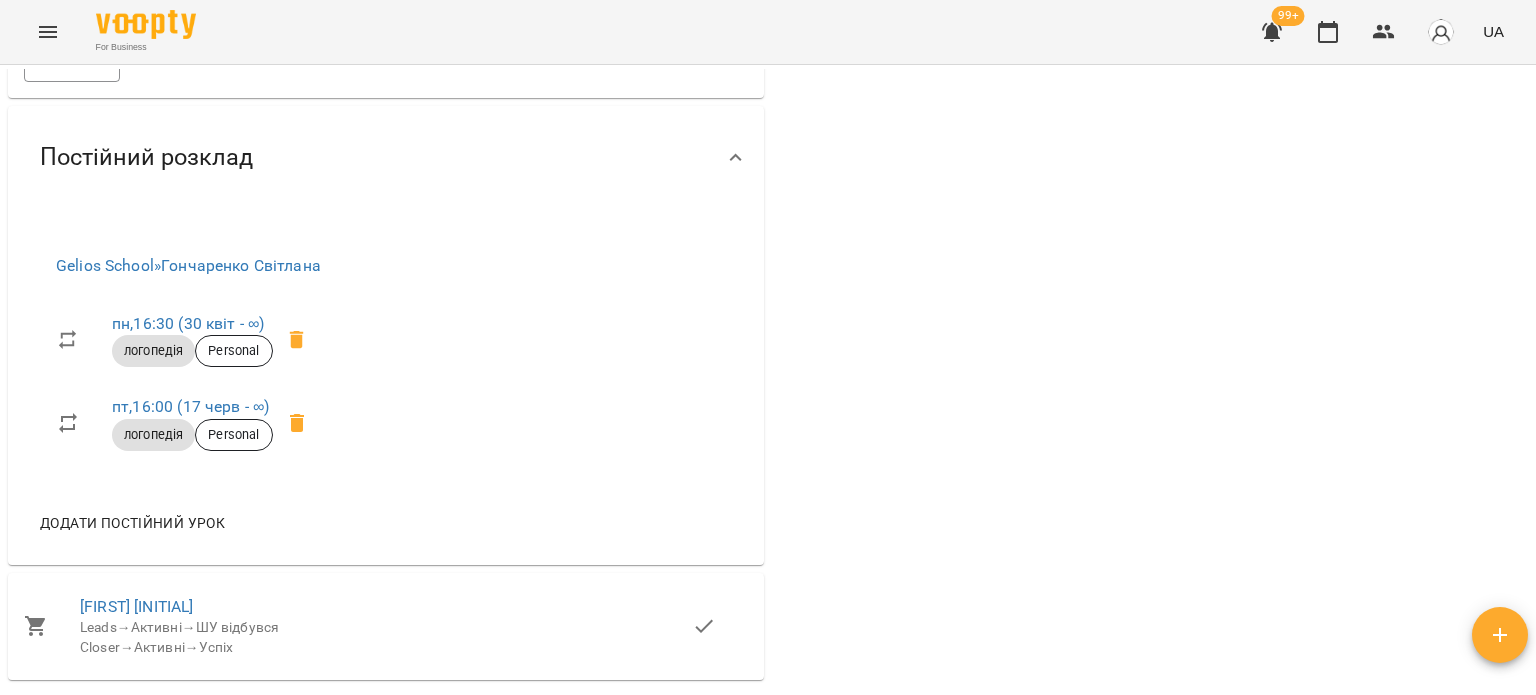 scroll, scrollTop: 900, scrollLeft: 0, axis: vertical 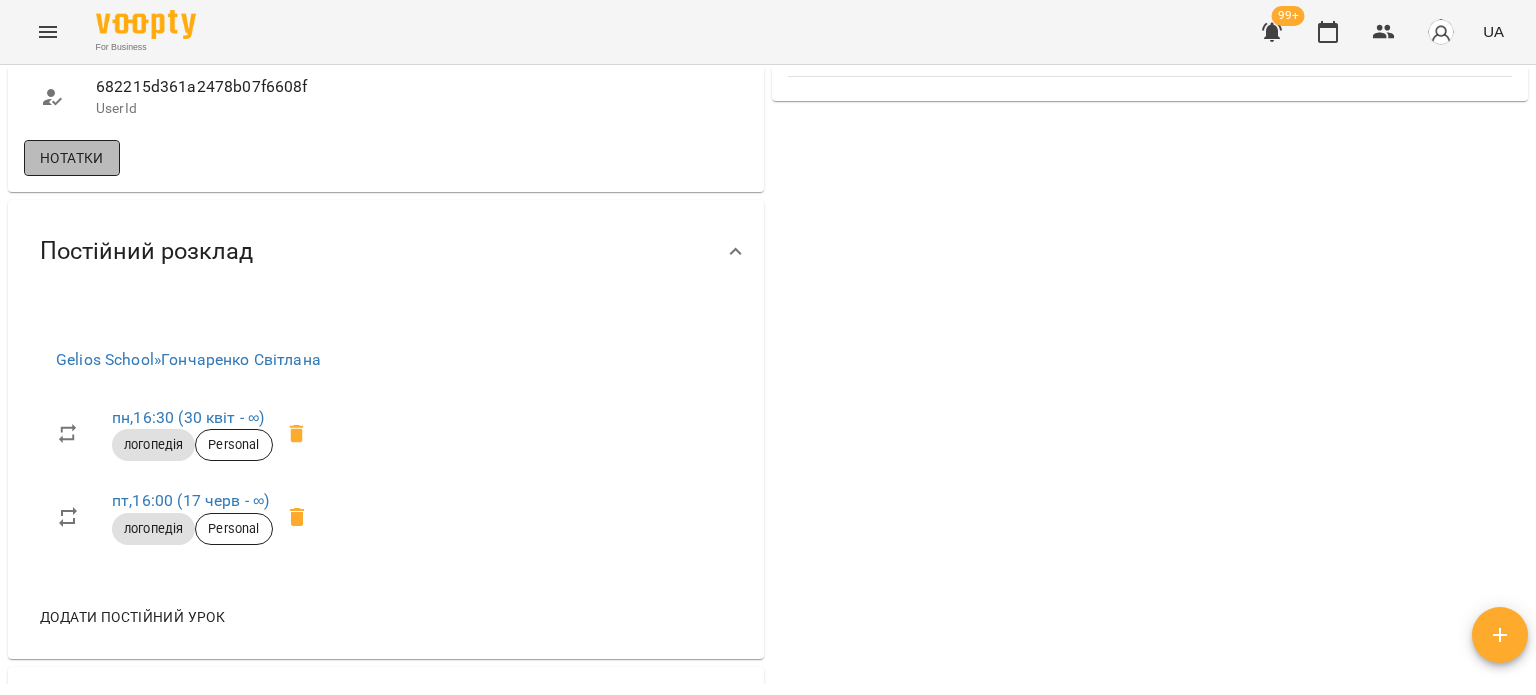 click on "Нотатки" at bounding box center [72, 158] 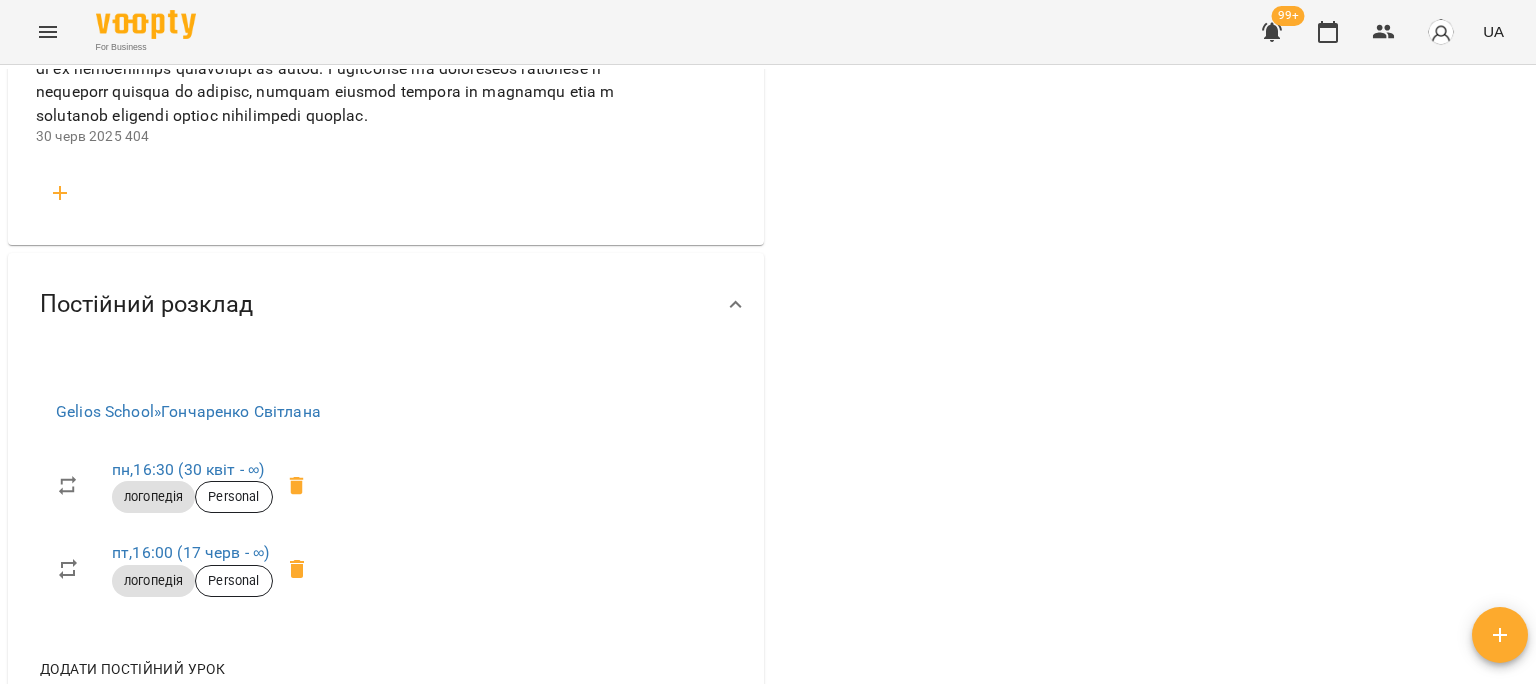 scroll, scrollTop: 1300, scrollLeft: 0, axis: vertical 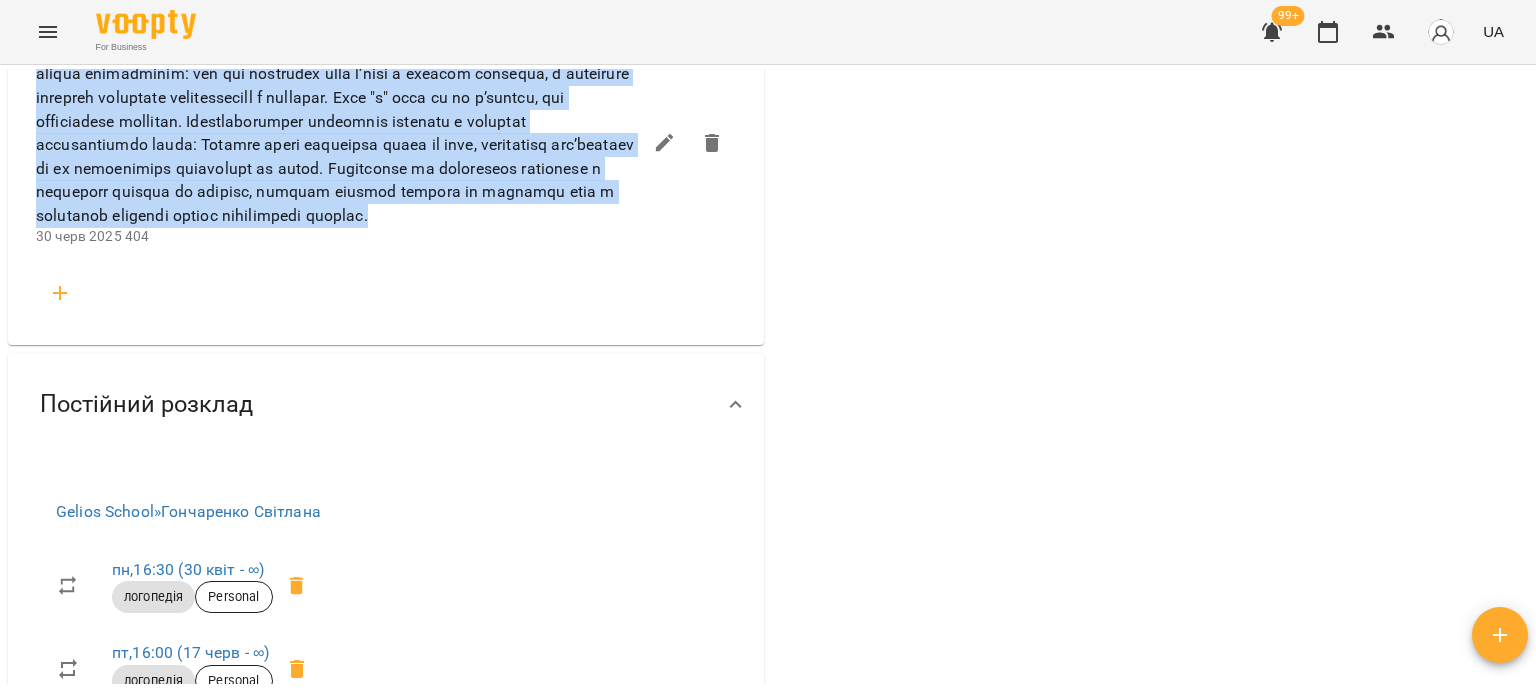 drag, startPoint x: 37, startPoint y: 224, endPoint x: 624, endPoint y: 410, distance: 615.76373 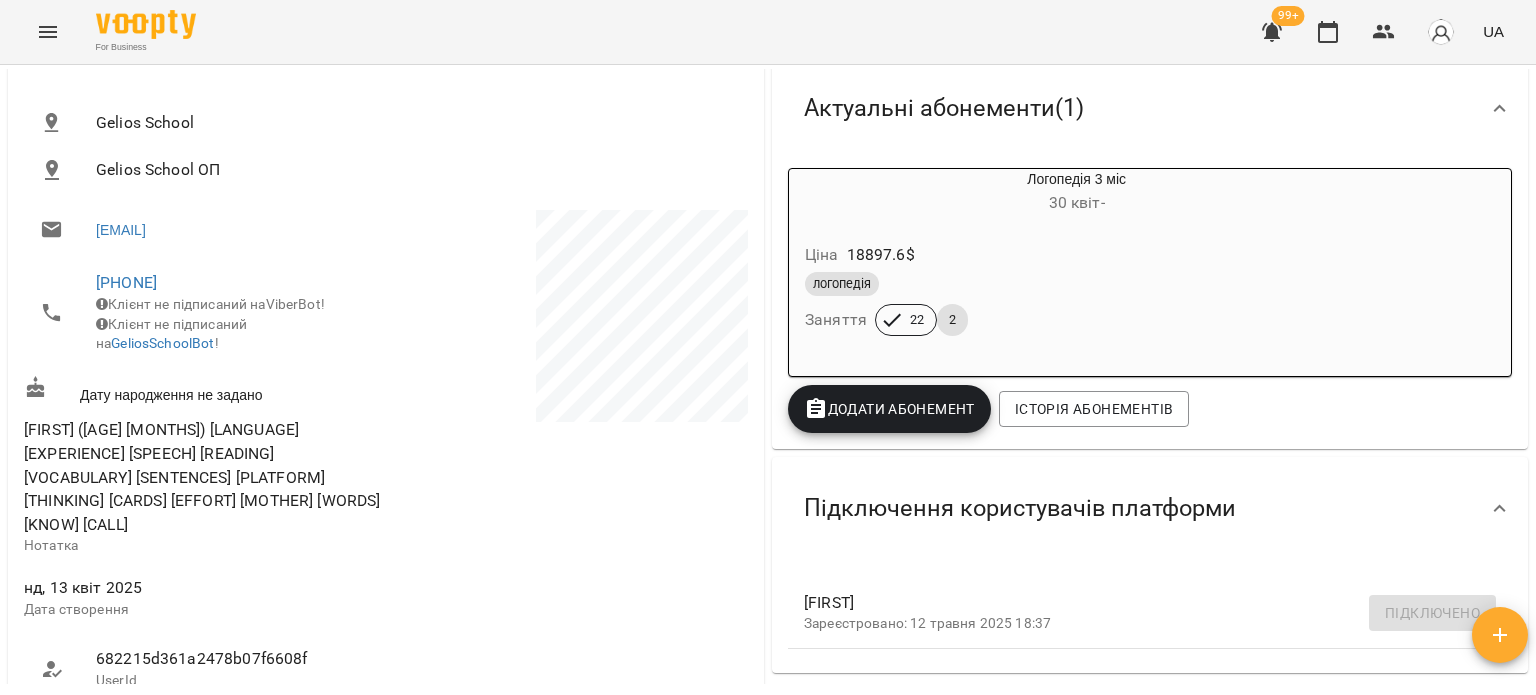 scroll, scrollTop: 0, scrollLeft: 0, axis: both 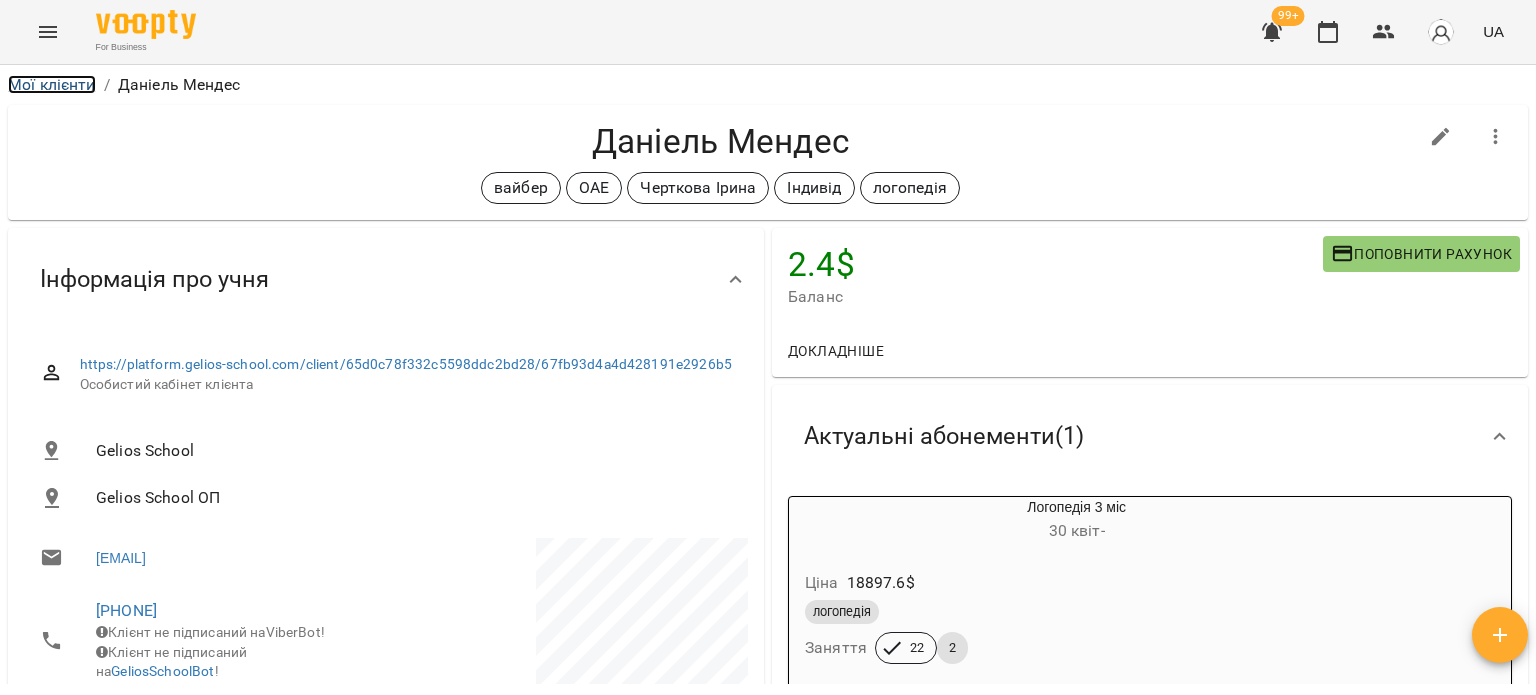 click on "Мої клієнти" at bounding box center (52, 84) 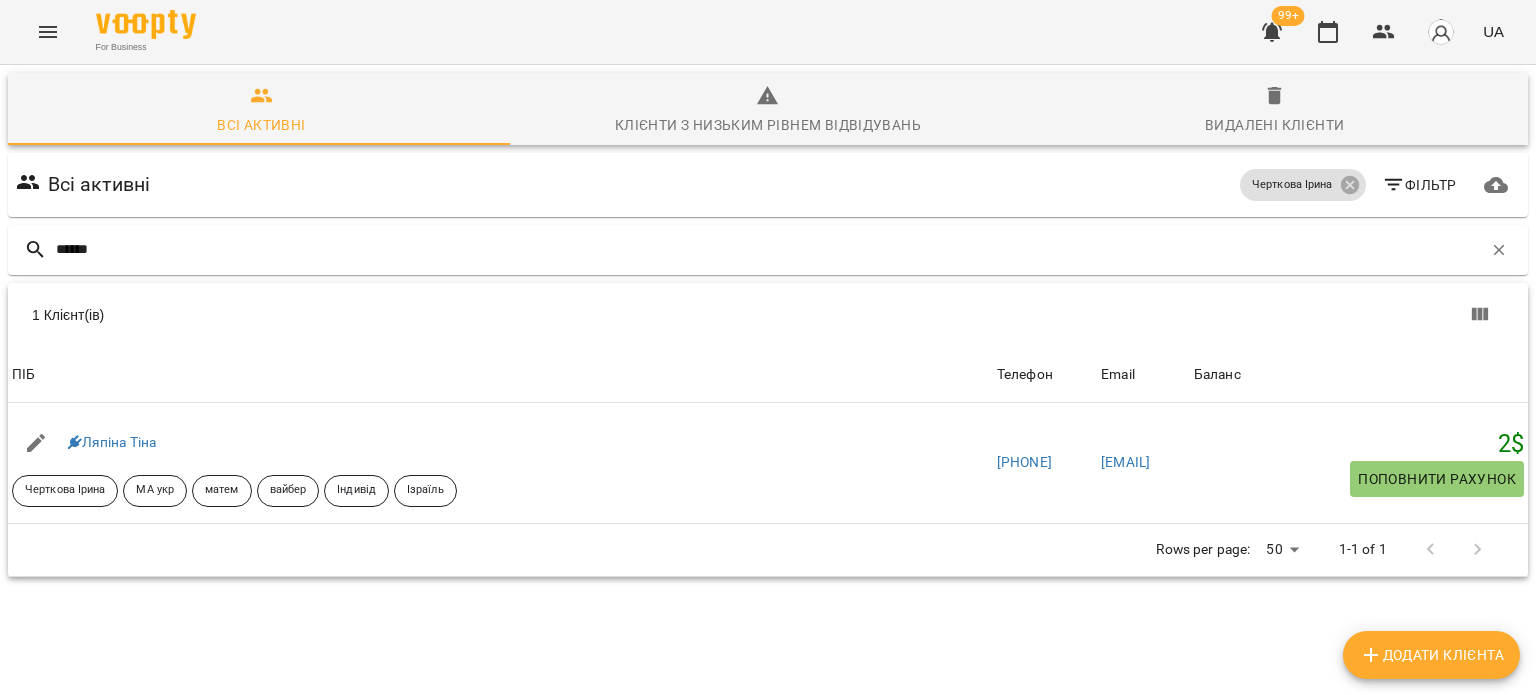 type on "******" 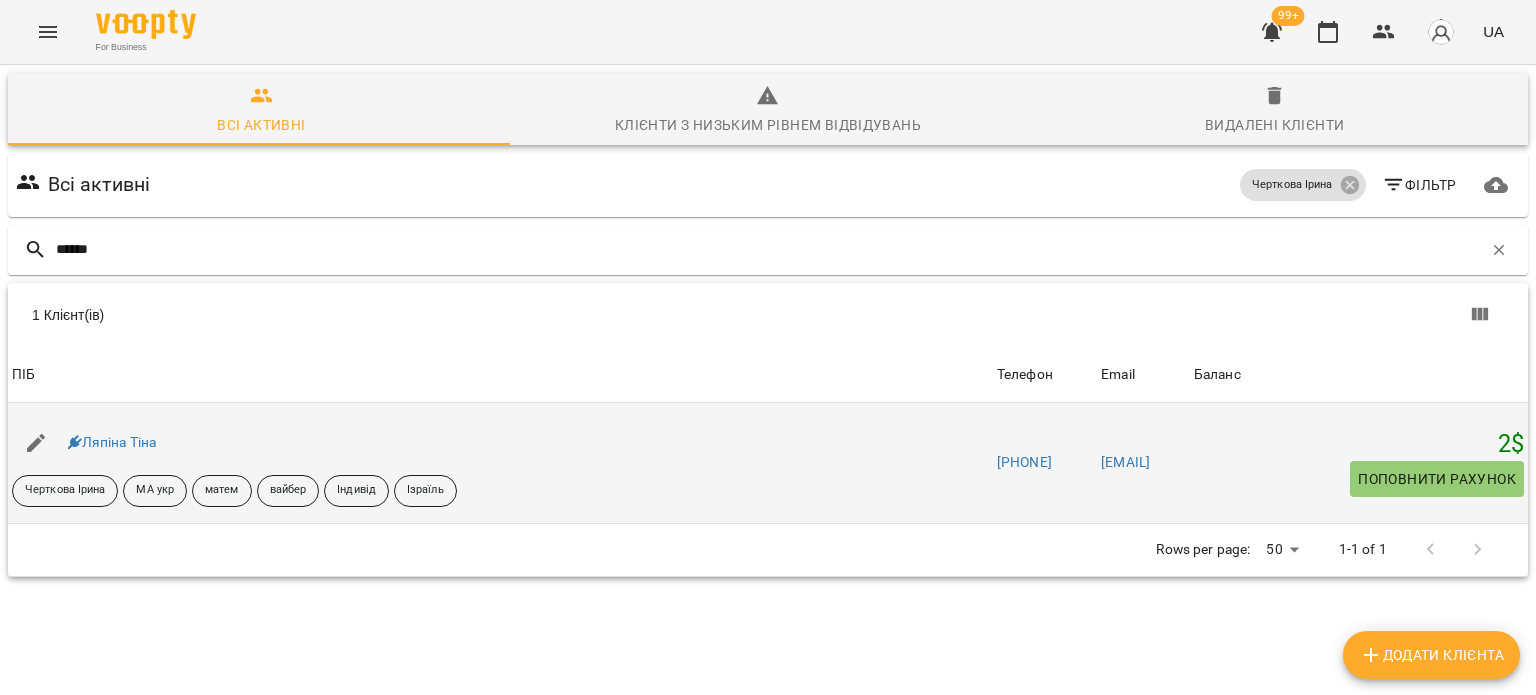 click on "Ляпіна Тіна" at bounding box center (112, 443) 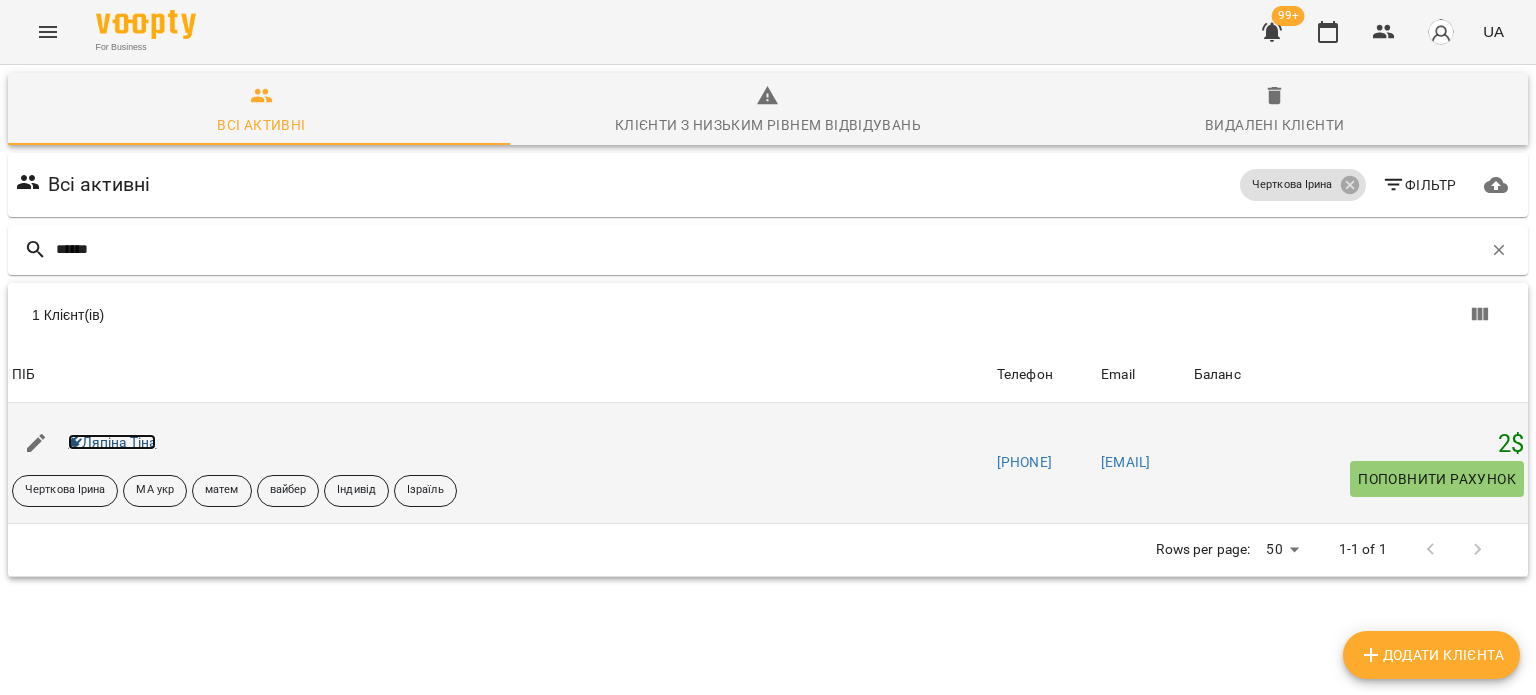 click on "Ляпіна Тіна" at bounding box center (112, 442) 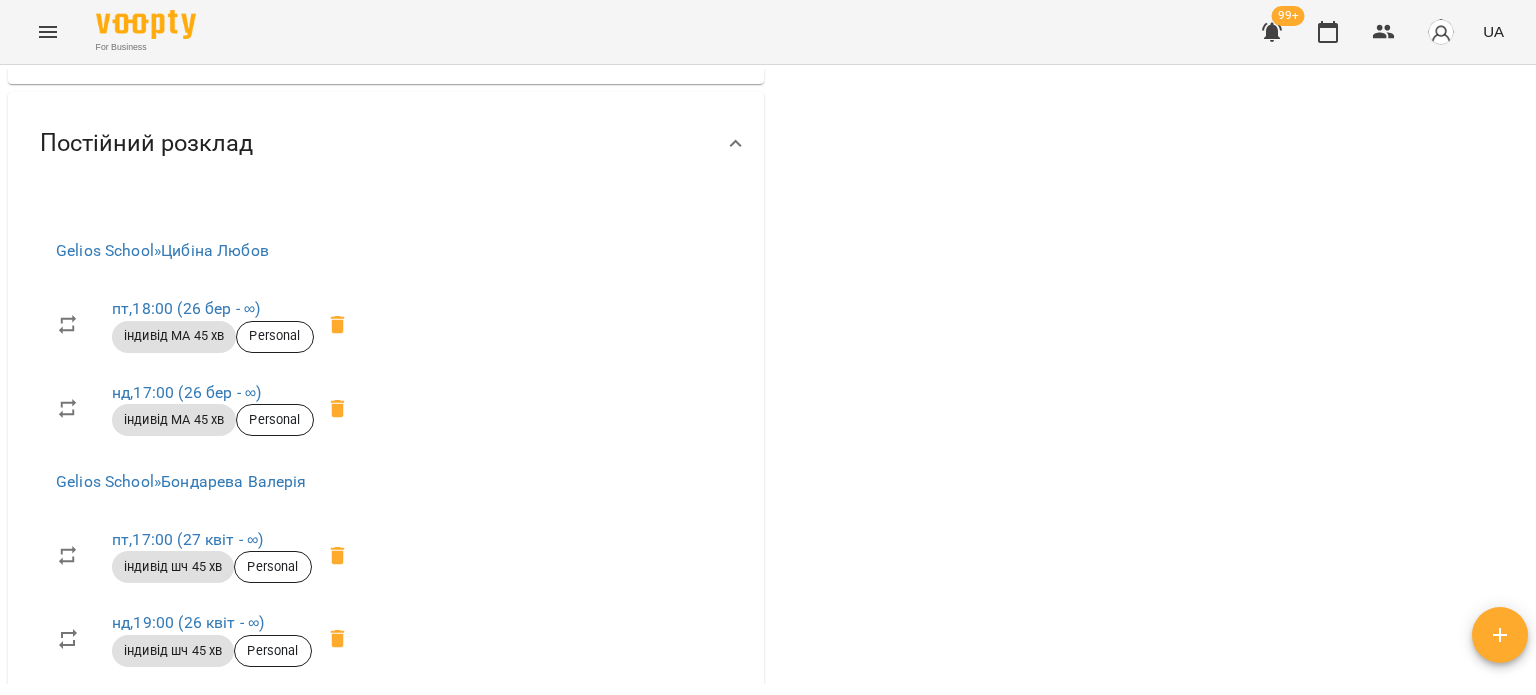 scroll, scrollTop: 1600, scrollLeft: 0, axis: vertical 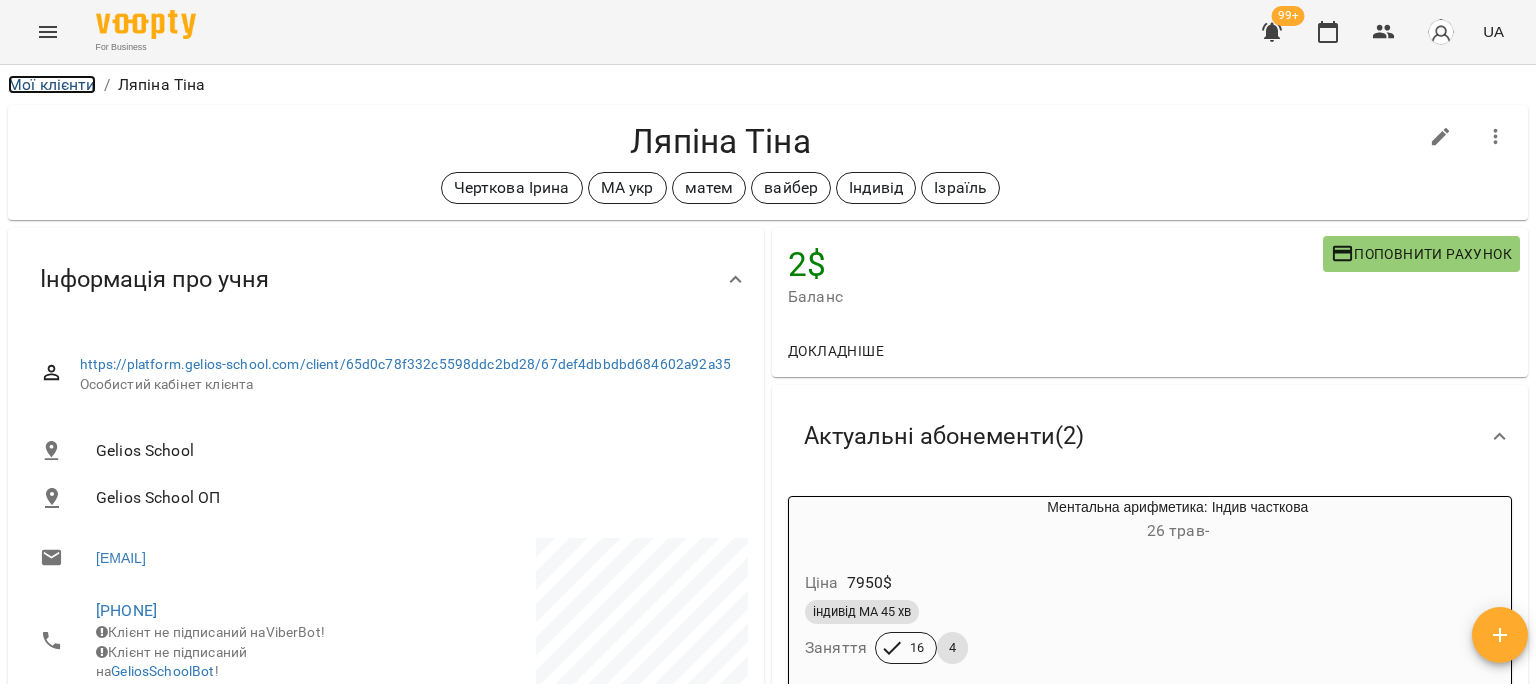 click on "Мої клієнти" at bounding box center (52, 84) 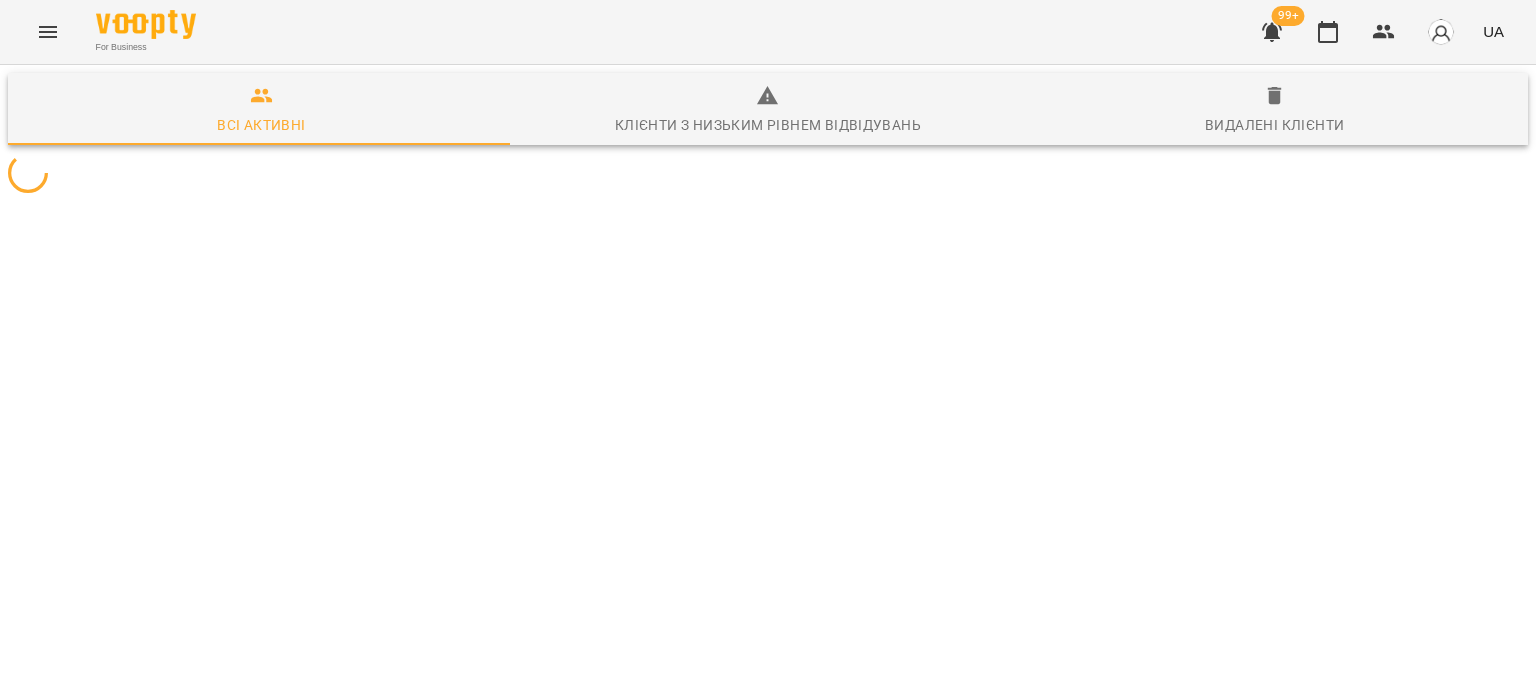 click at bounding box center (768, 173) 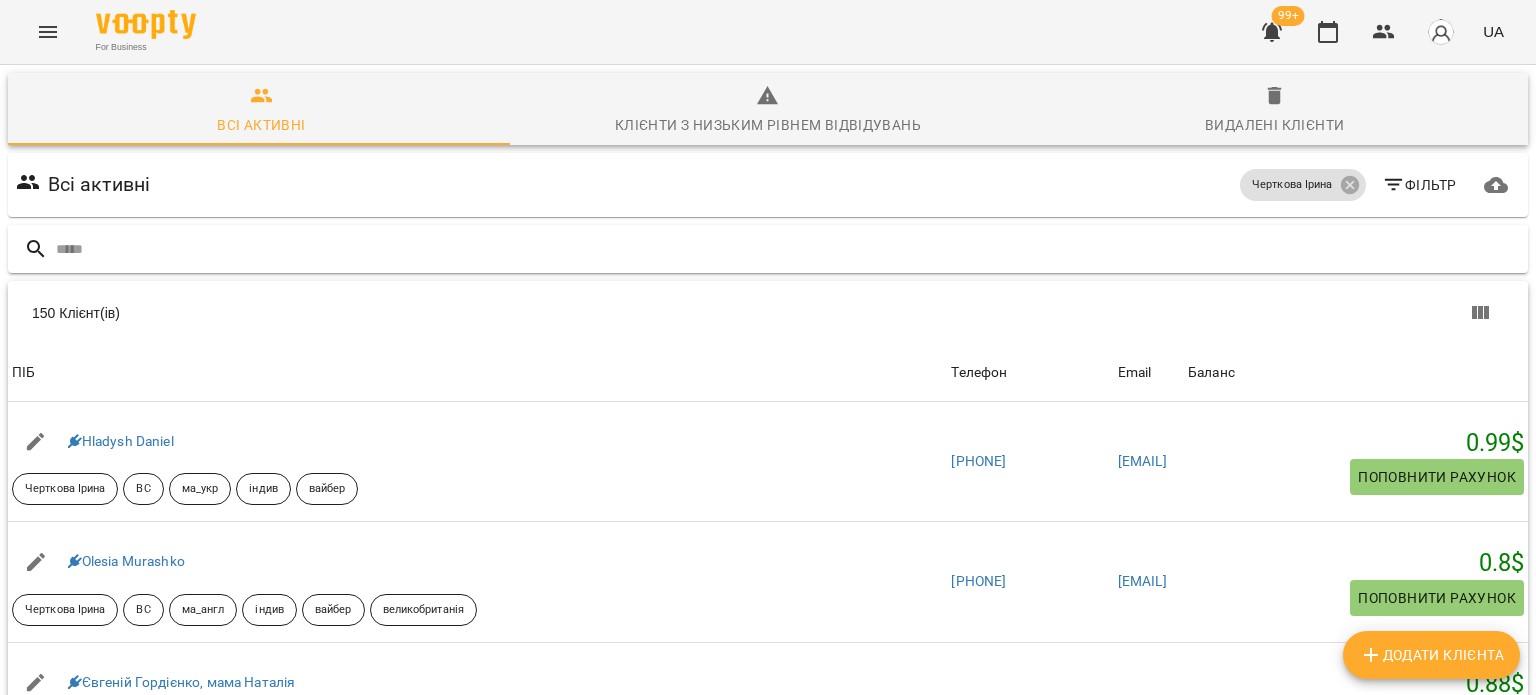 click at bounding box center (788, 249) 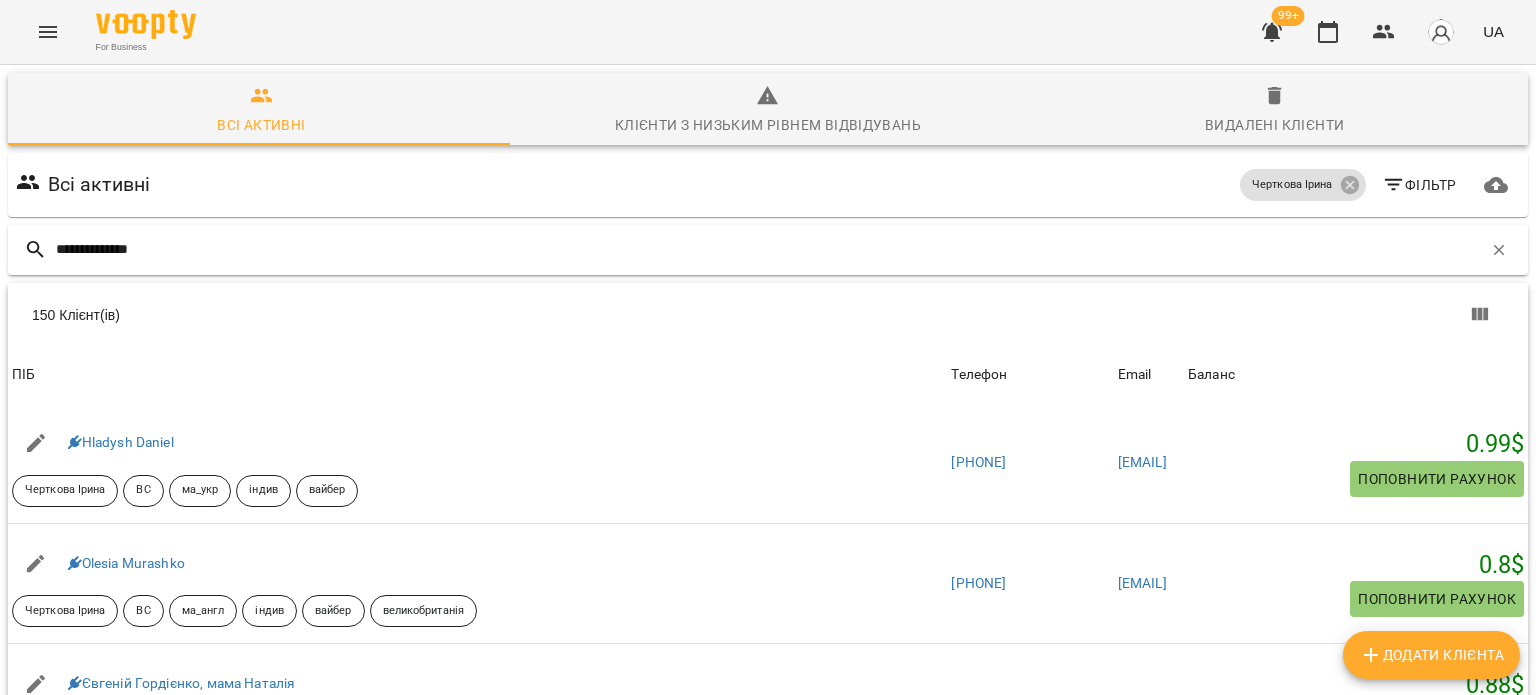 type on "**********" 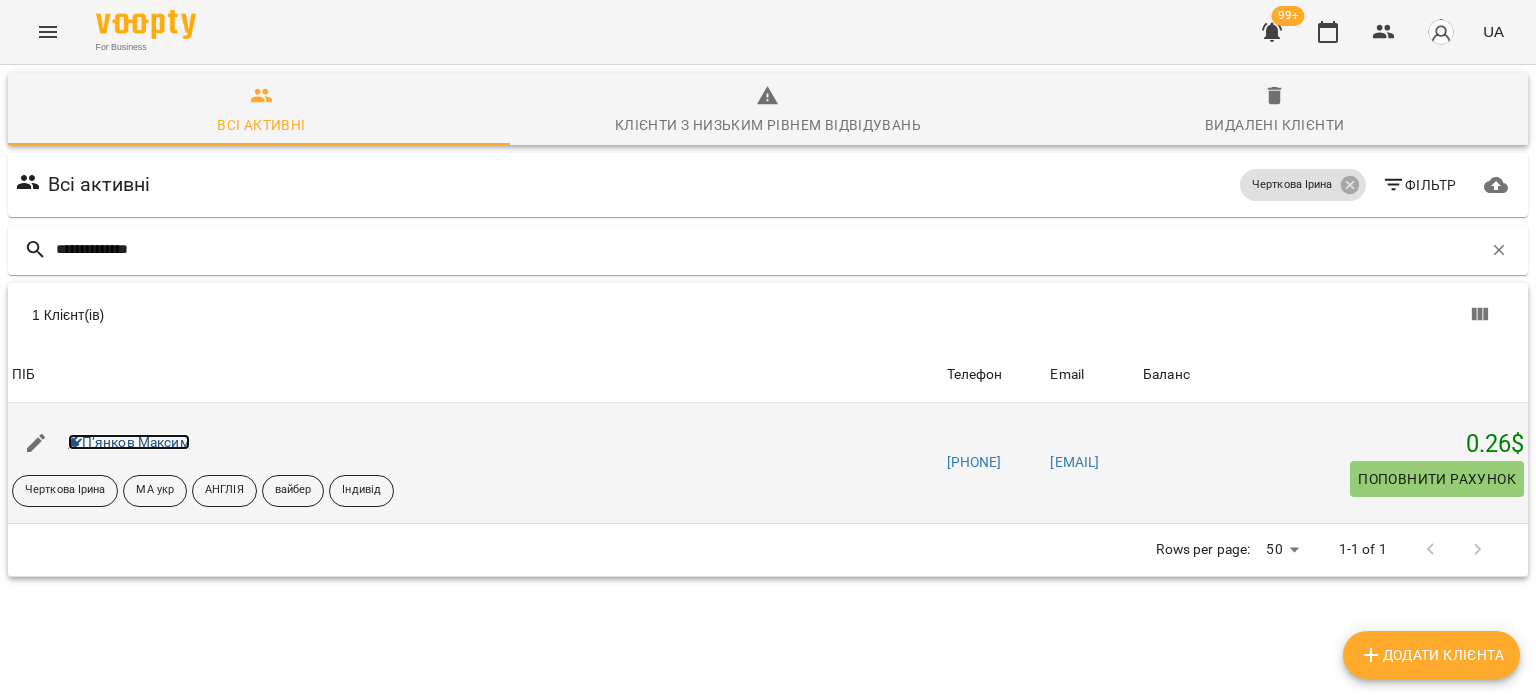 click on "П’янков Максим" at bounding box center (129, 442) 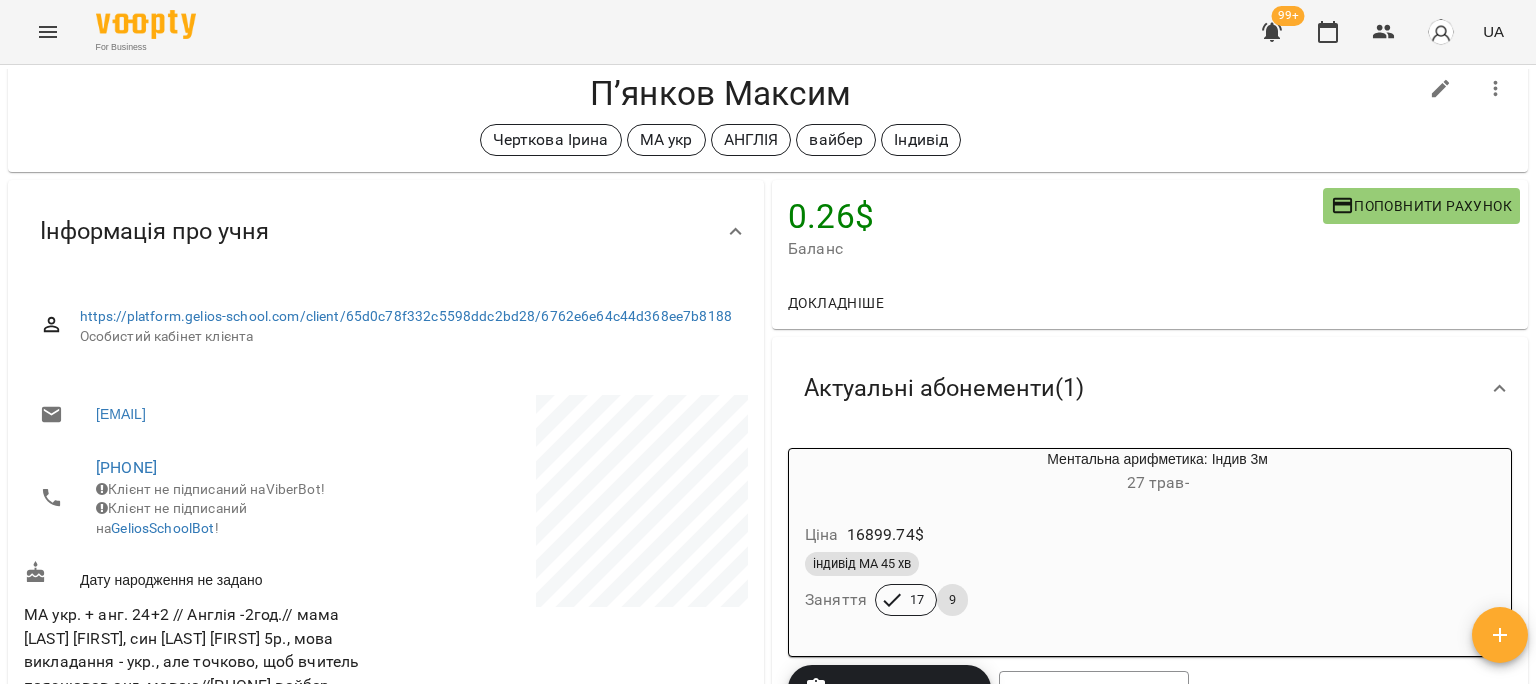 scroll, scrollTop: 0, scrollLeft: 0, axis: both 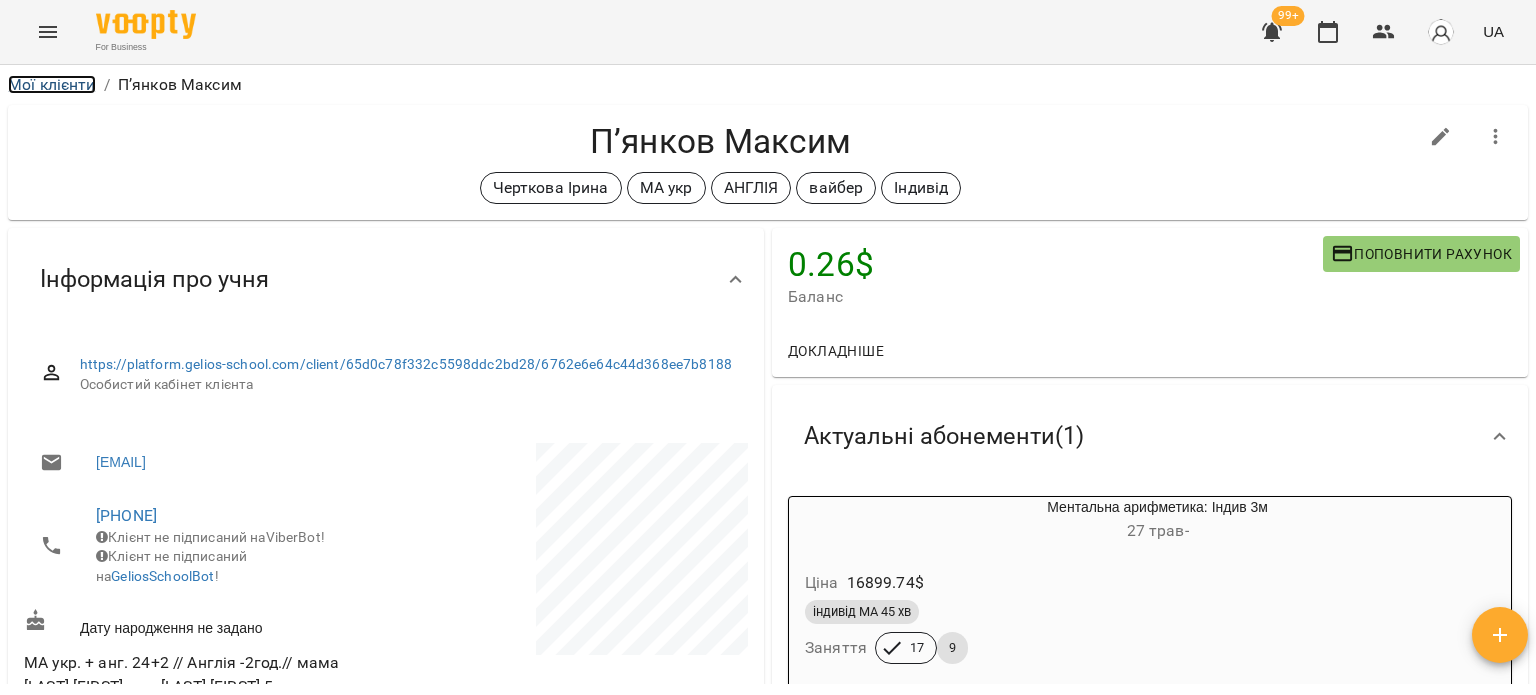 click on "Мої клієнти" at bounding box center [52, 84] 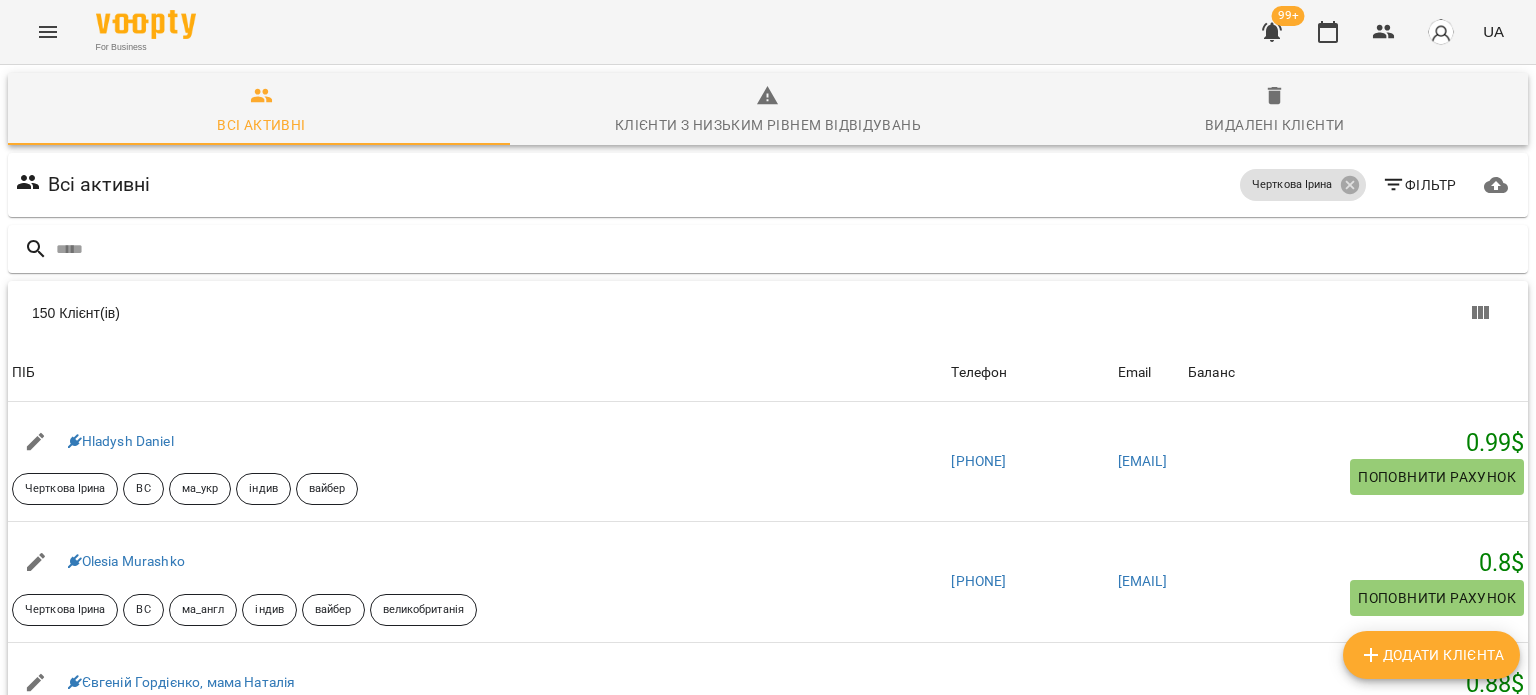 click 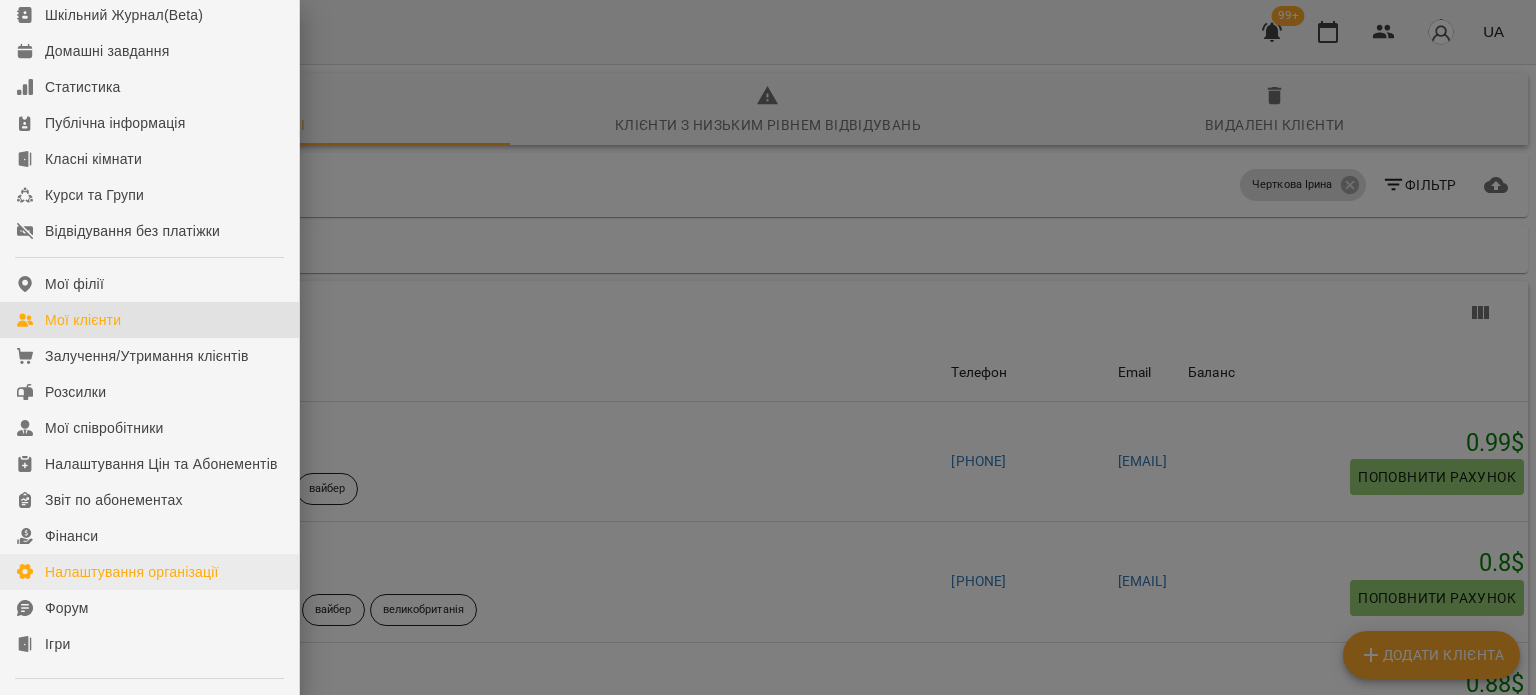 scroll, scrollTop: 300, scrollLeft: 0, axis: vertical 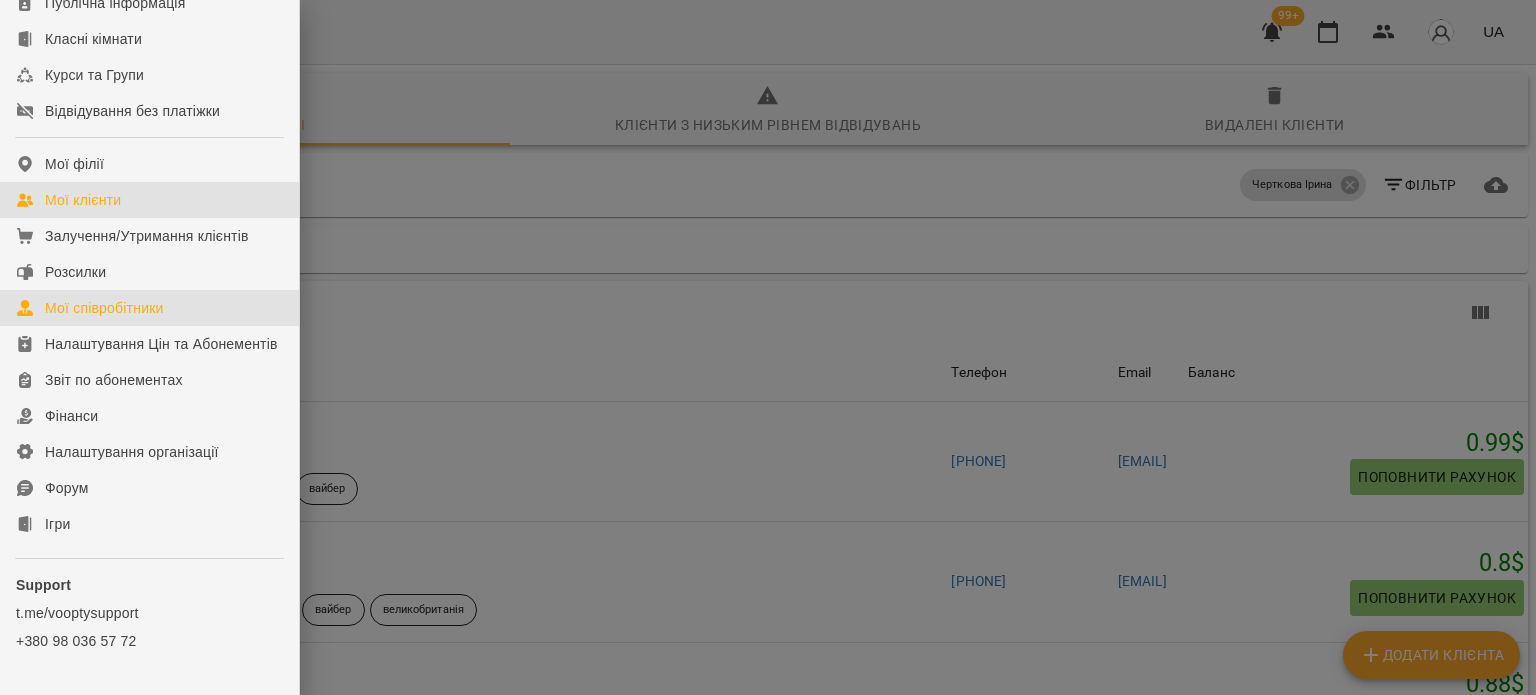 click on "Мої співробітники" at bounding box center [104, 308] 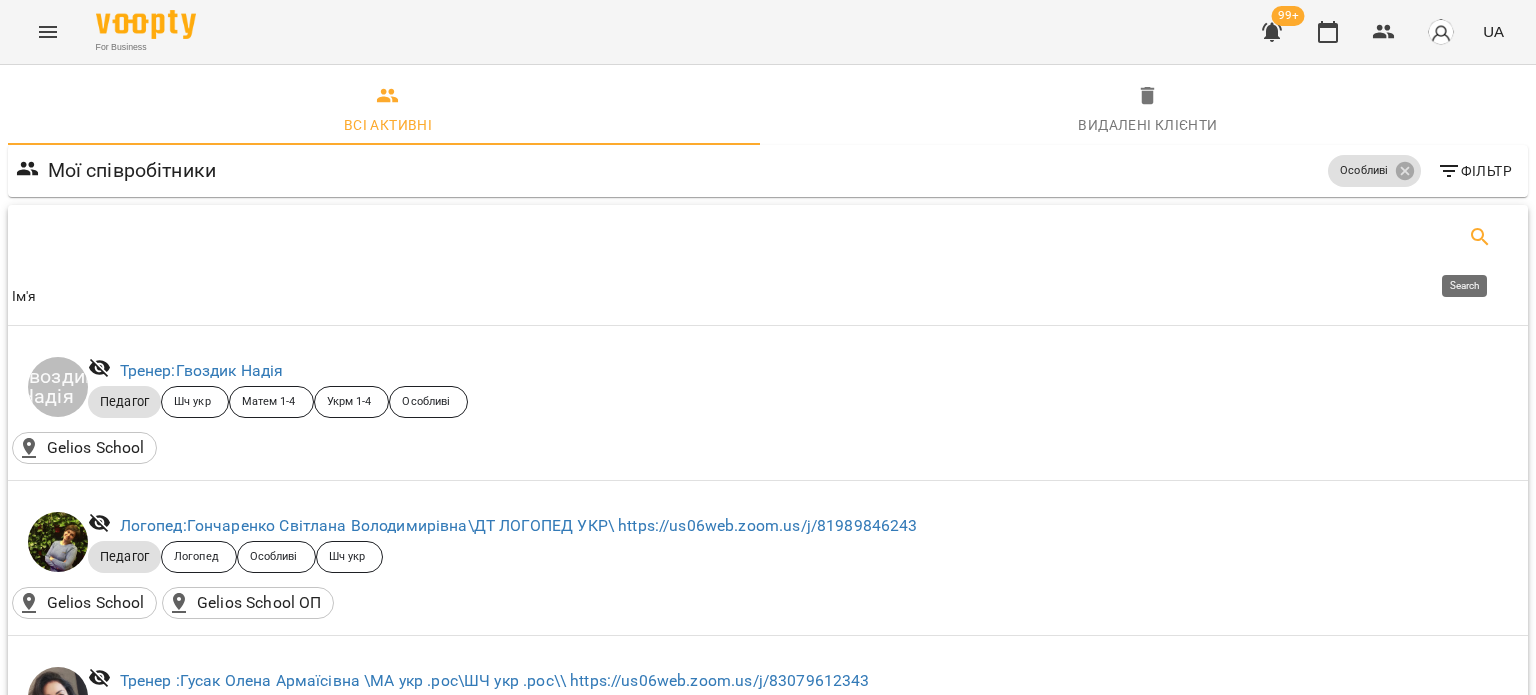 click 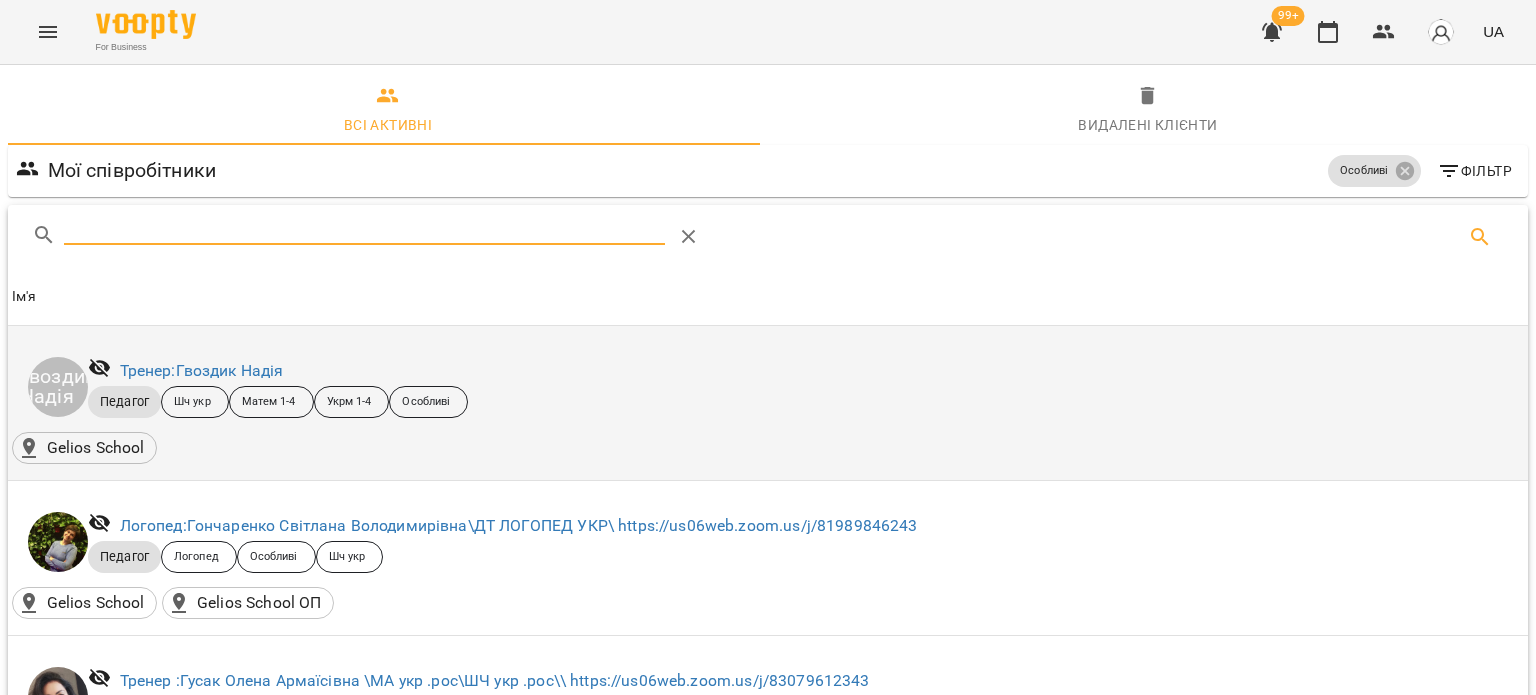 type on "**********" 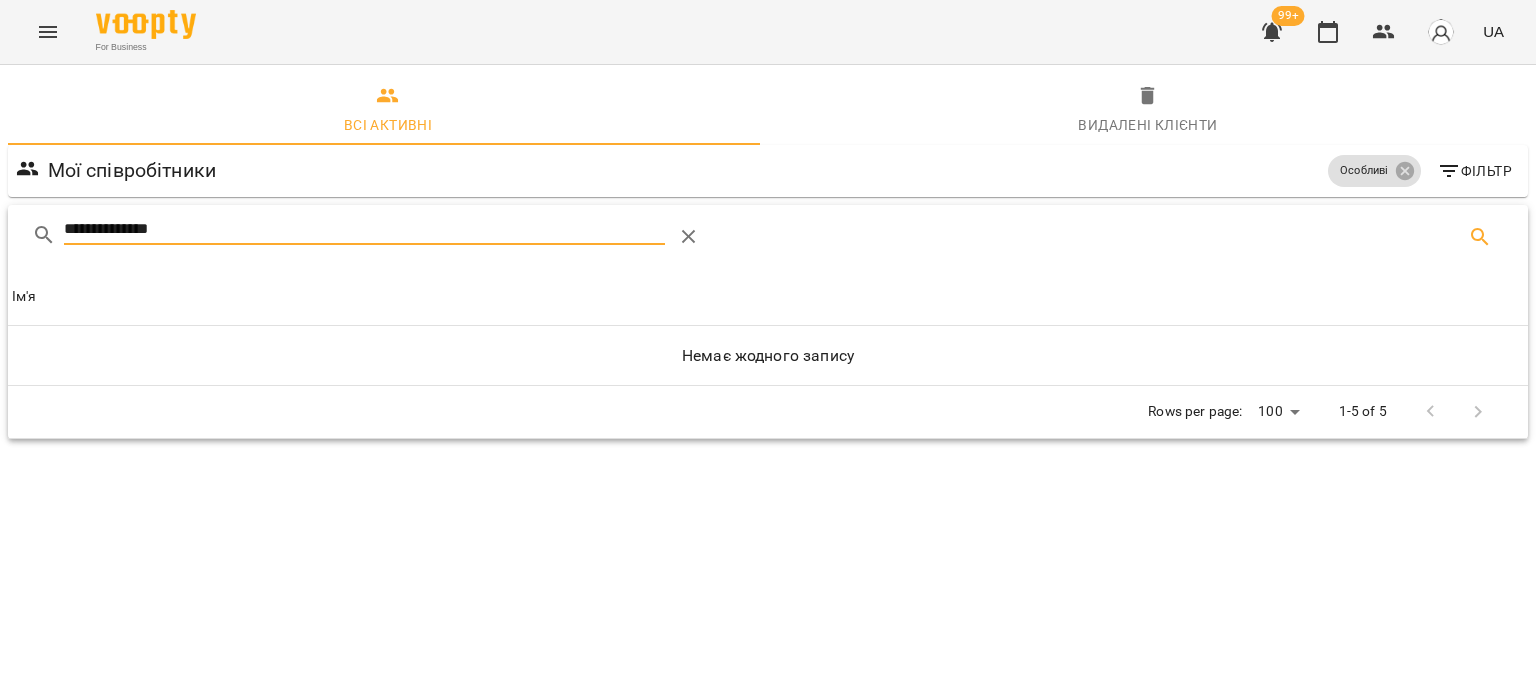 drag, startPoint x: 117, startPoint y: 228, endPoint x: 30, endPoint y: 215, distance: 87.965904 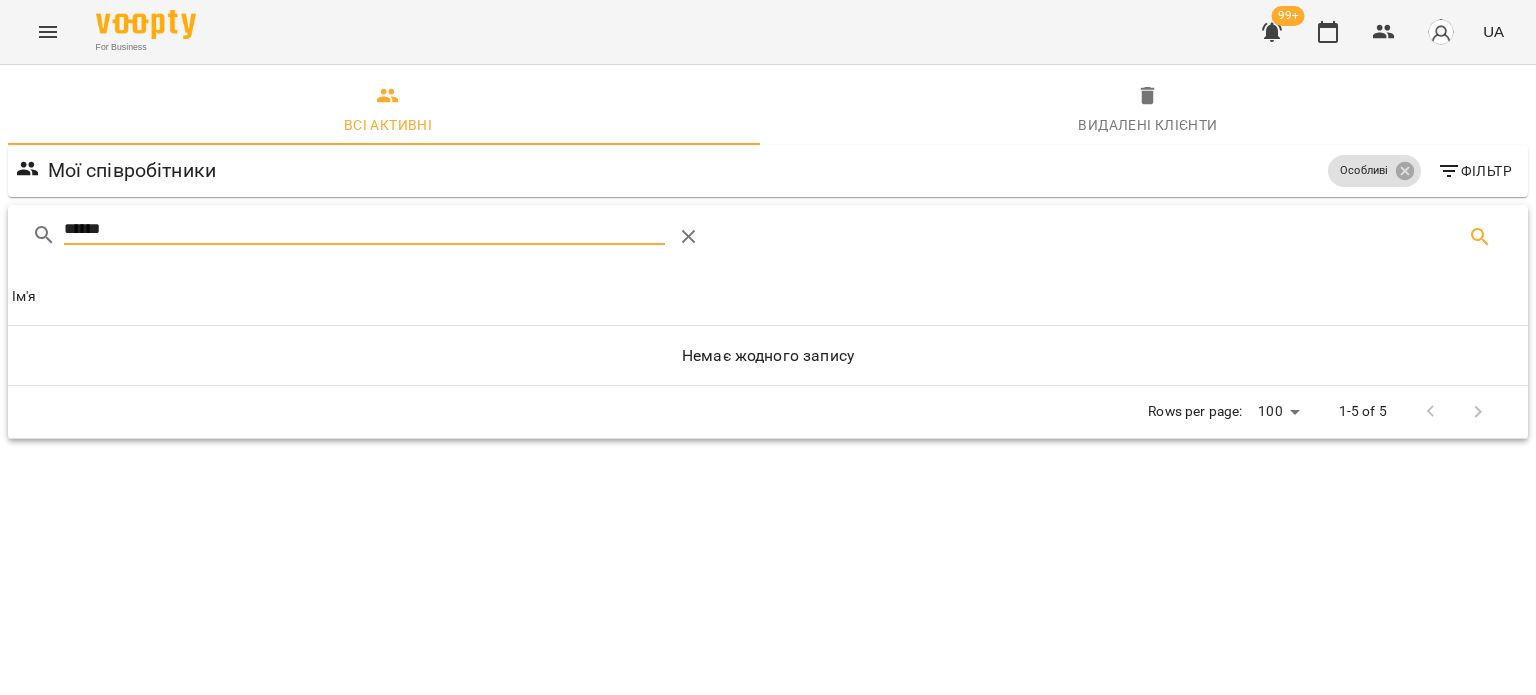 type on "******" 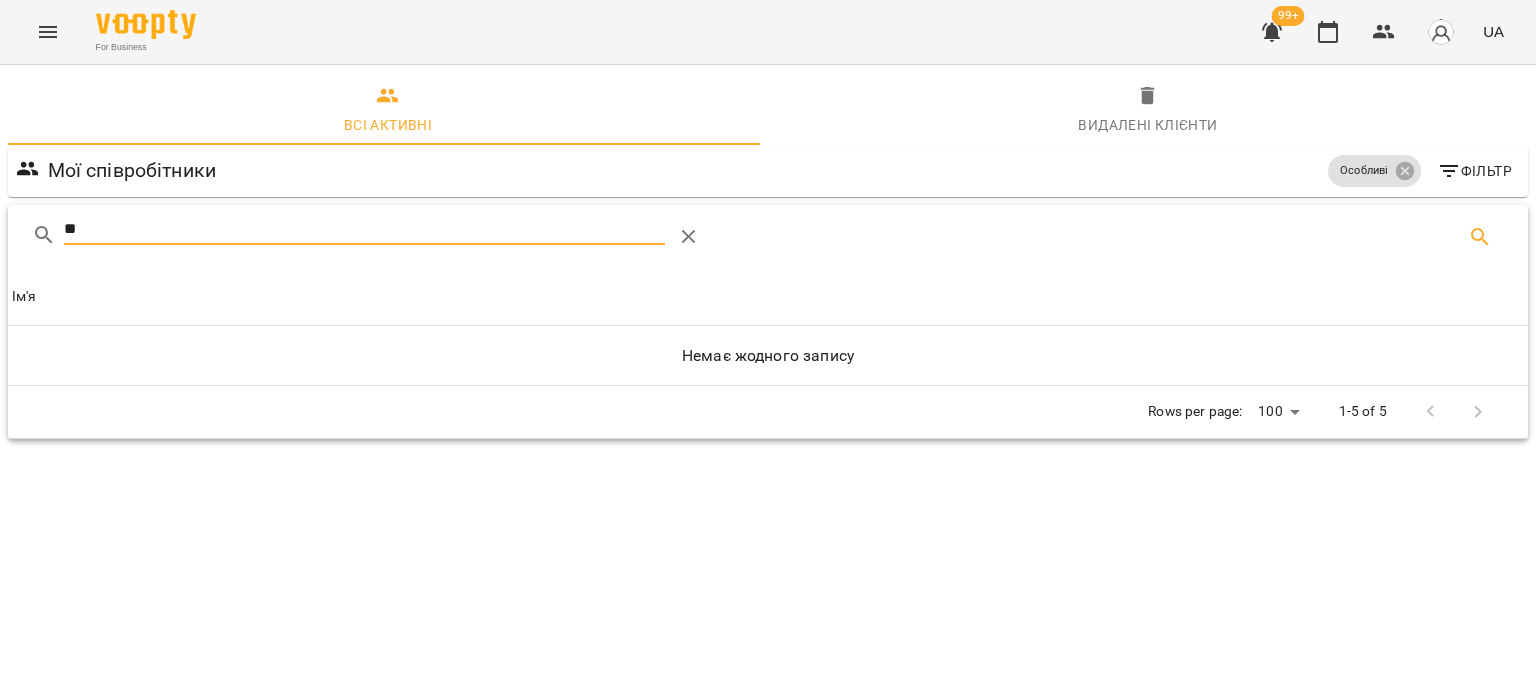 type on "*" 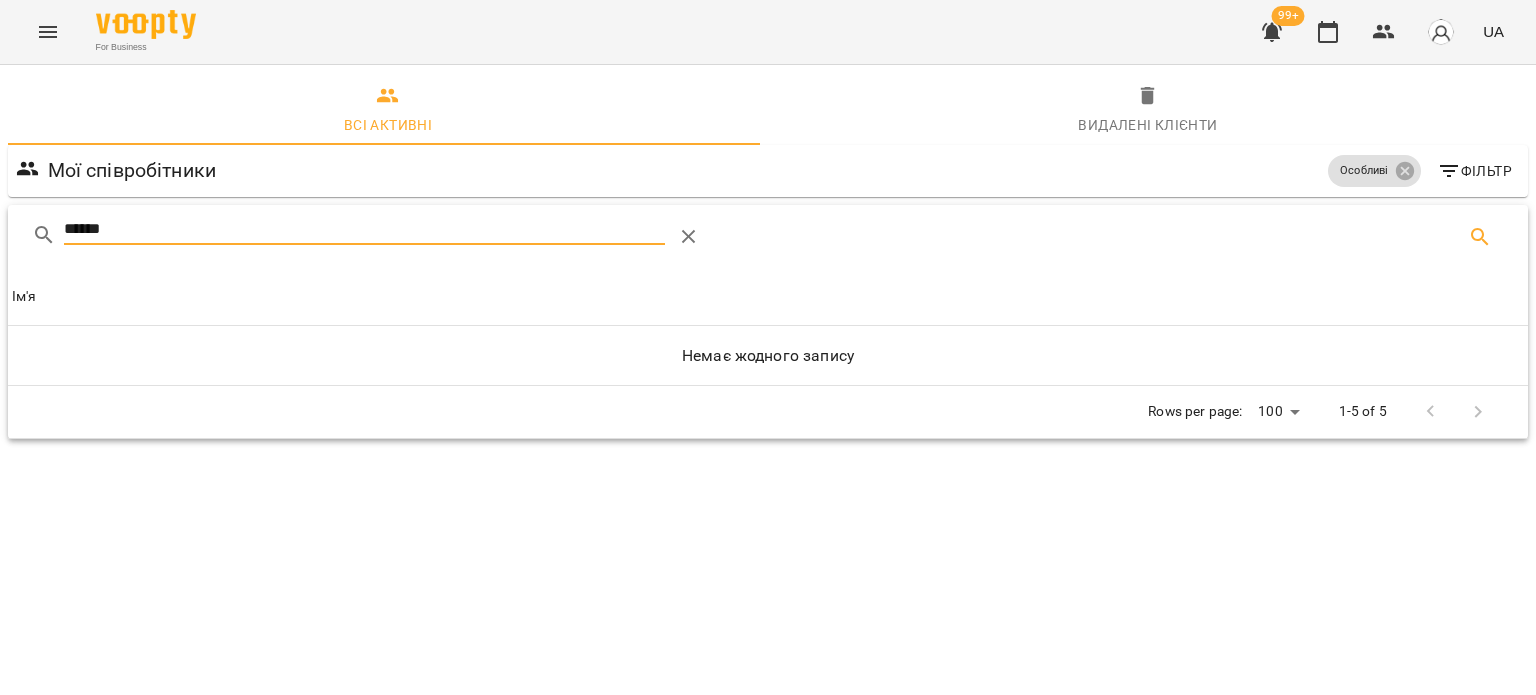 type on "******" 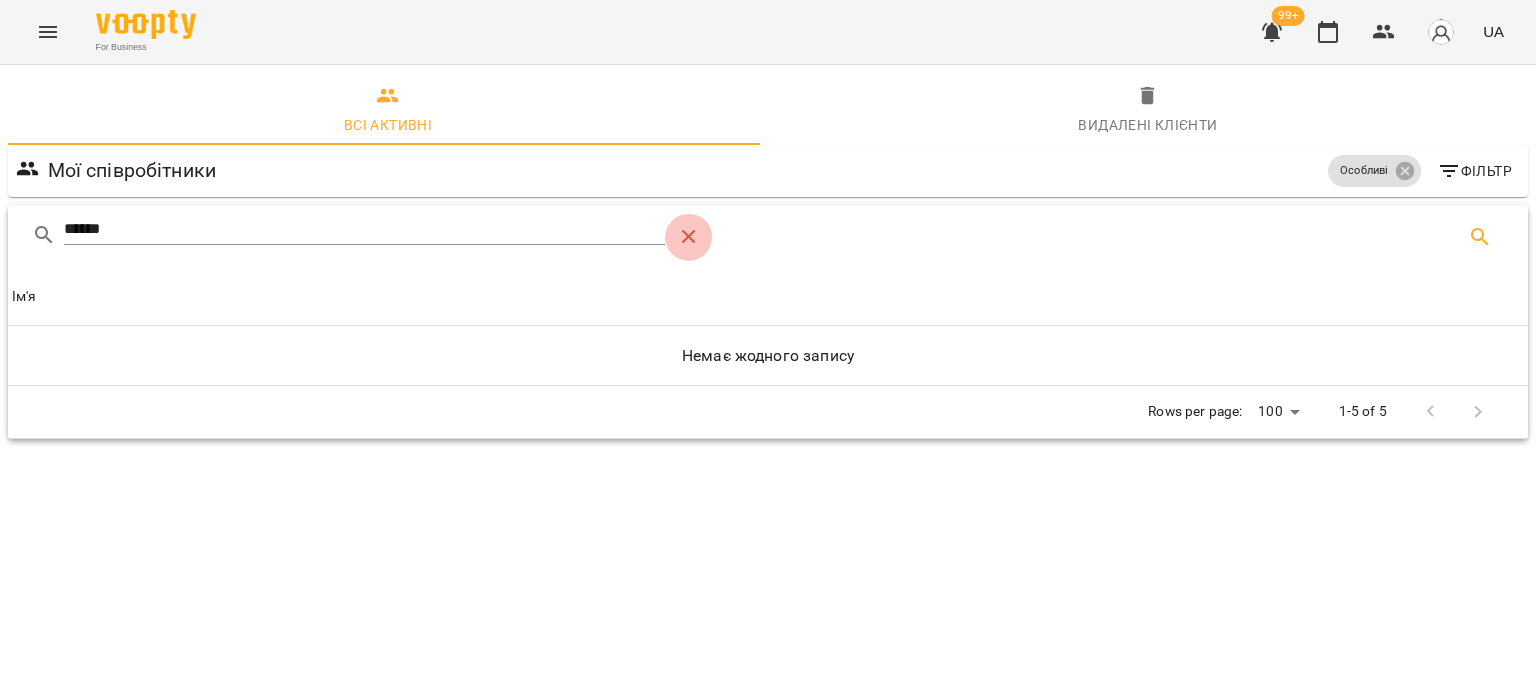 click 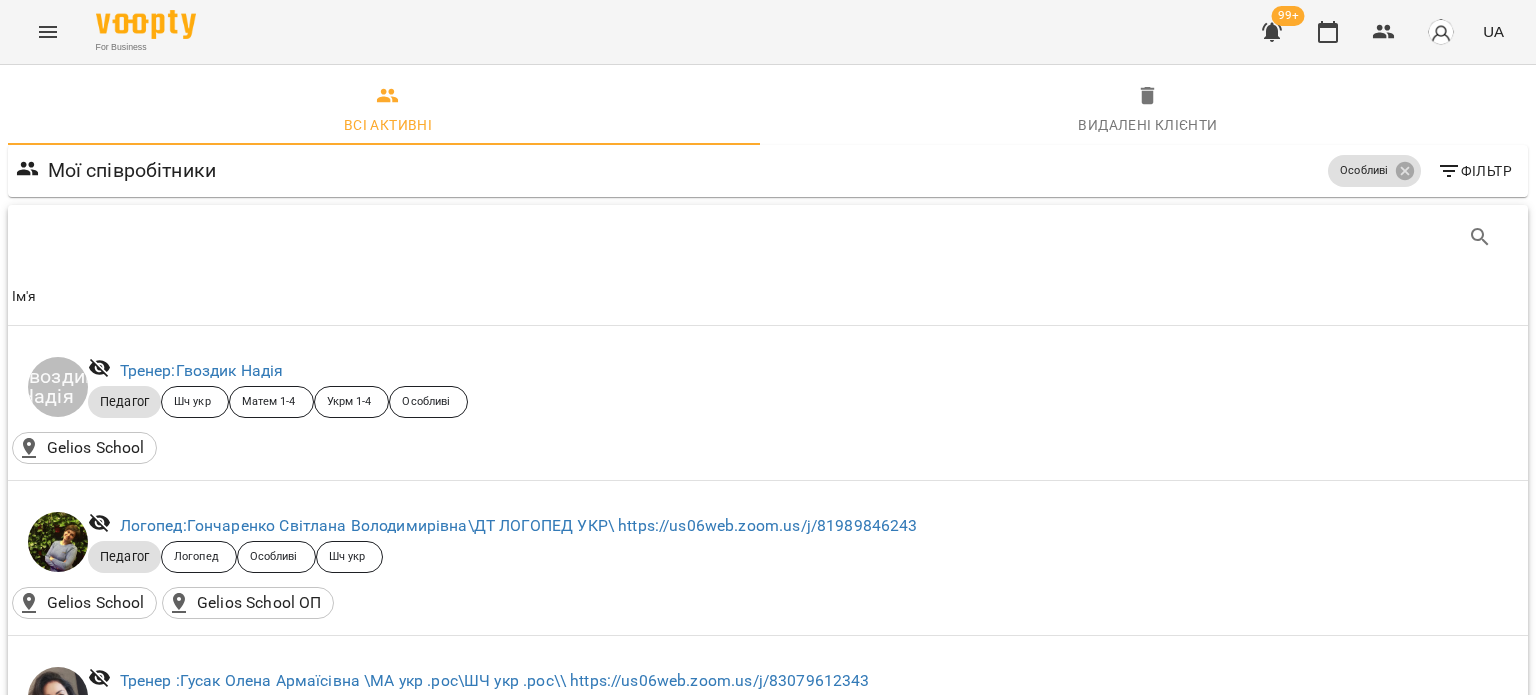 click on "Ім'я" at bounding box center (768, 297) 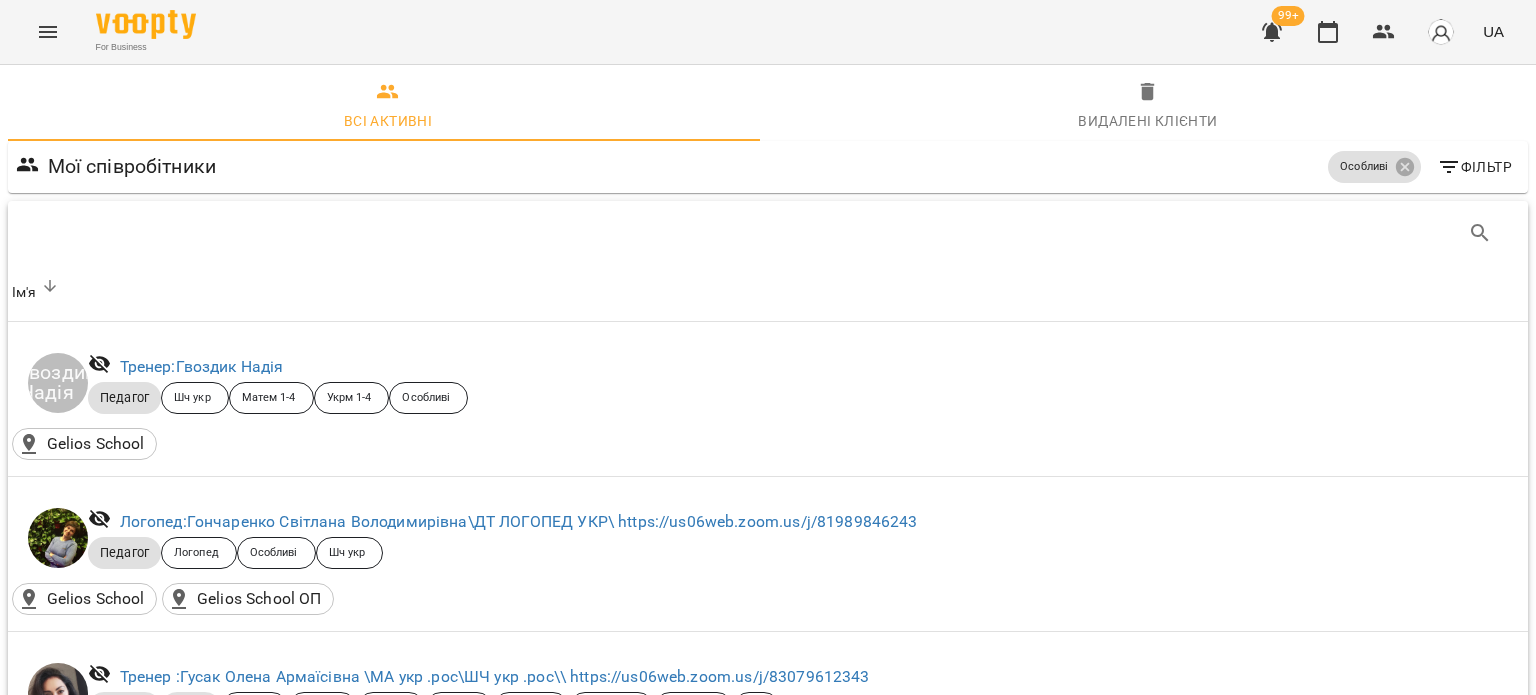 scroll, scrollTop: 400, scrollLeft: 0, axis: vertical 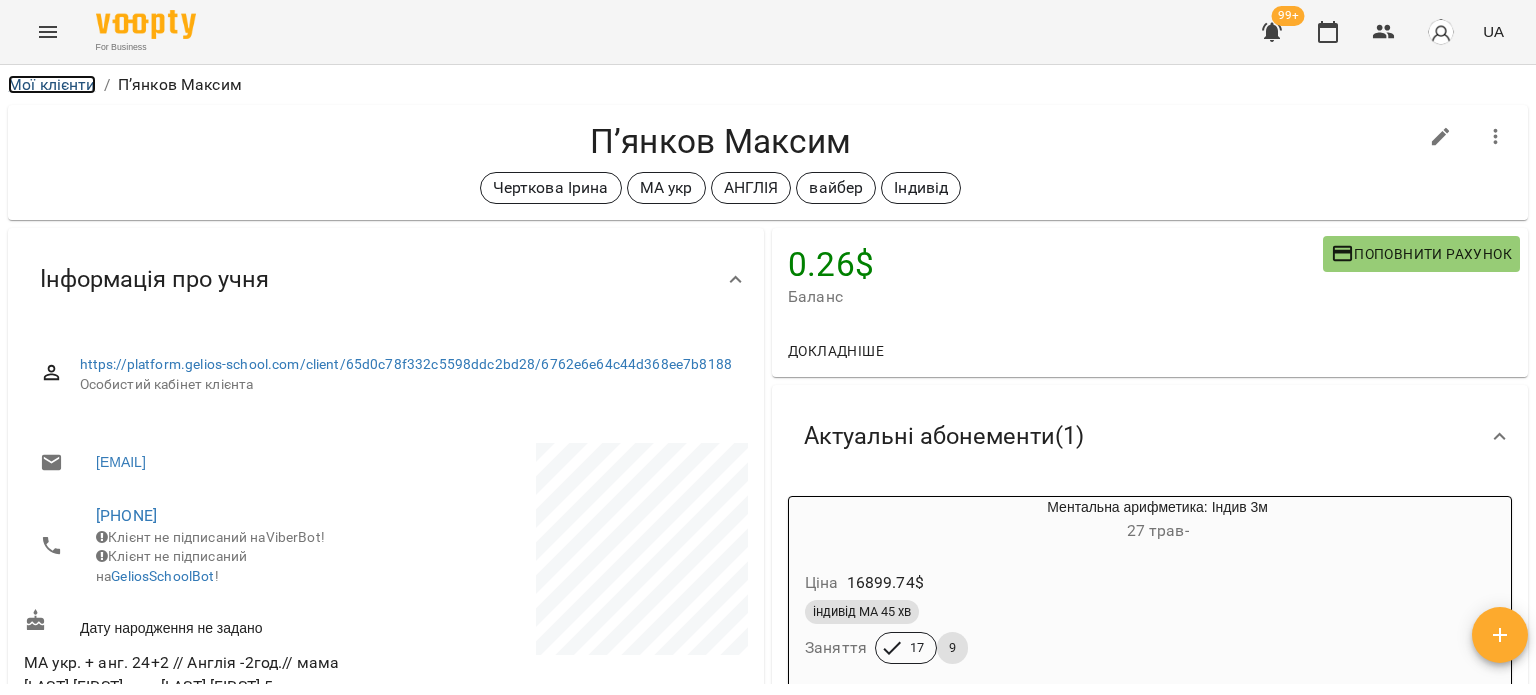 click on "Мої клієнти" at bounding box center (52, 84) 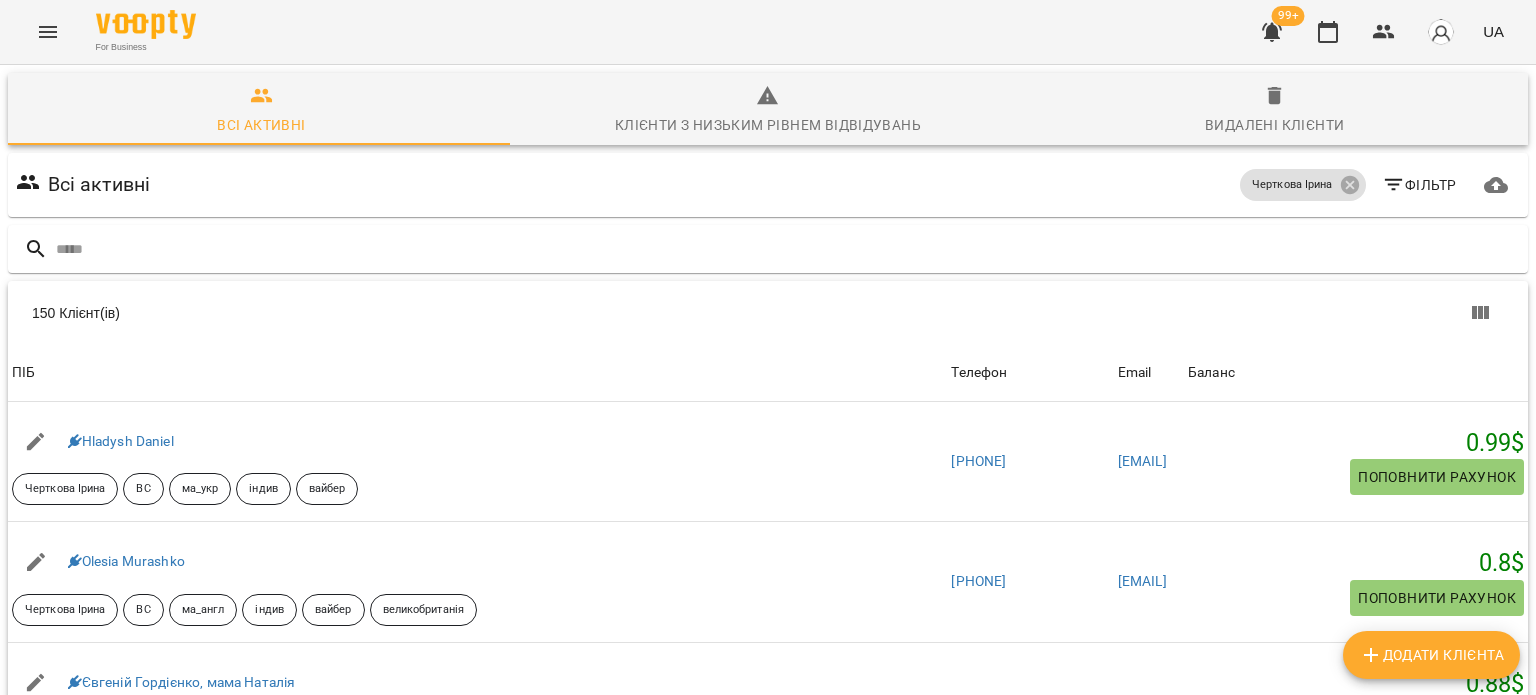 click on "Видалені клієнти" at bounding box center (1274, 125) 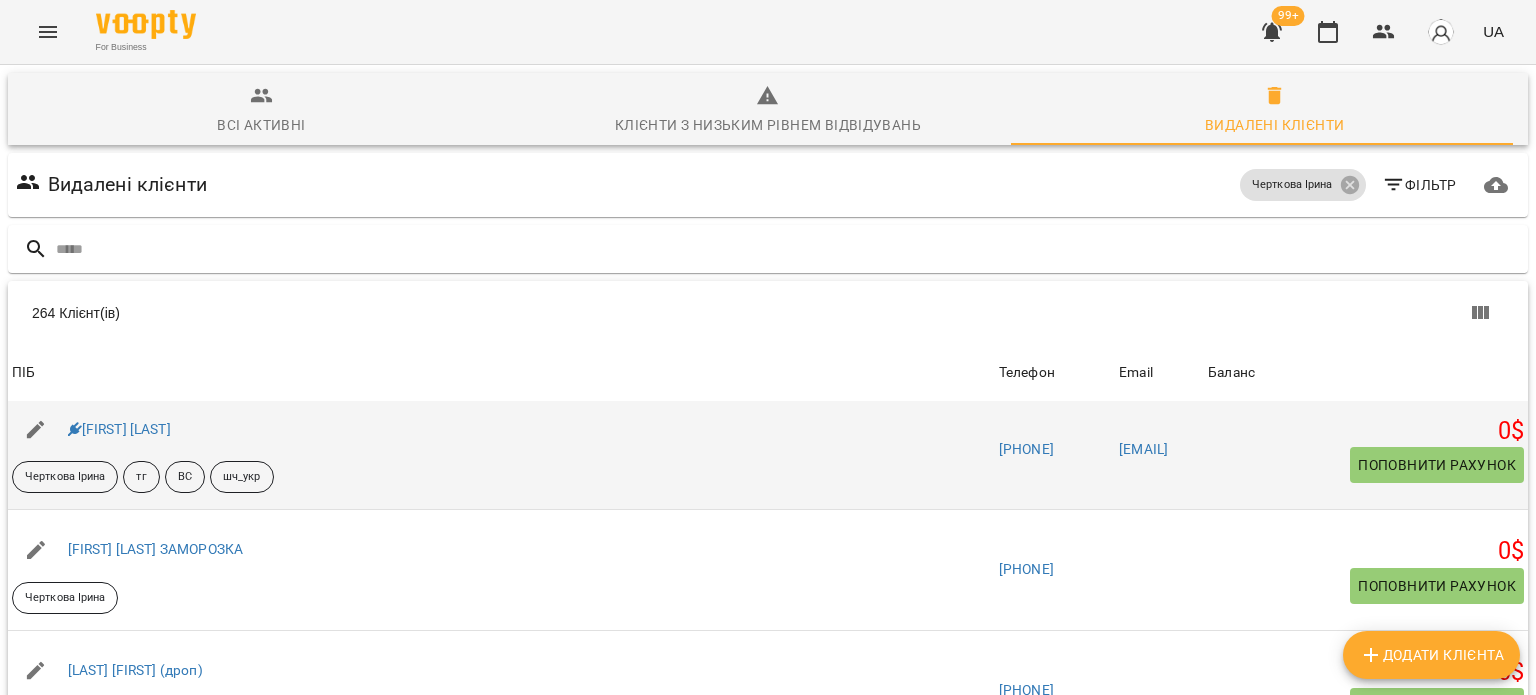 scroll, scrollTop: 0, scrollLeft: 0, axis: both 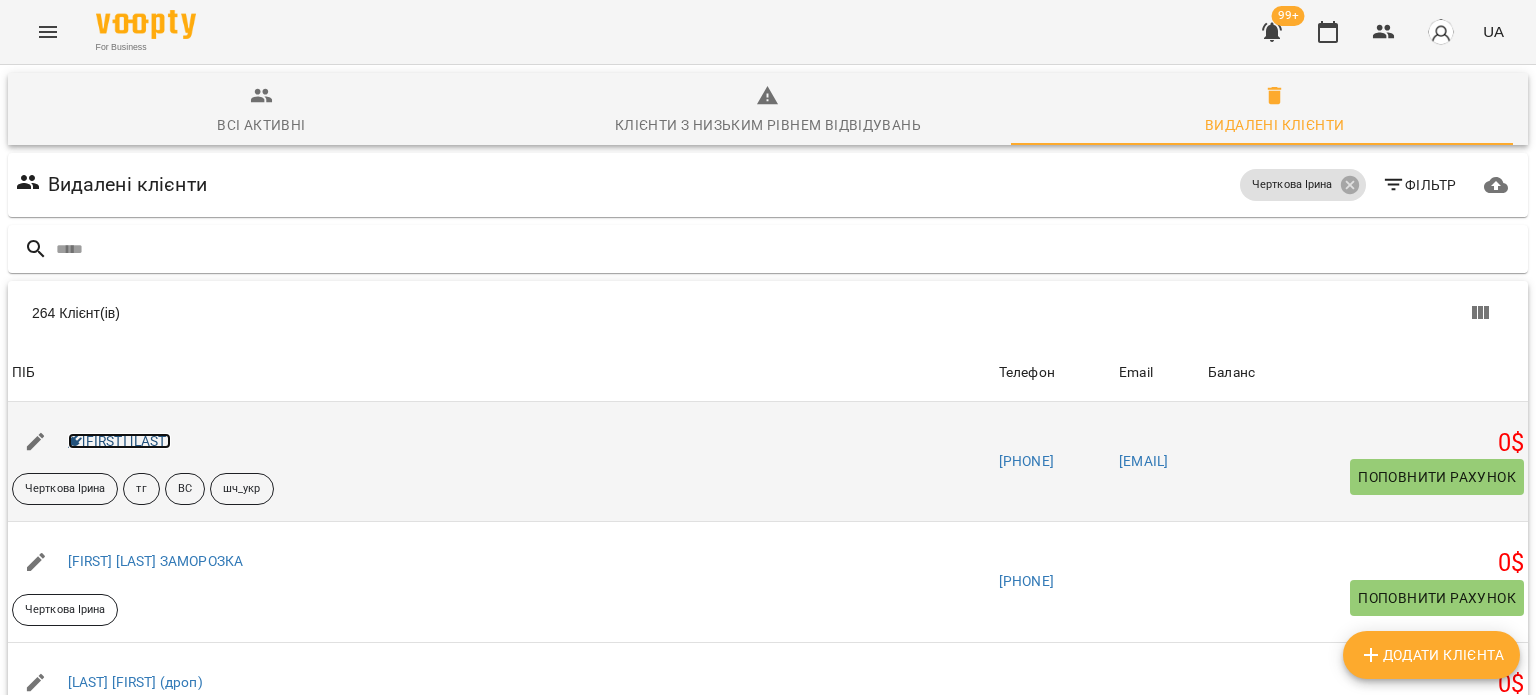 click on "Артур Черкас" at bounding box center (119, 441) 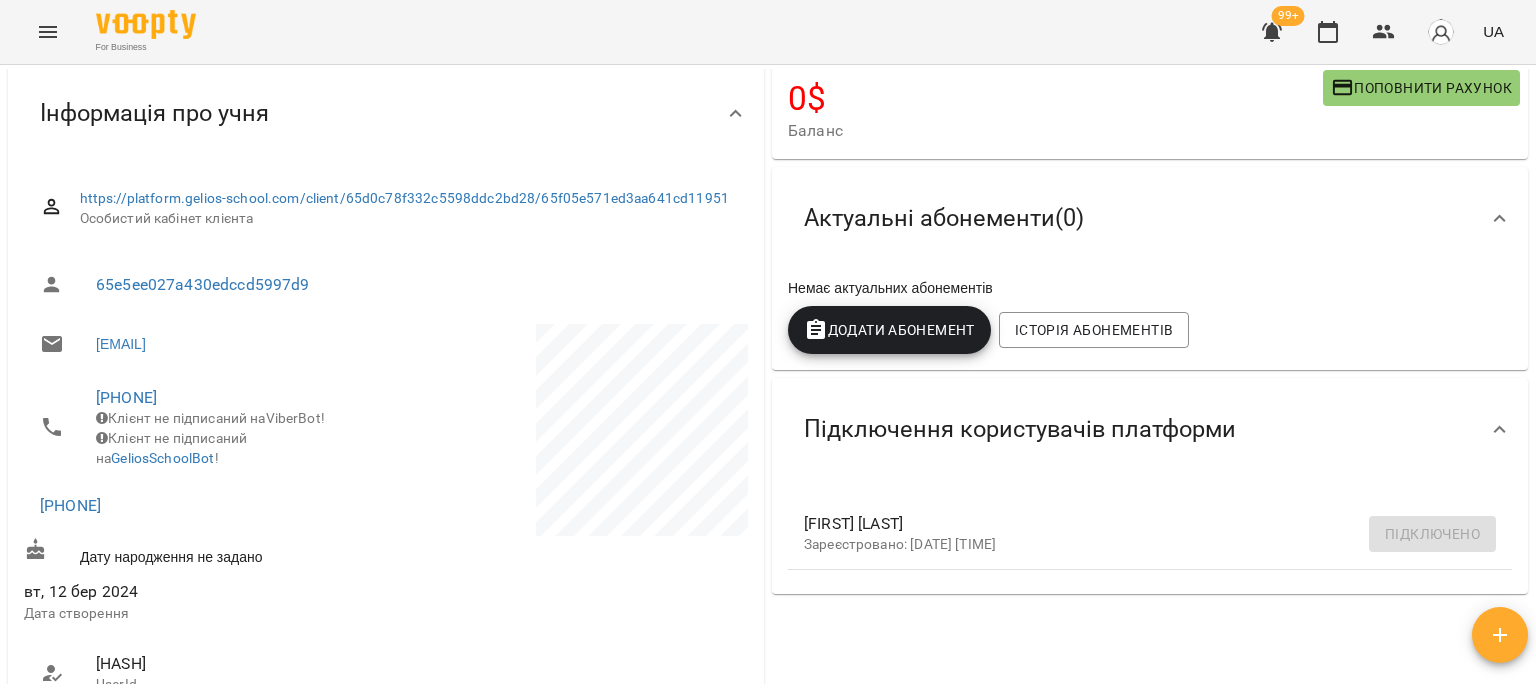 scroll, scrollTop: 0, scrollLeft: 0, axis: both 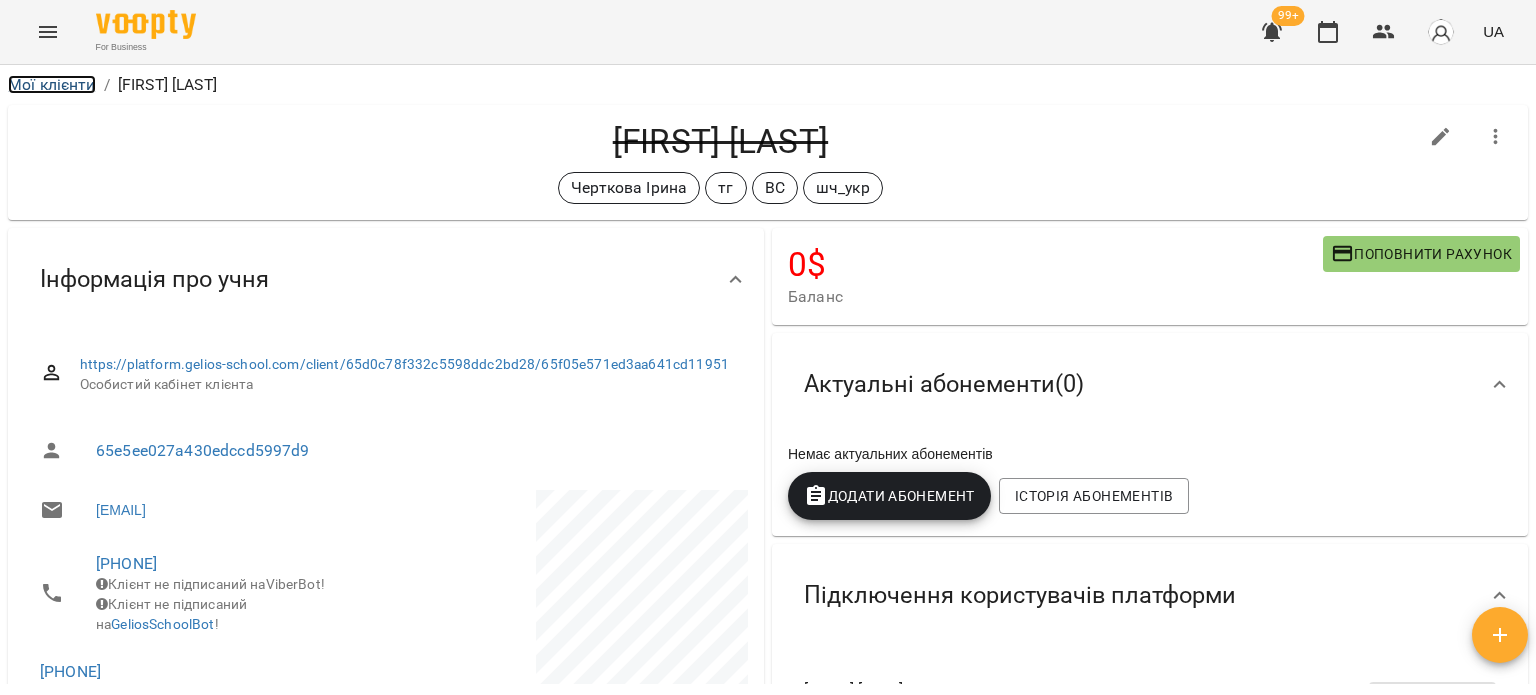 click on "Мої клієнти" at bounding box center [52, 84] 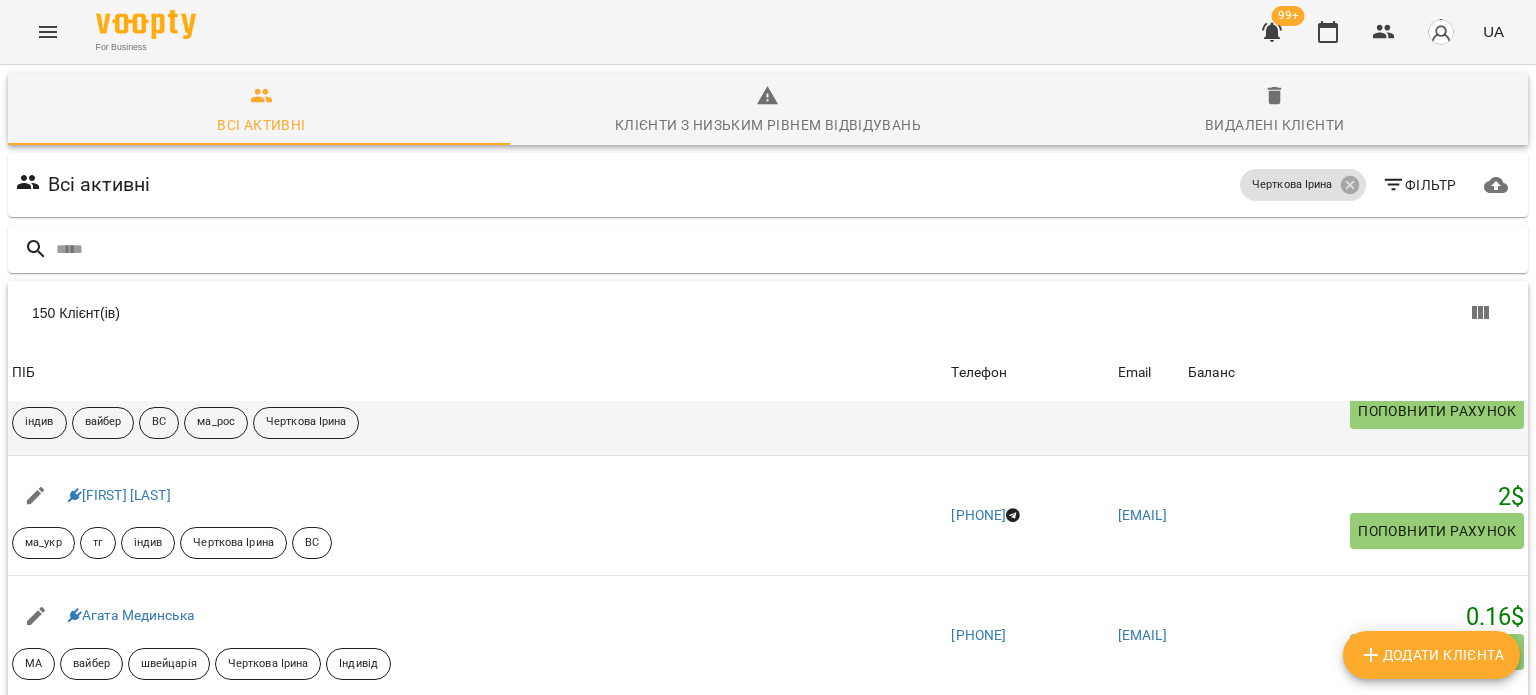 scroll, scrollTop: 900, scrollLeft: 0, axis: vertical 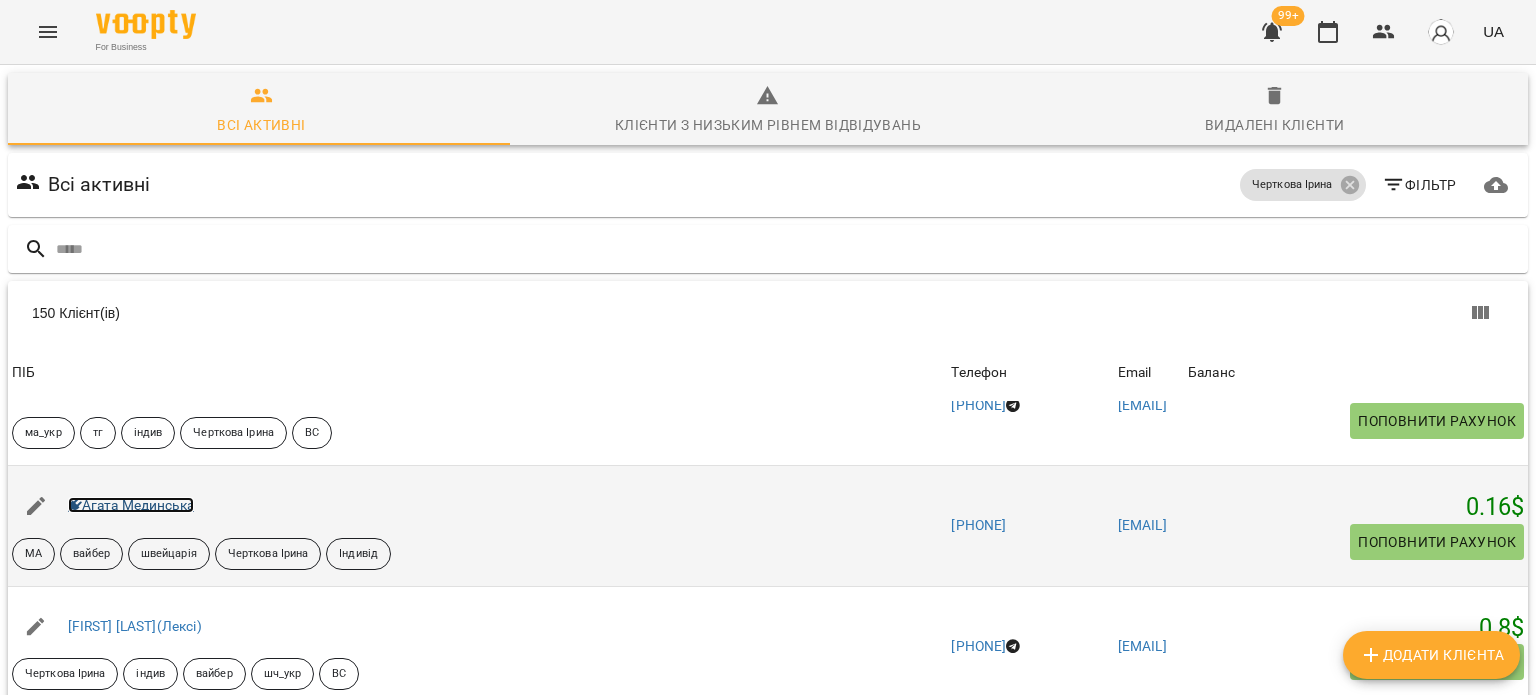 click on "Агата Мединська" at bounding box center [131, 505] 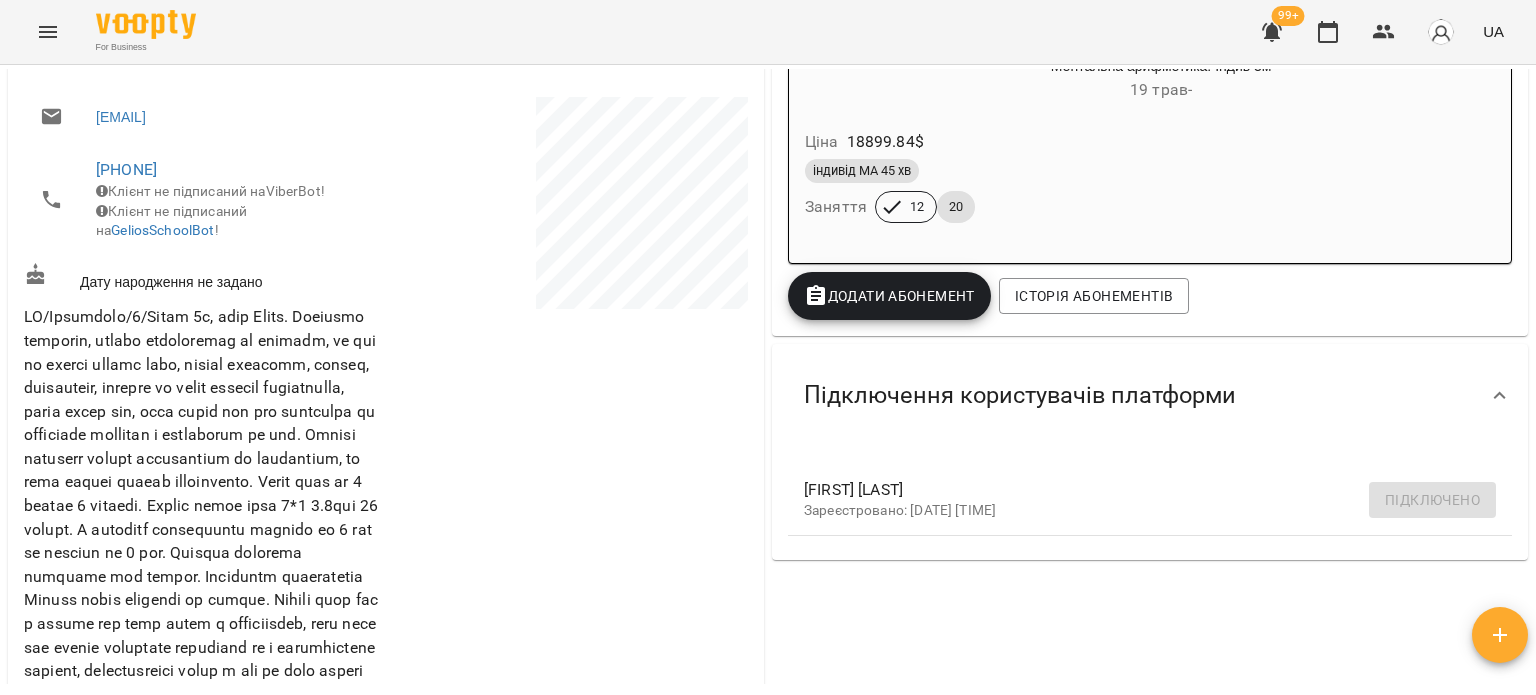 scroll, scrollTop: 0, scrollLeft: 0, axis: both 